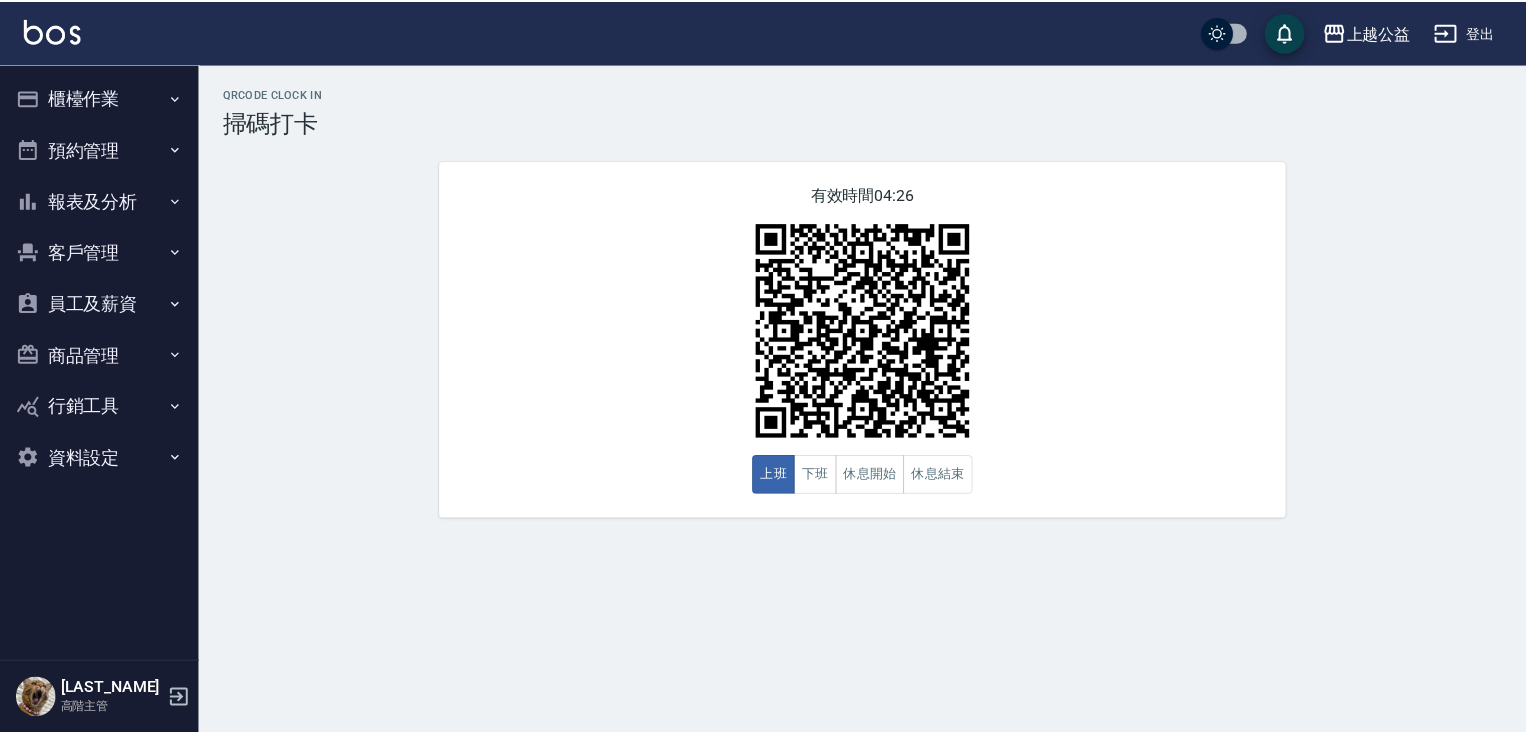 scroll, scrollTop: 0, scrollLeft: 0, axis: both 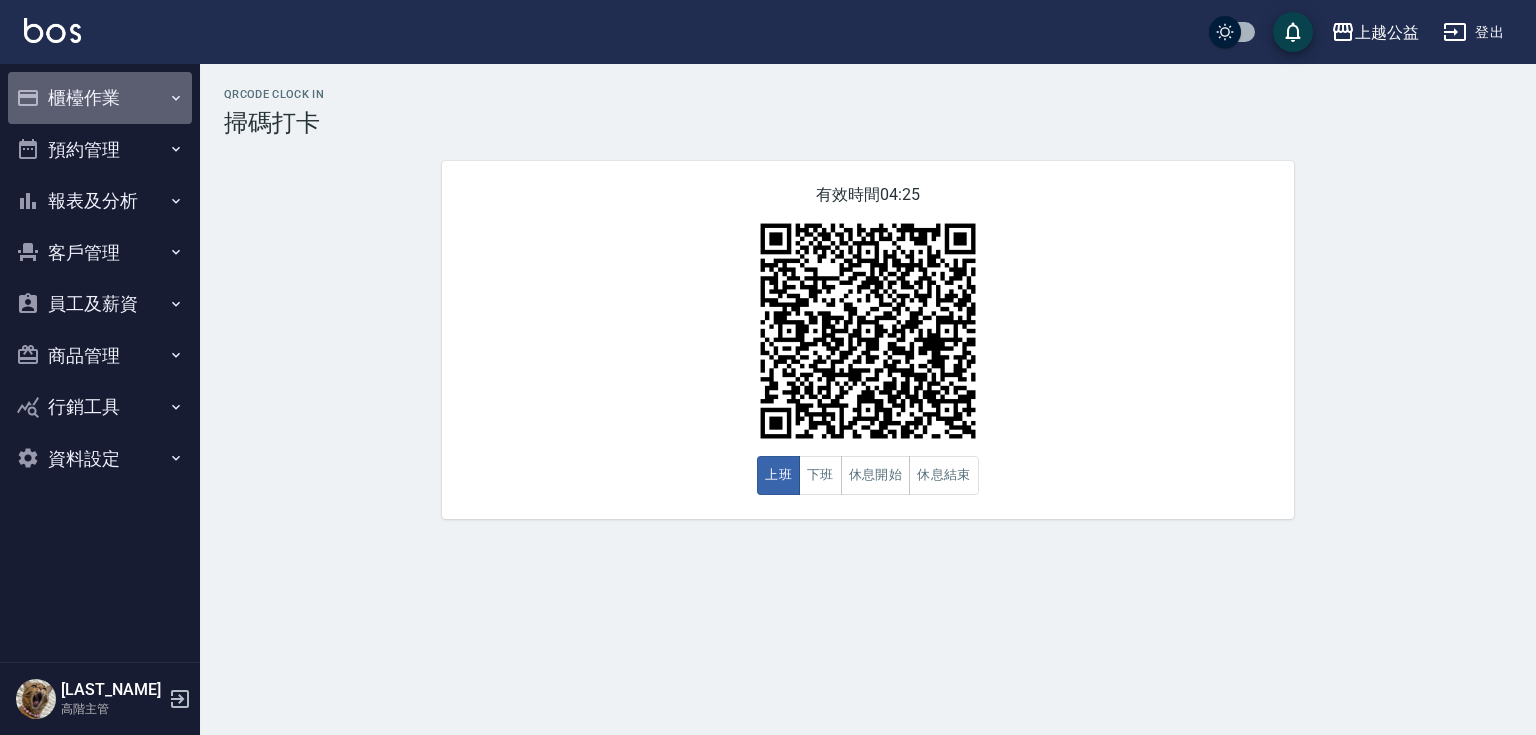 click on "櫃檯作業" at bounding box center [100, 98] 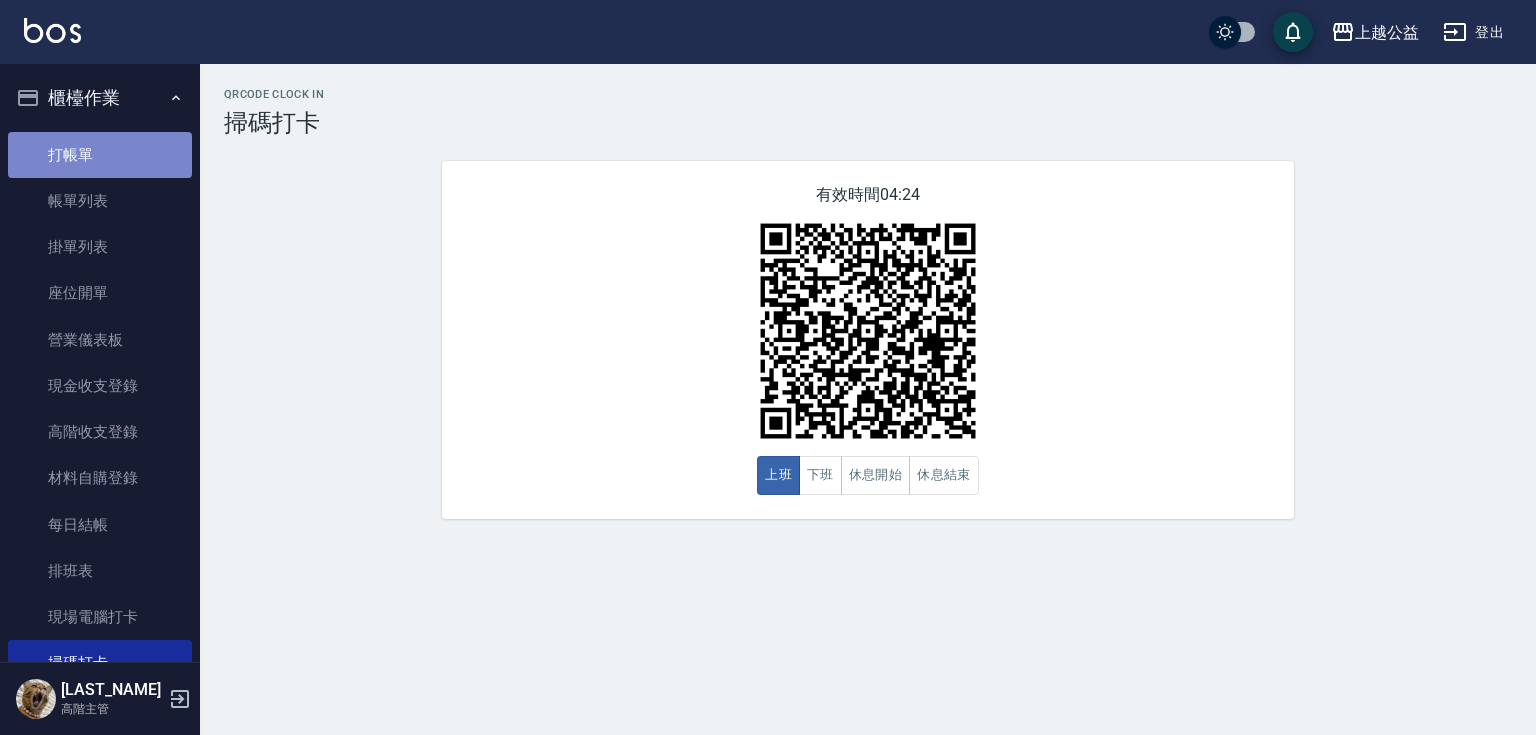 click on "打帳單" at bounding box center (100, 155) 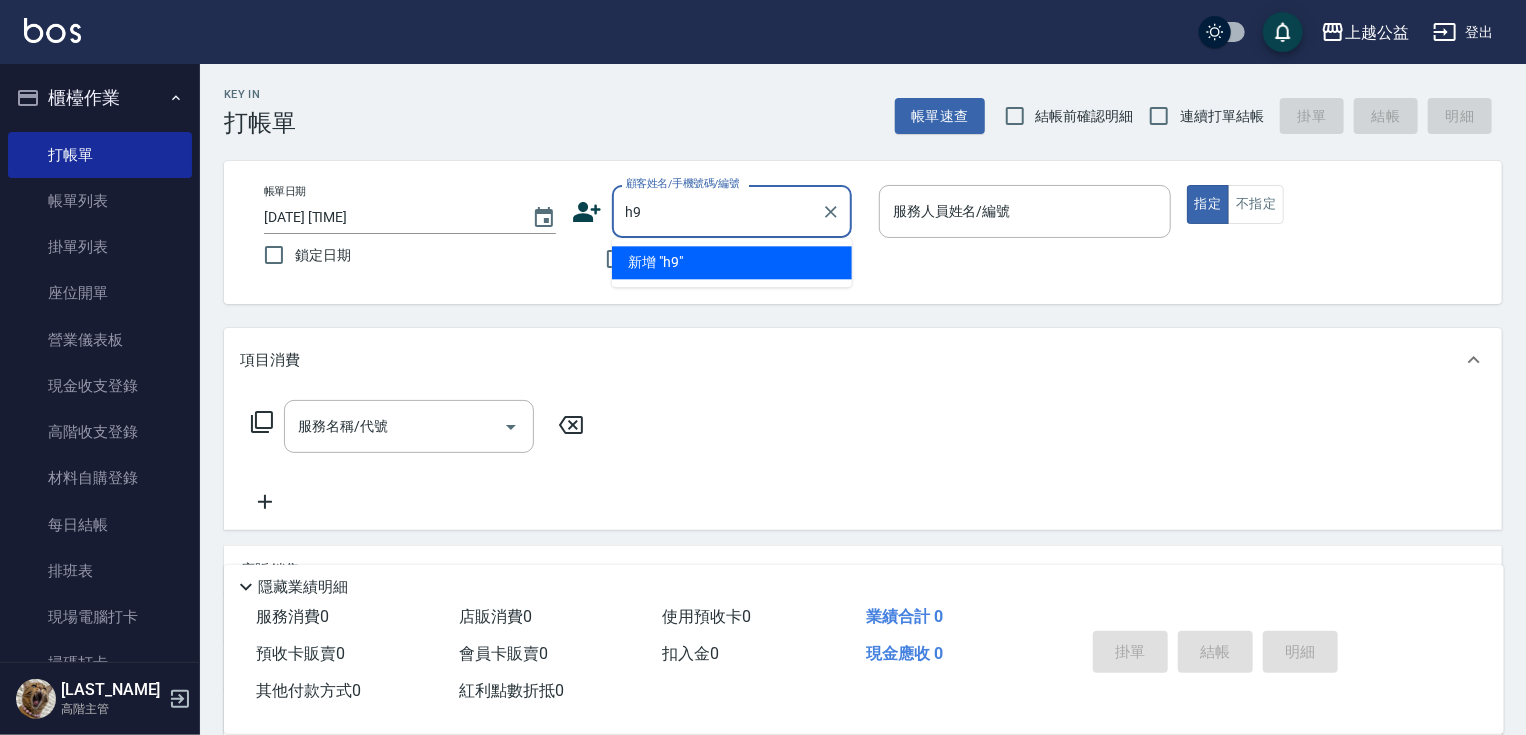 type on "[NAME]" 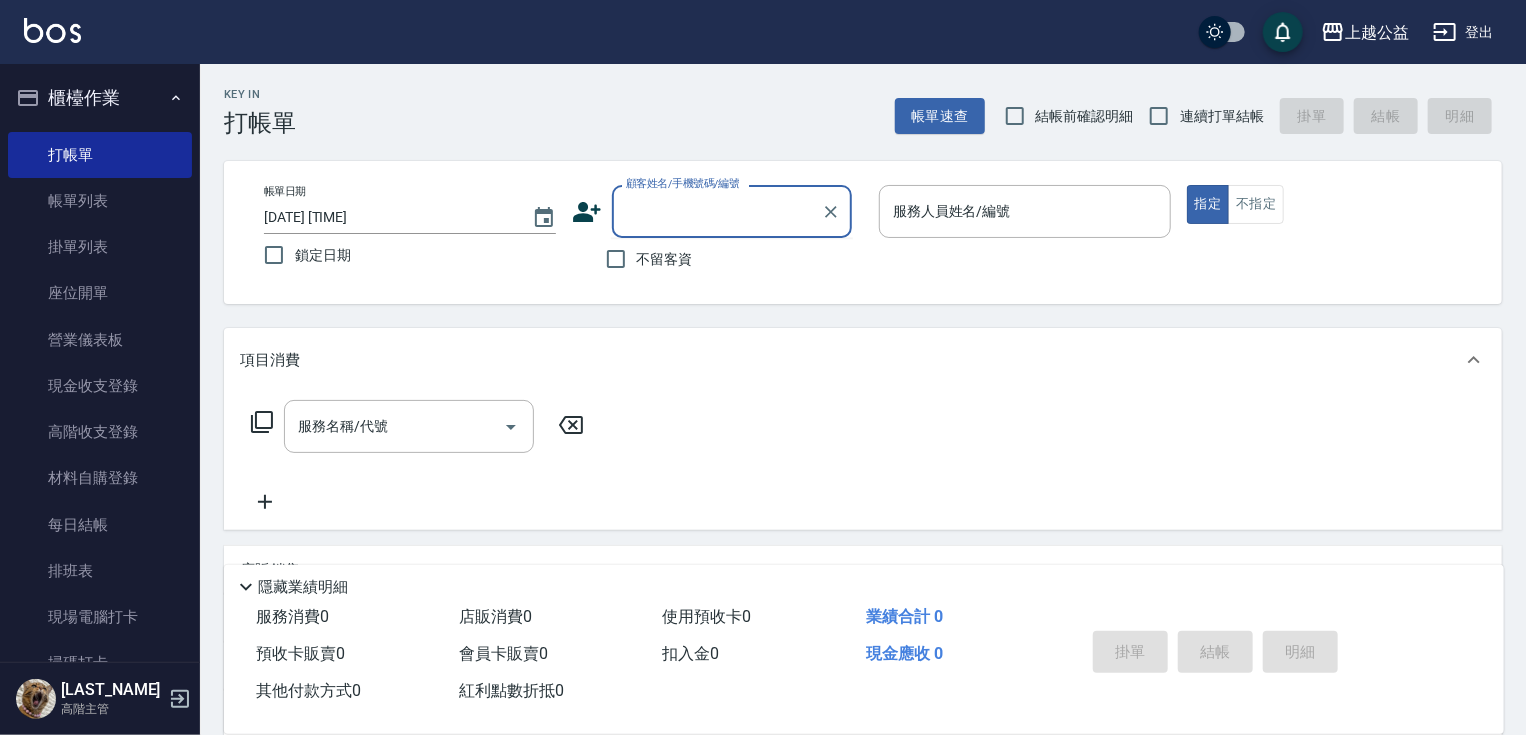 type on "G" 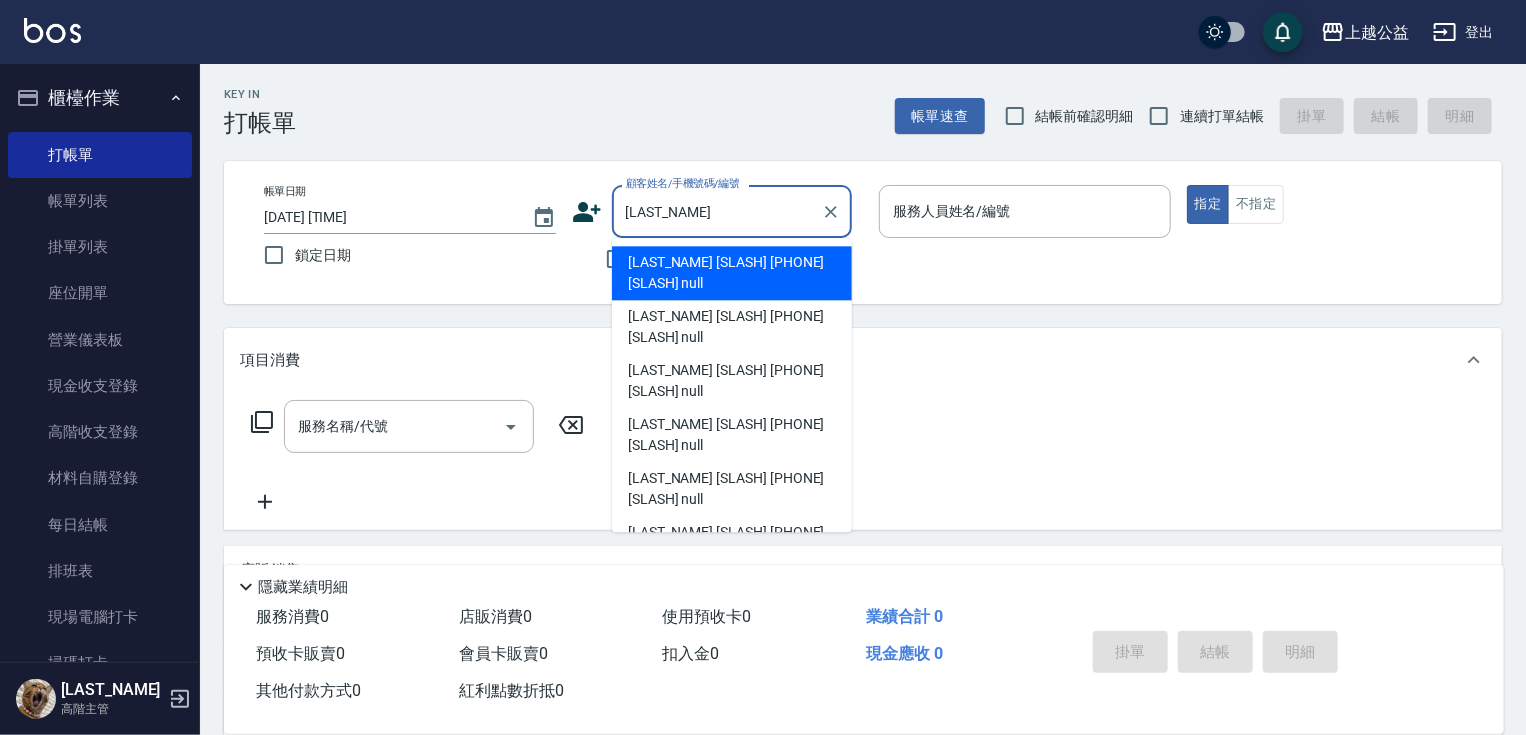 type on "[LAST_NAME] [SLASH] [PHONE] [SLASH] null" 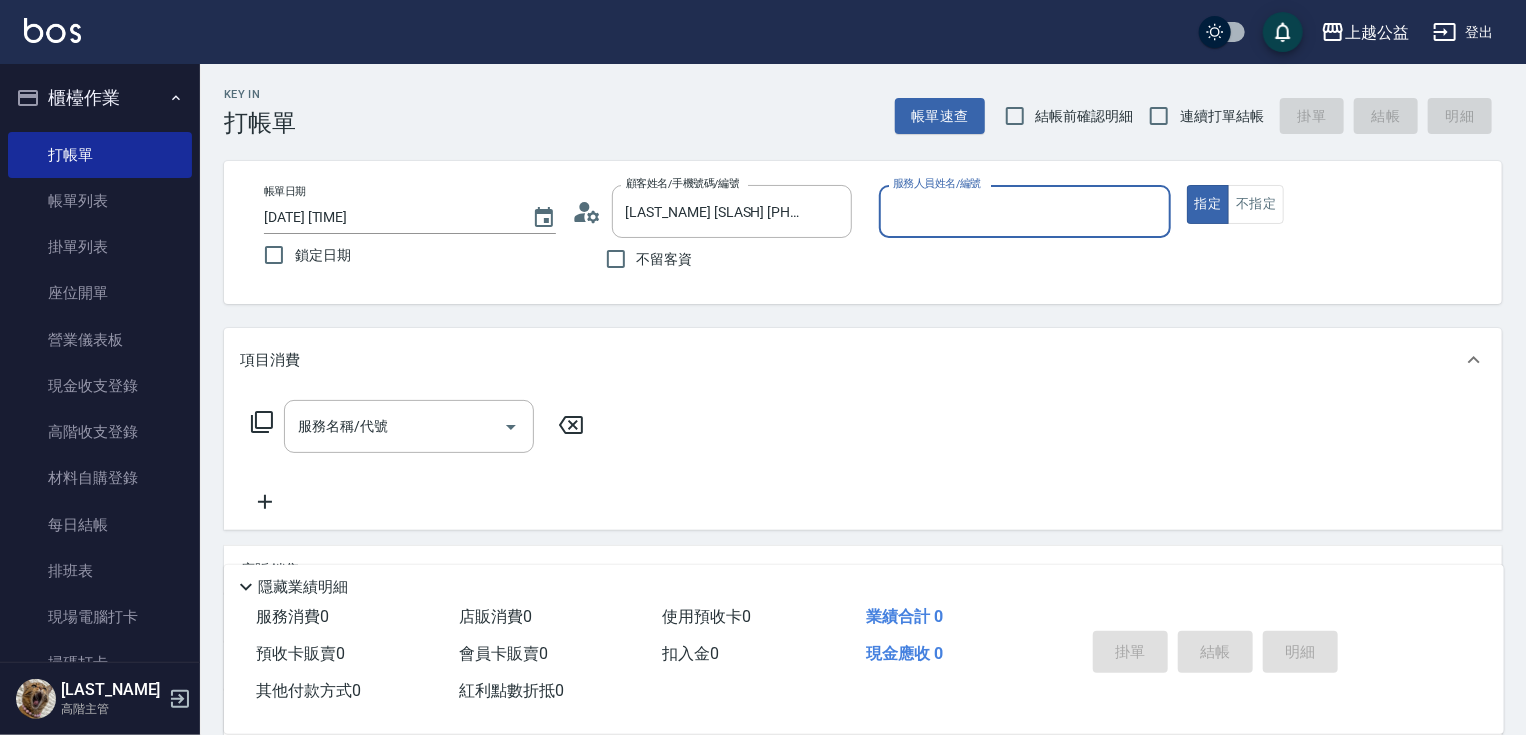 type on "VIMO-3" 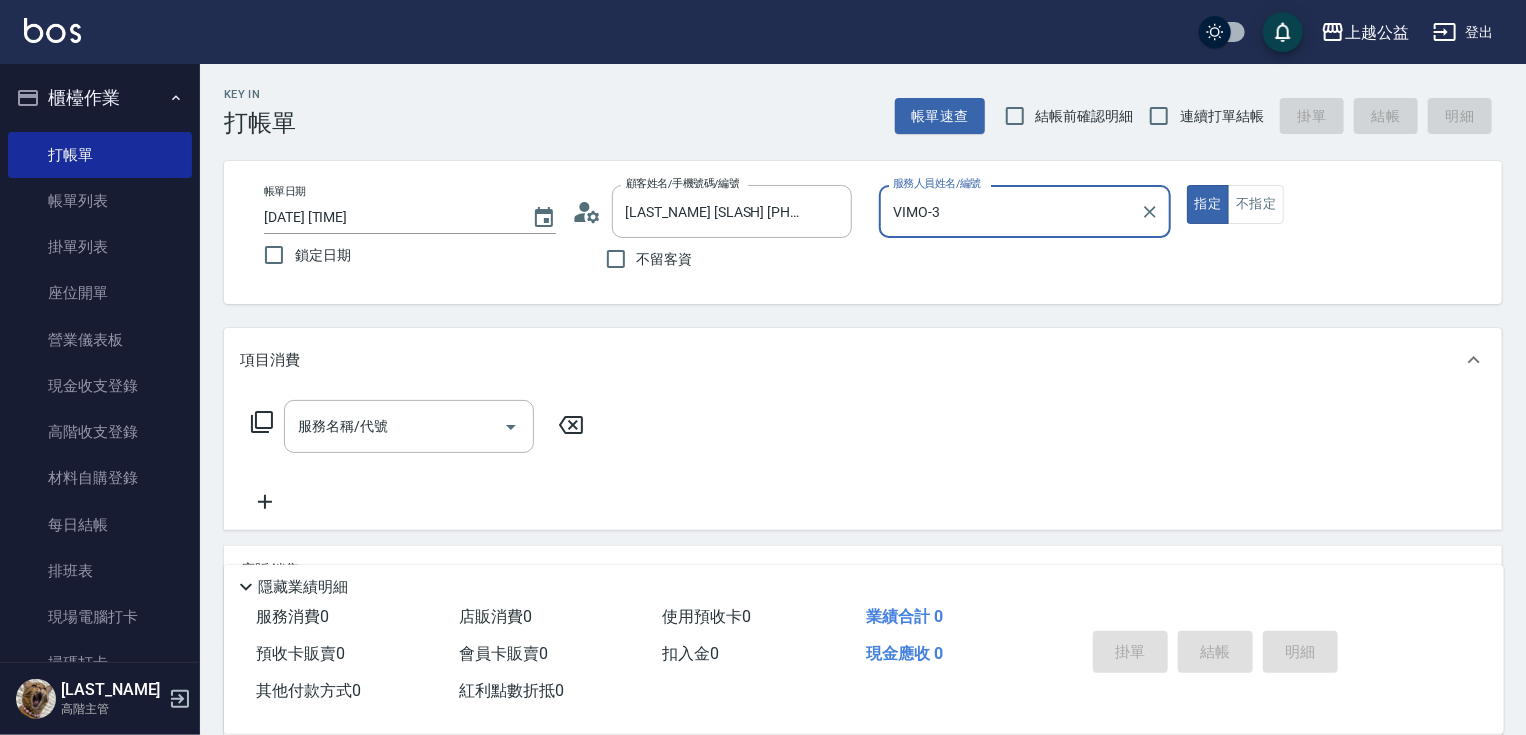 click on "指定" at bounding box center (1208, 204) 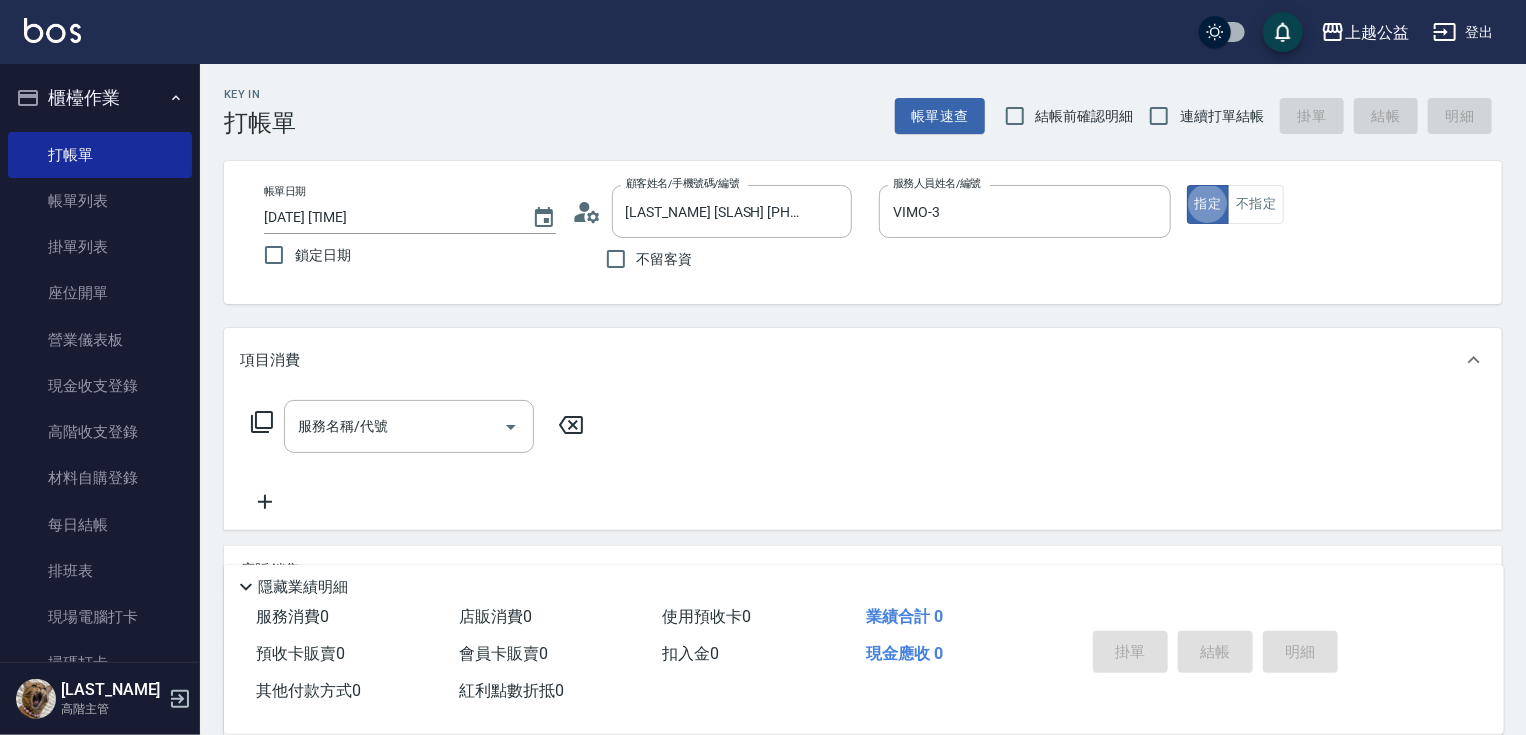 type on "true" 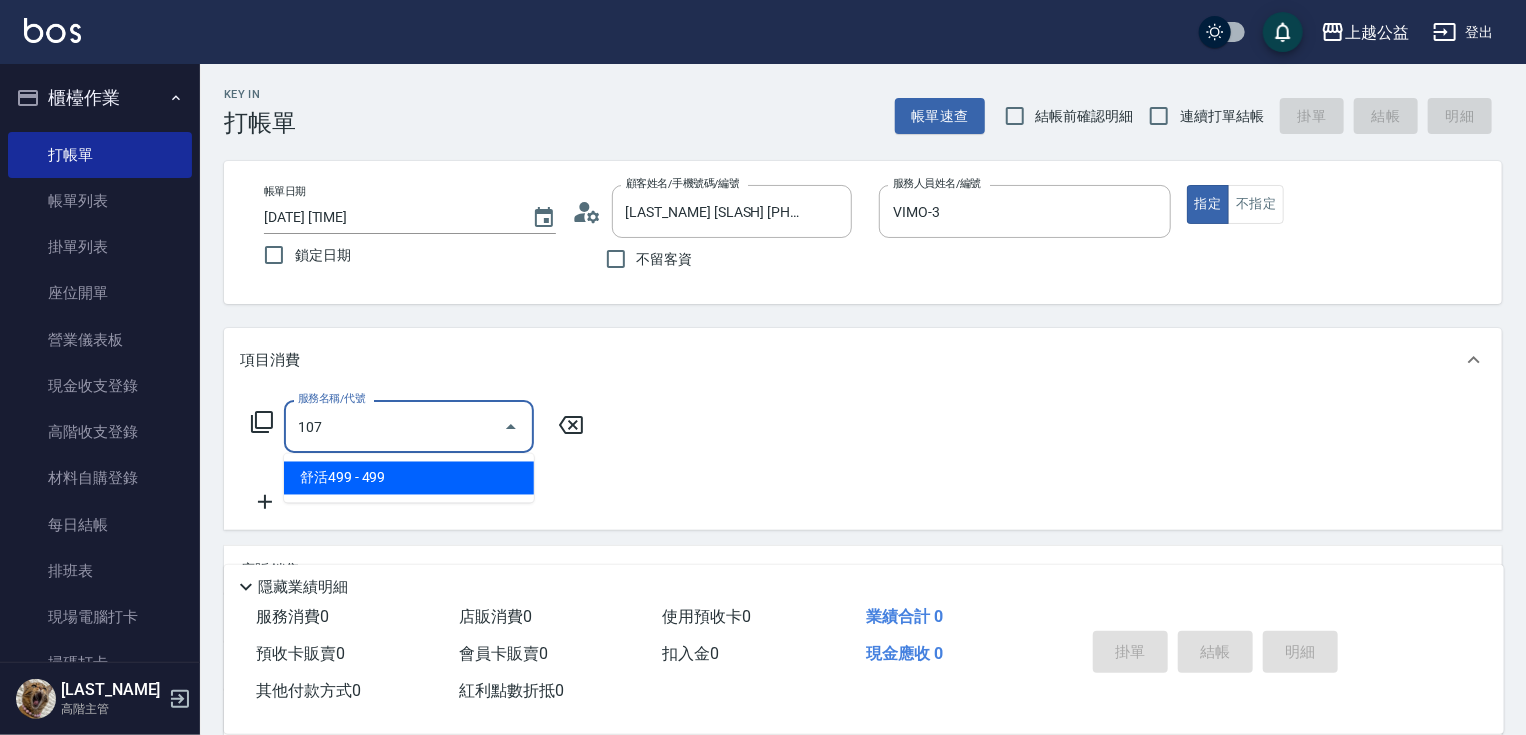 type on "舒活499(107)" 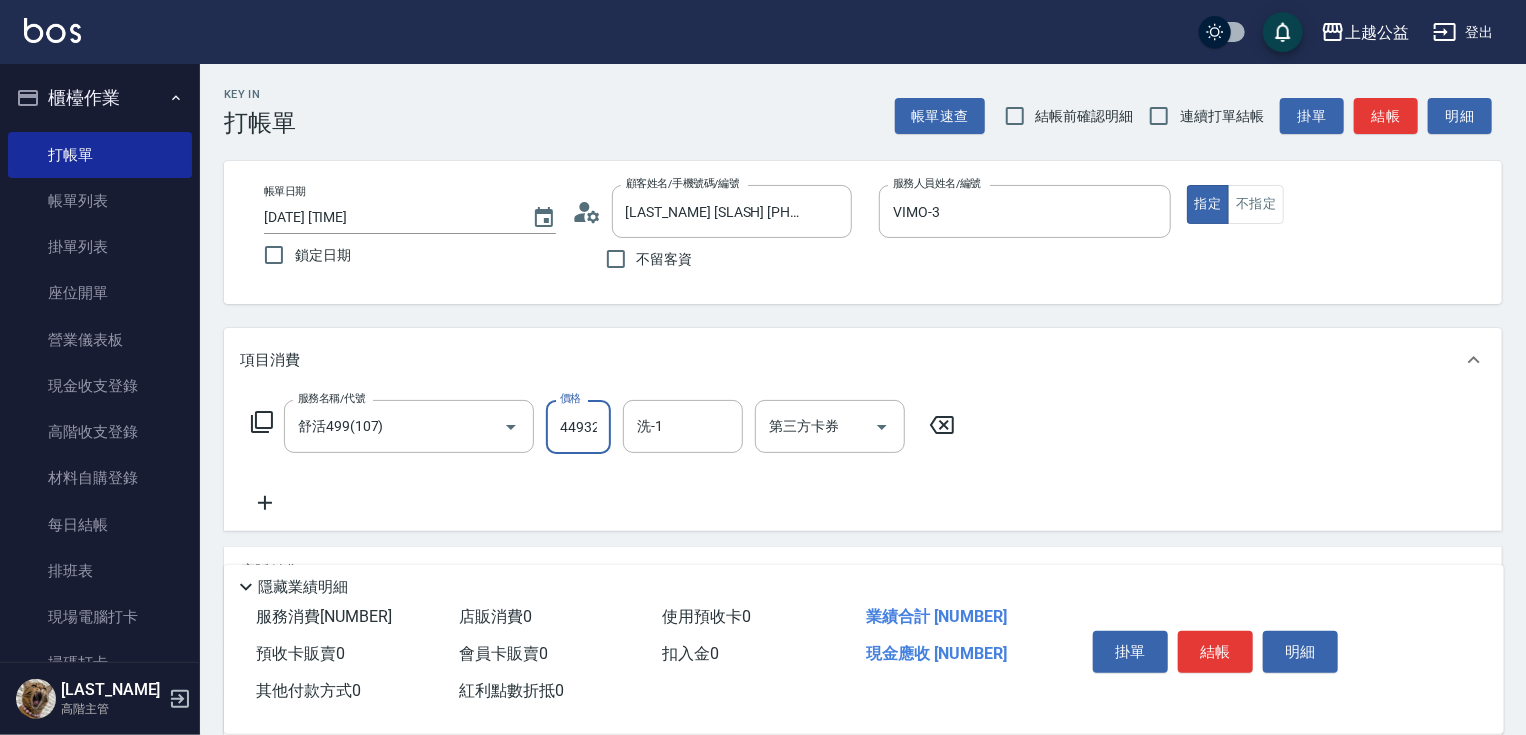 scroll, scrollTop: 0, scrollLeft: 1, axis: horizontal 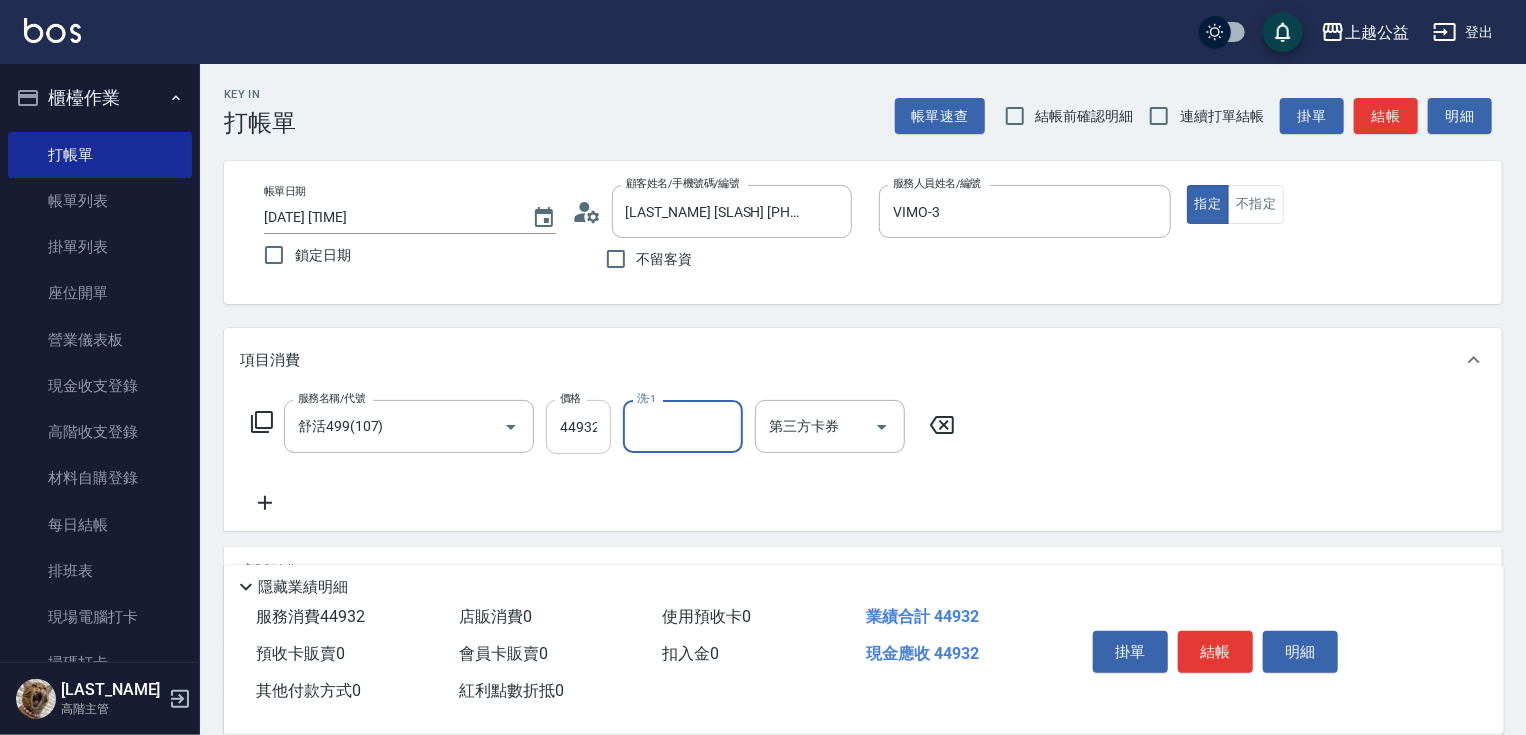 click on "44932" at bounding box center [578, 427] 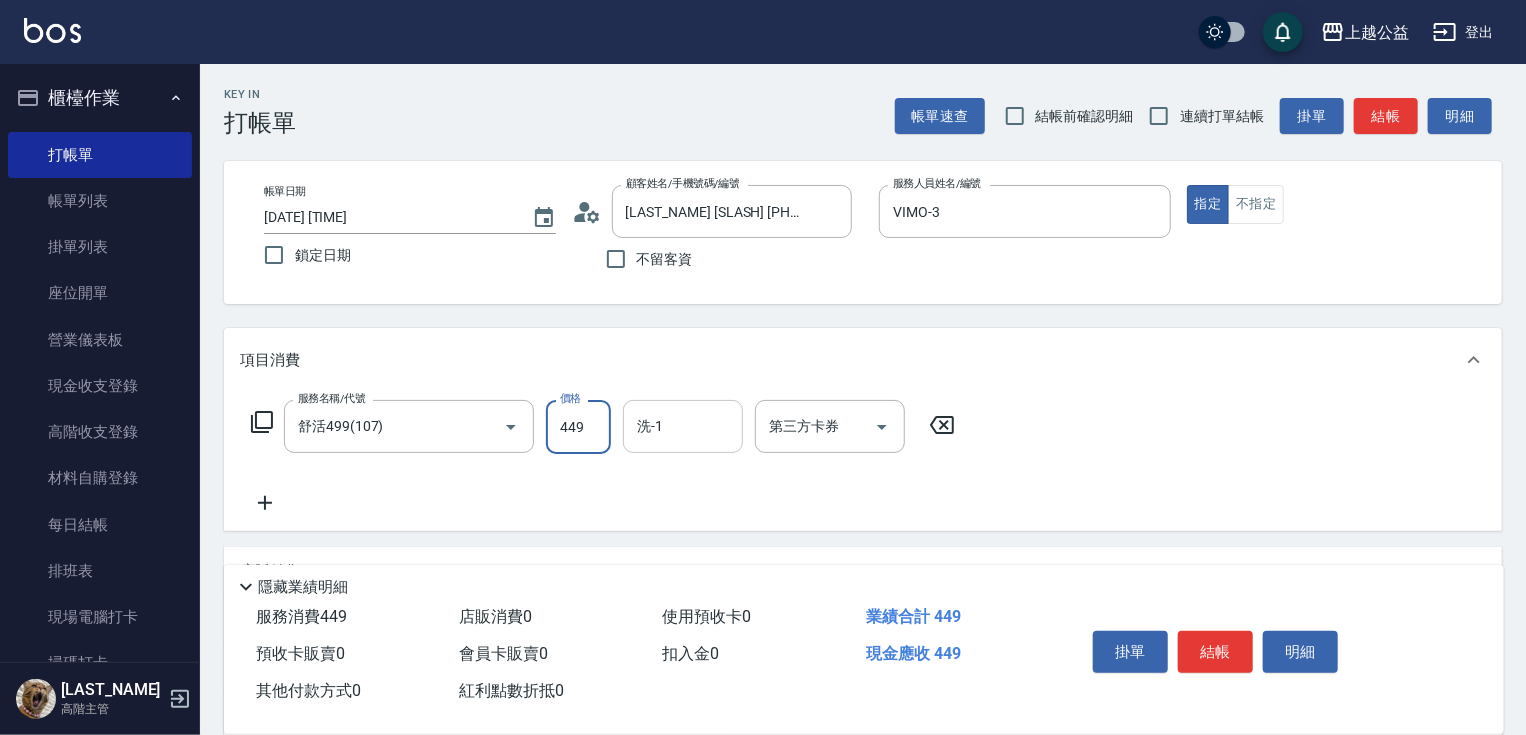 type on "449" 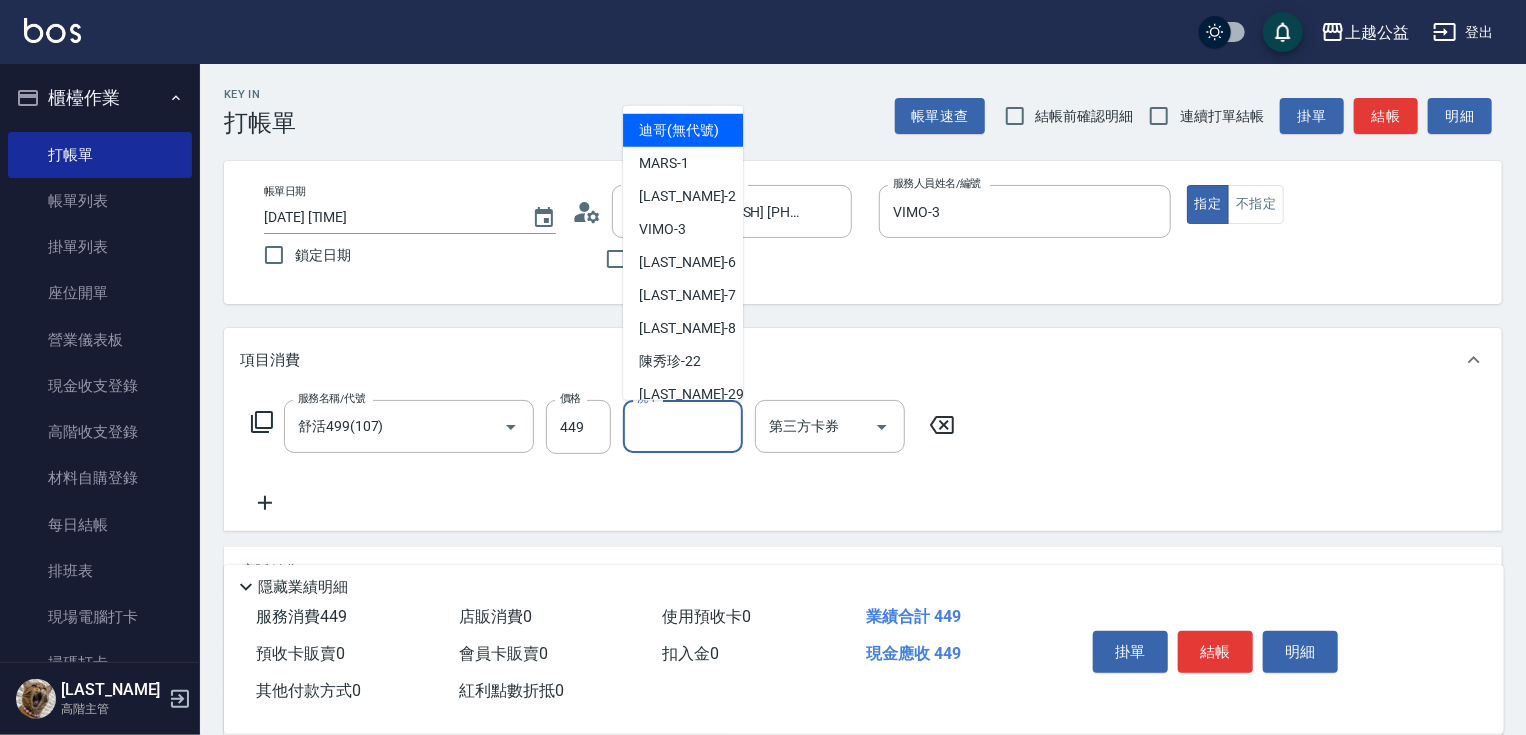 click on "洗-1" at bounding box center [683, 426] 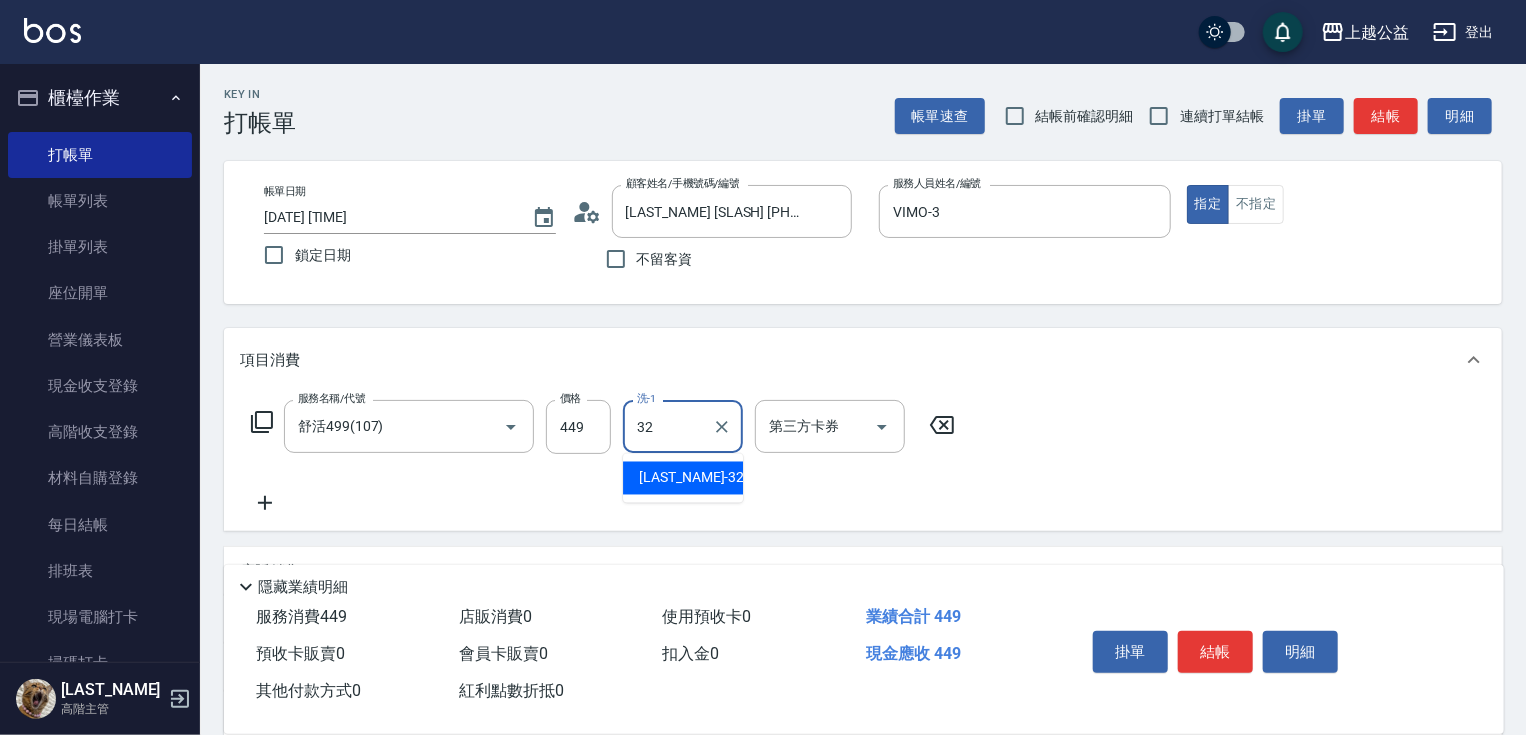 type on "[LAST_NAME]-[NUMBER]" 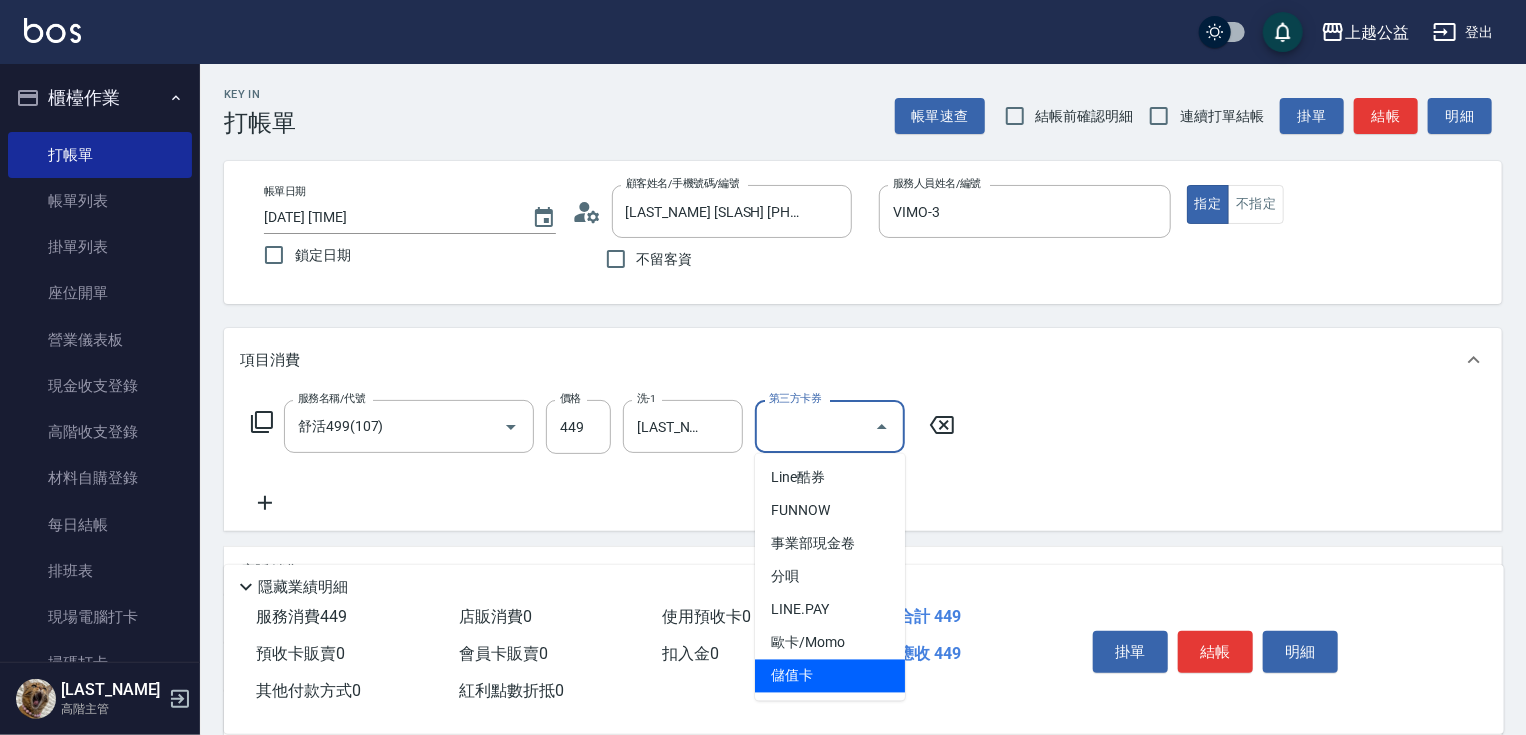 type on "儲值卡" 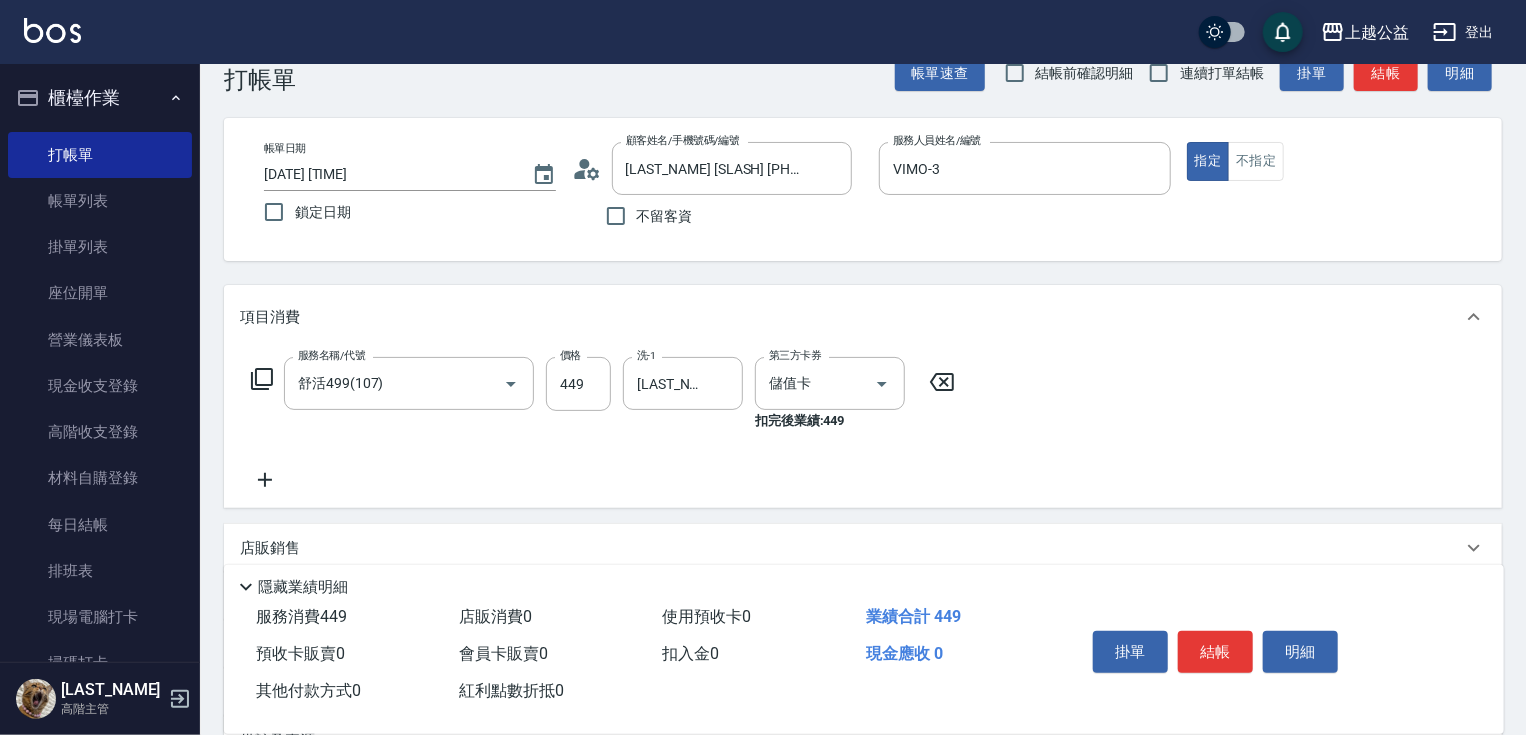 scroll, scrollTop: 262, scrollLeft: 0, axis: vertical 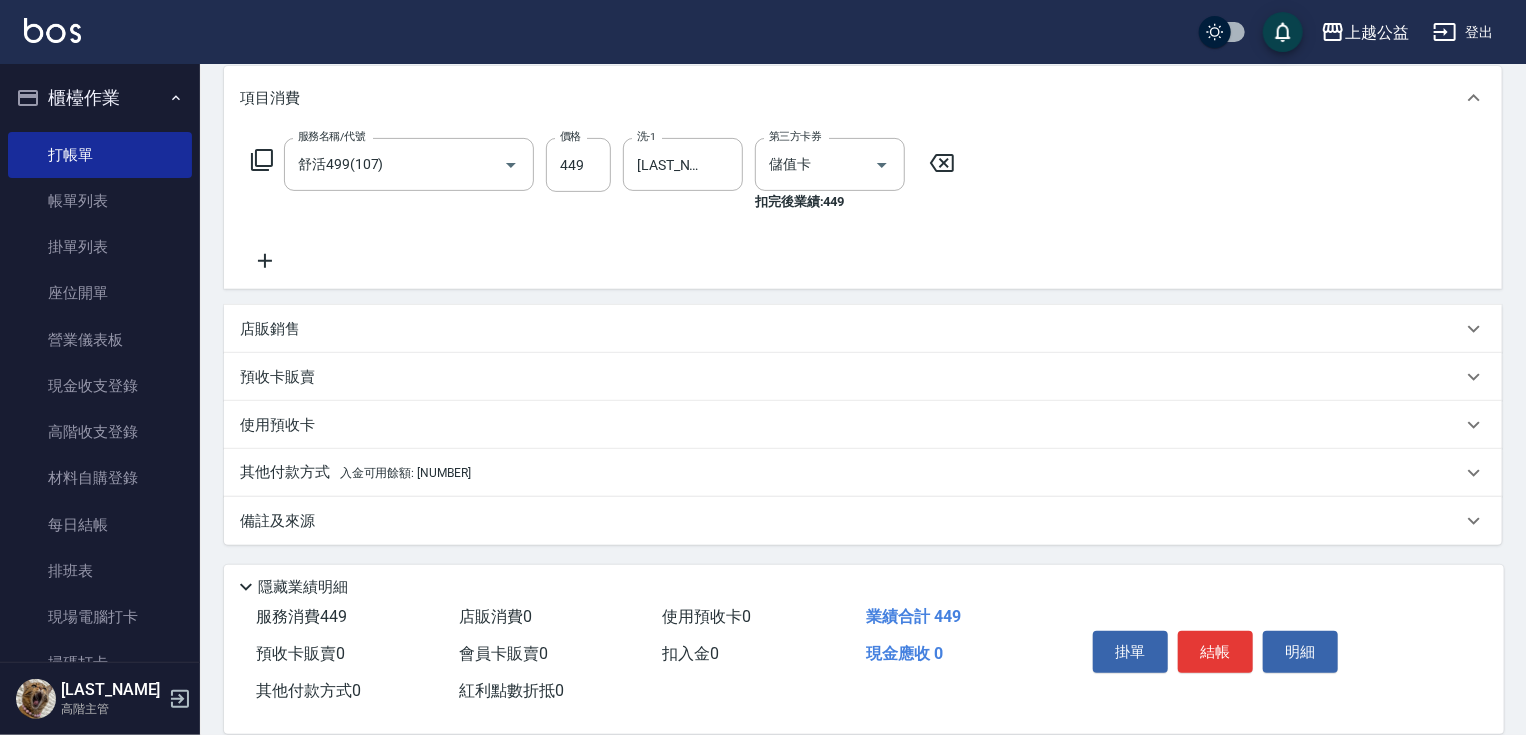 drag, startPoint x: 546, startPoint y: 320, endPoint x: 570, endPoint y: 522, distance: 203.42075 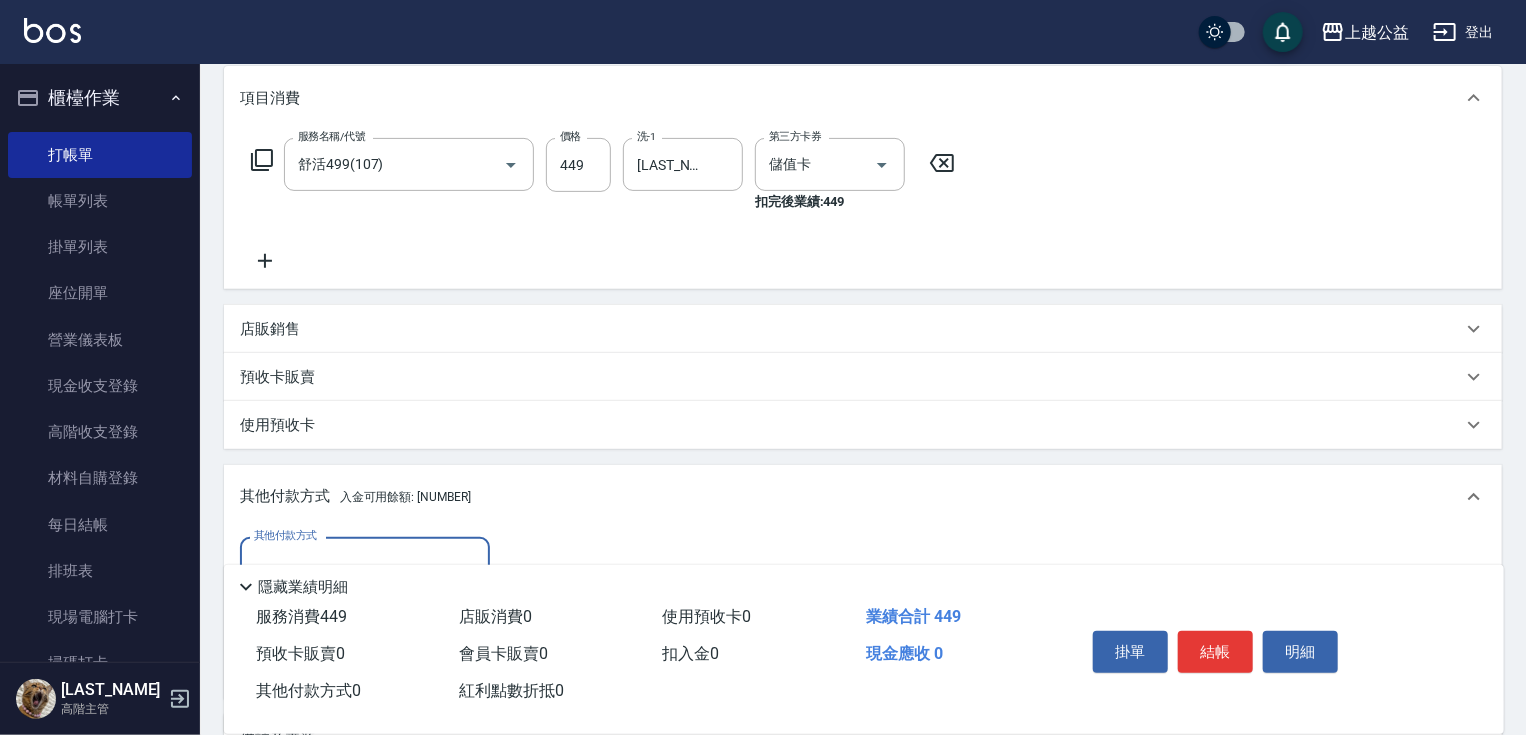 scroll, scrollTop: 0, scrollLeft: 0, axis: both 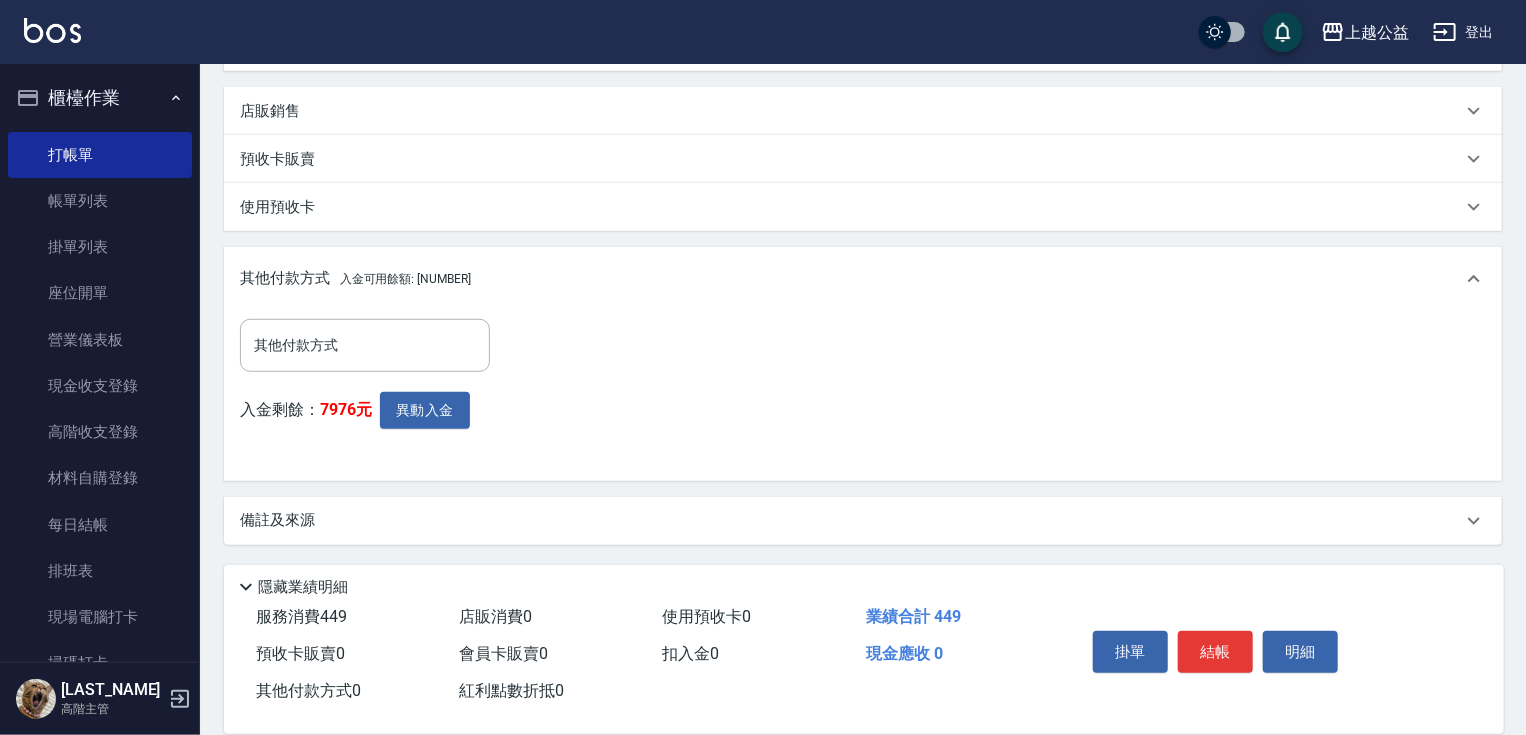 drag, startPoint x: 582, startPoint y: 488, endPoint x: 464, endPoint y: 477, distance: 118.511604 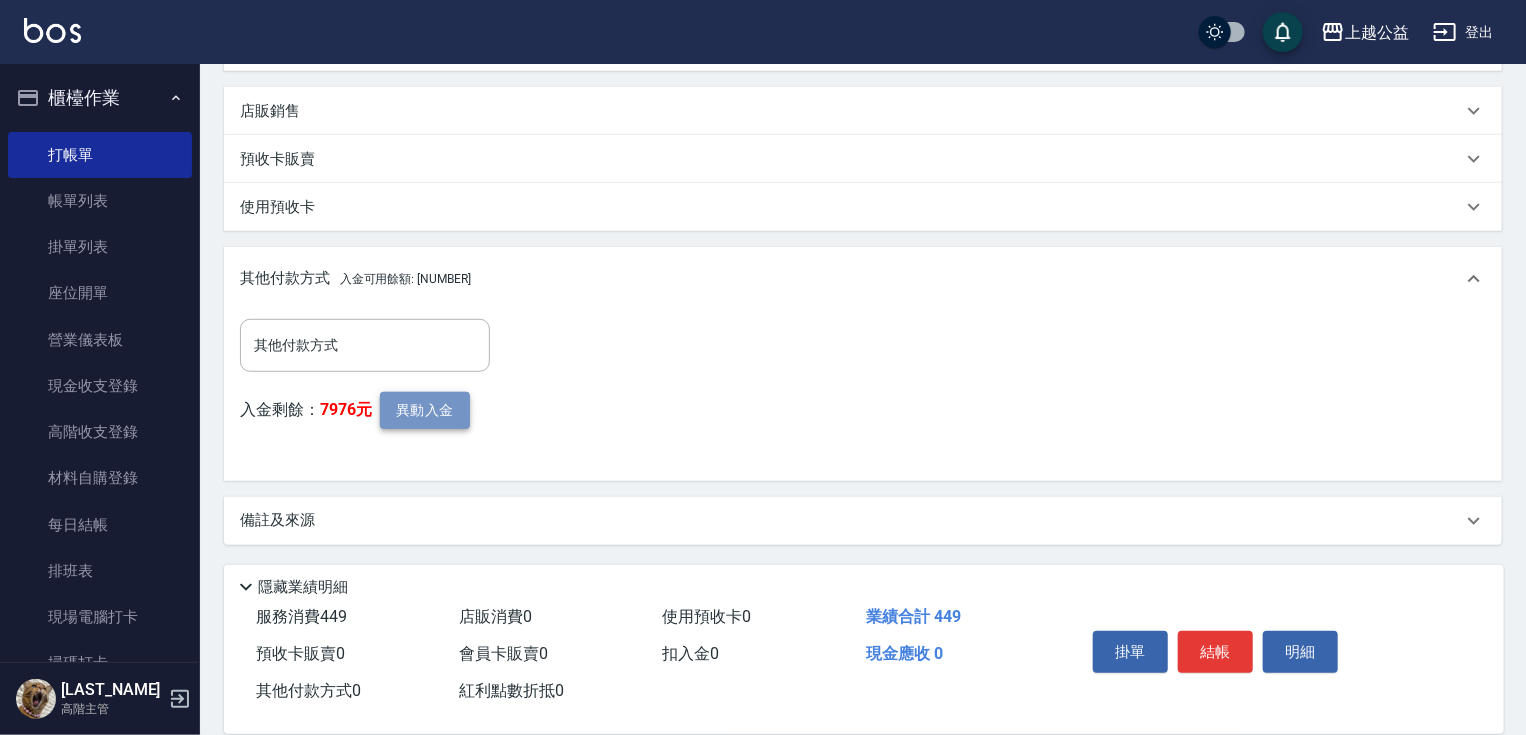 click on "異動入金" at bounding box center (425, 410) 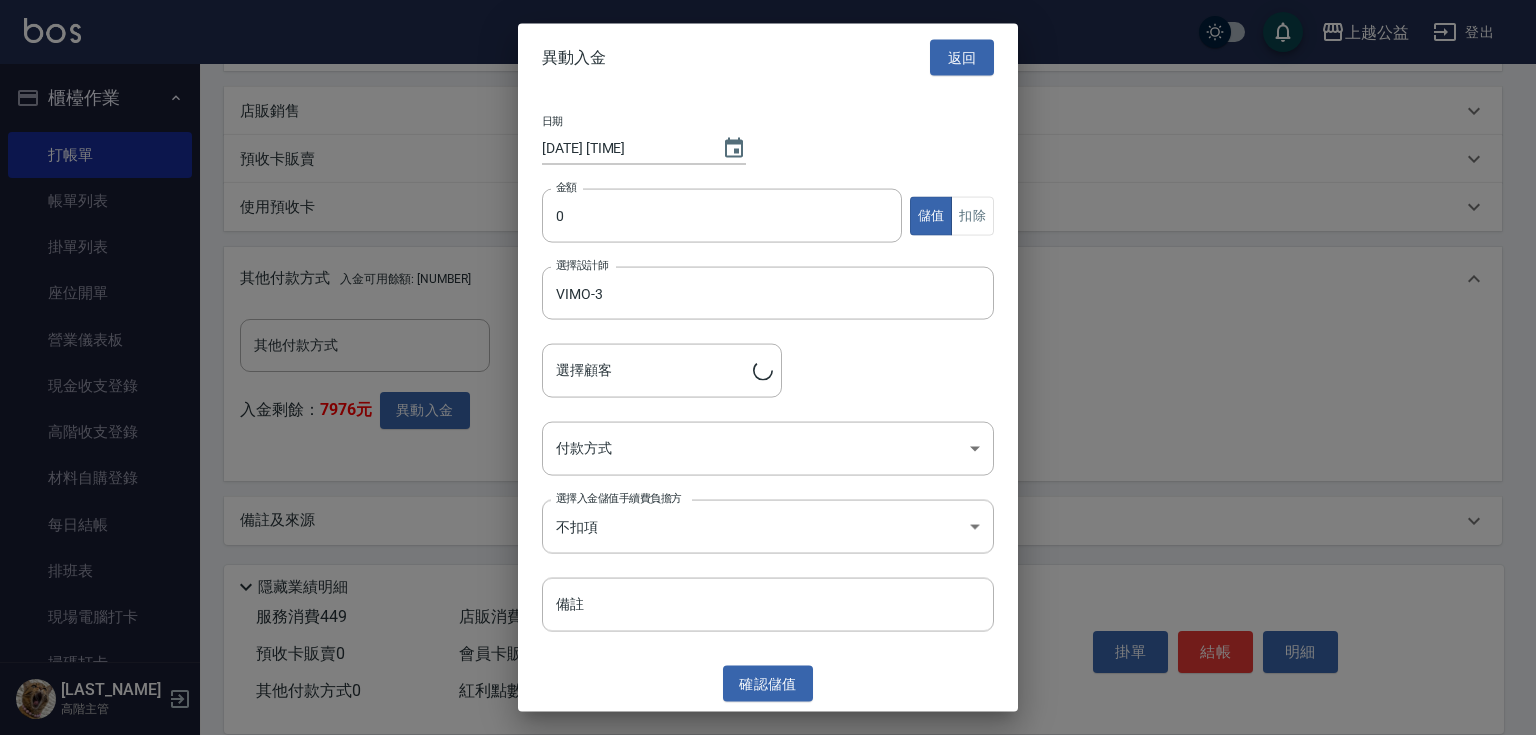 type on "[LAST_NAME] [SLASH] [PHONE]" 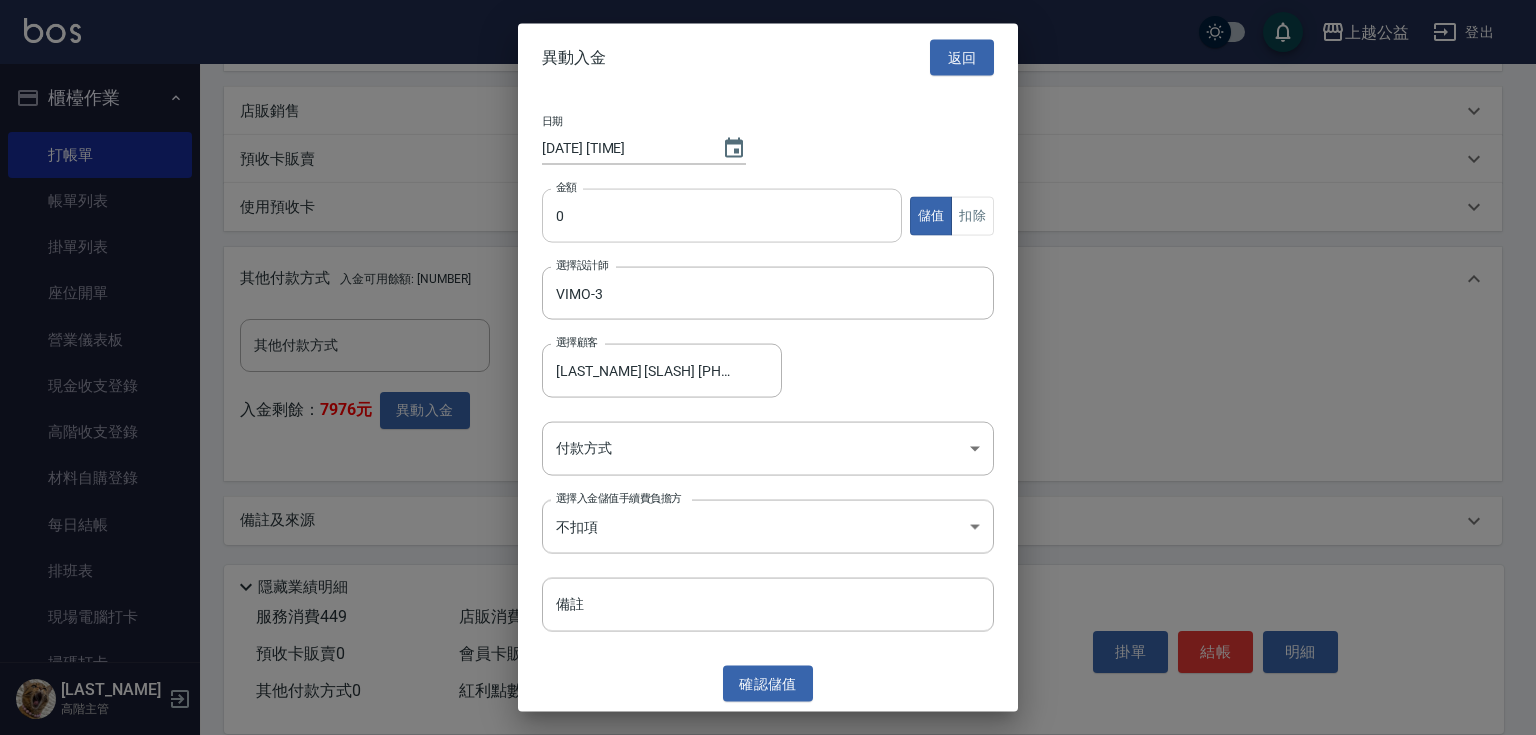 click on "0" at bounding box center [722, 216] 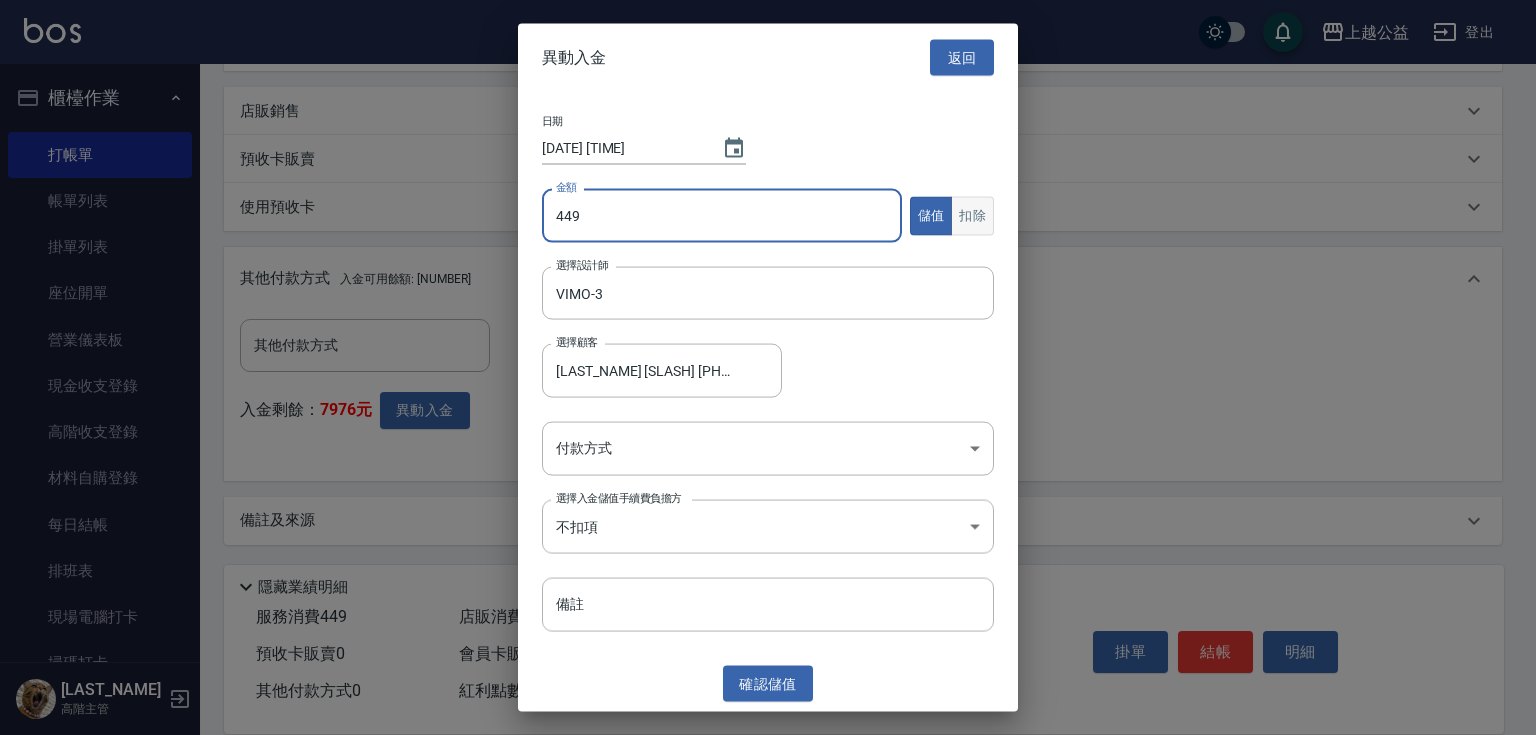 type on "449" 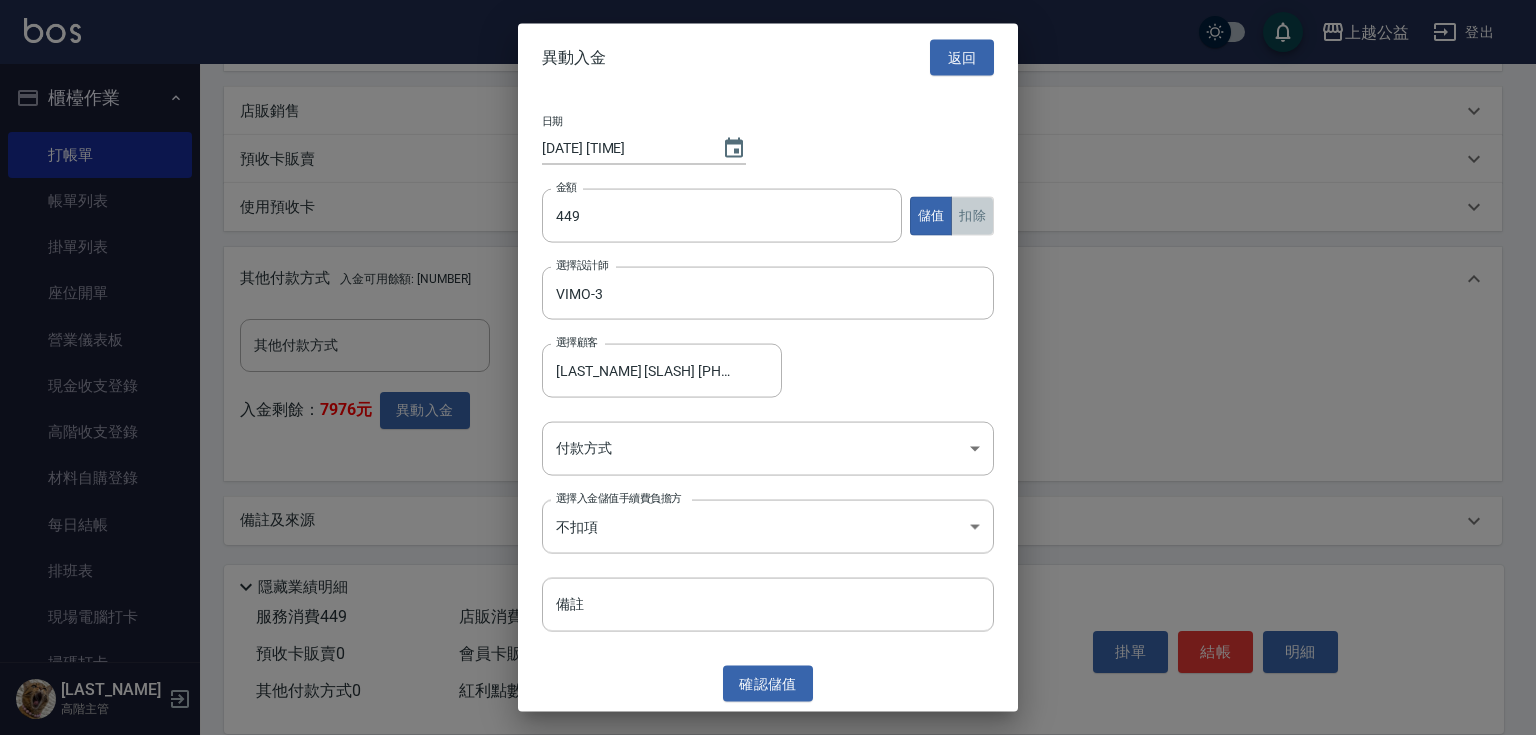 click on "扣除" at bounding box center [972, 215] 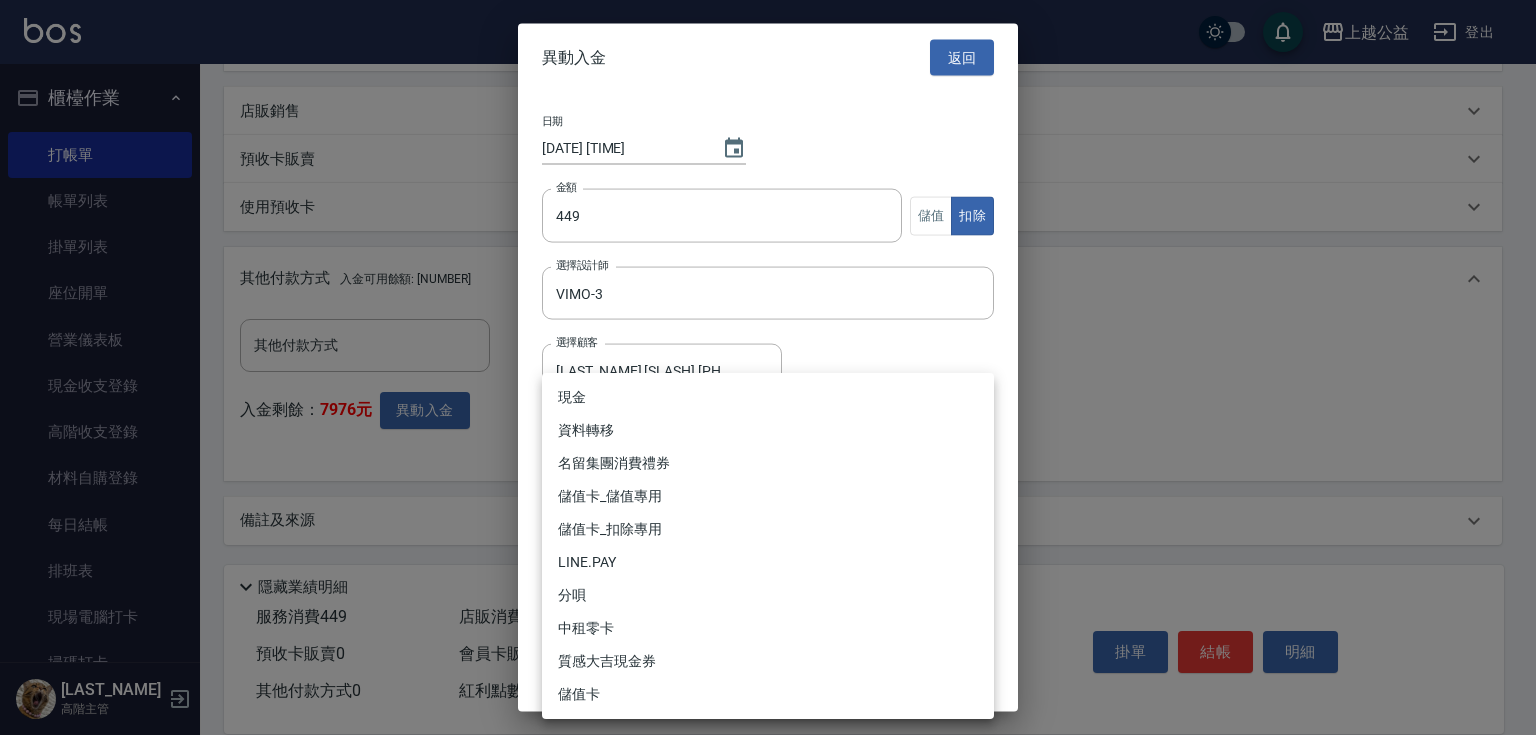 click on "上越公益 登出 櫃檯作業 打帳單 帳單列表 掛單列表 座位開單 營業儀表板 現金收支登錄 高階收支登錄 材料自購登錄 每日結帳 排班表 現場電腦打卡 掃碼打卡 預約管理 預約管理 單日預約紀錄 單週預約紀錄 報表及分析 報表目錄 消費分析儀表板 店家區間累計表 店家日報表 店家排行榜 互助日報表 互助月報表 互助排行榜 互助點數明細 互助業績報表 全店業績分析表 每日業績分析表 營業統計分析表 營業項目月分析表 設計師業績表 設計師日報表 設計師業績分析表 設計師業績月報表 設計師抽成報表 設計師排行榜 商品銷售排行榜 商品消耗明細 商品進銷貨報表 商品庫存表 商品庫存盤點表 會員卡銷售報表 服務扣項明細表 單一服務項目查詢 店販抽成明細 店販分類抽成明細 顧客入金餘額表 顧客卡券餘額表 每日非現金明細 每日收支明細 收支分類明細表 收支匯款表 0" at bounding box center [768, 127] 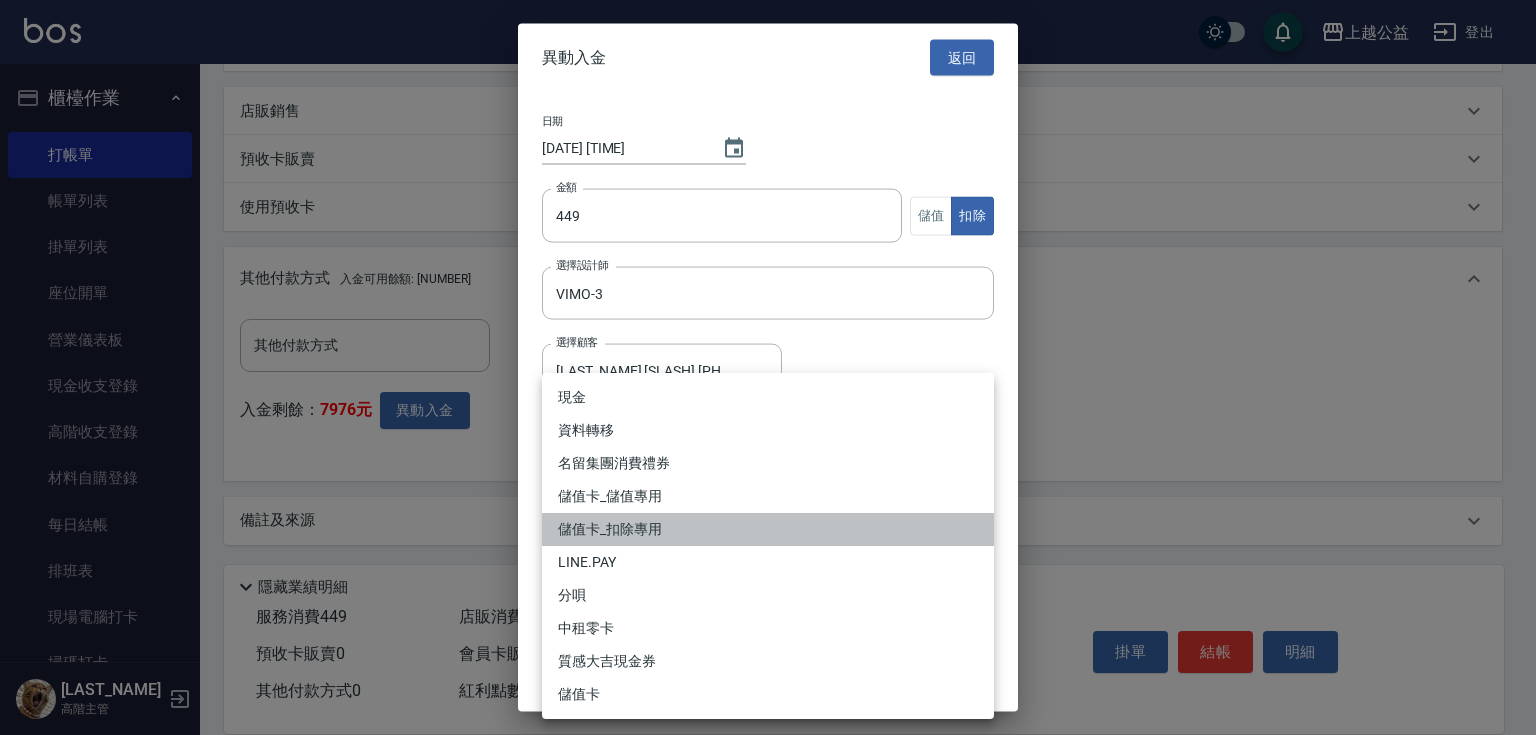 click on "儲值卡_扣除專用" at bounding box center (768, 529) 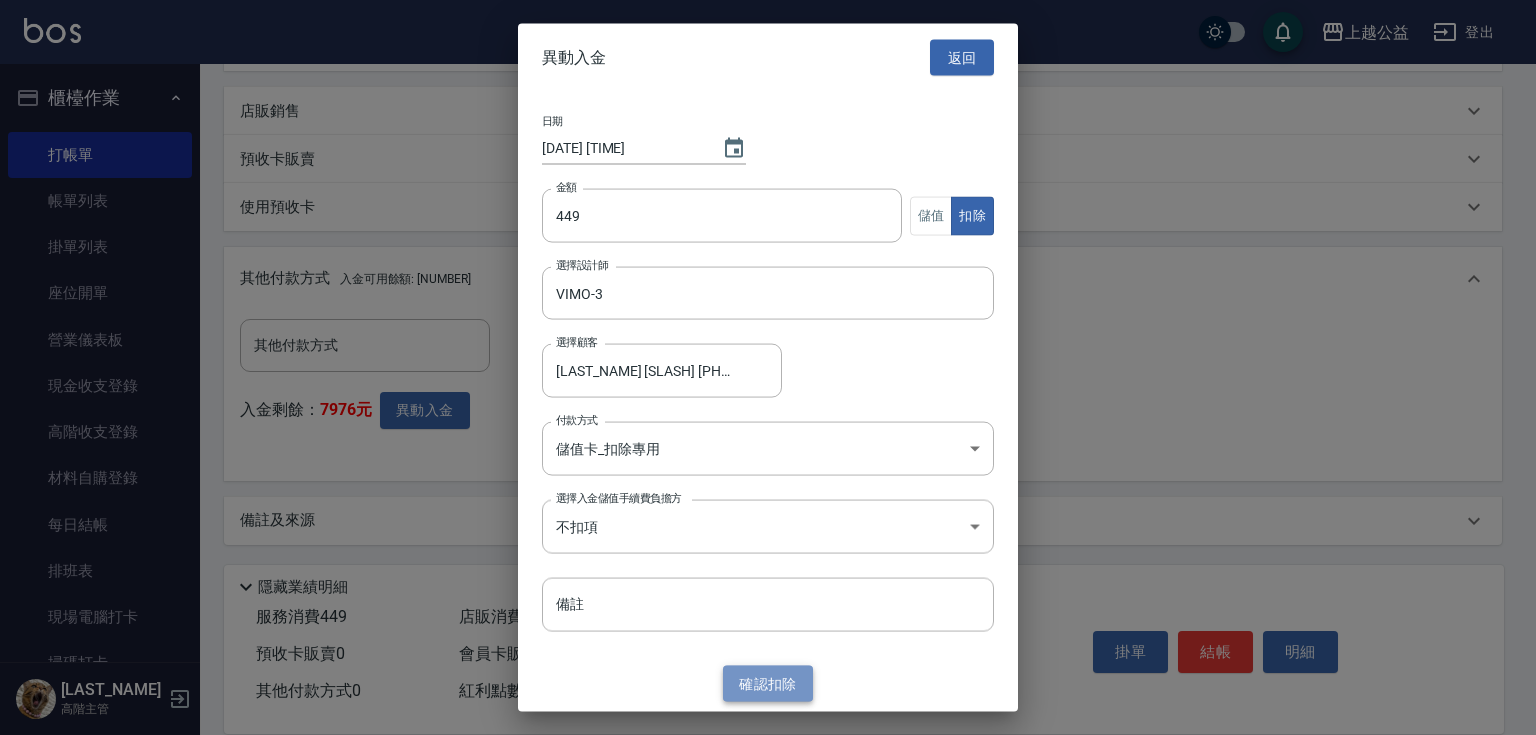 click on "確認 扣除" at bounding box center [768, 683] 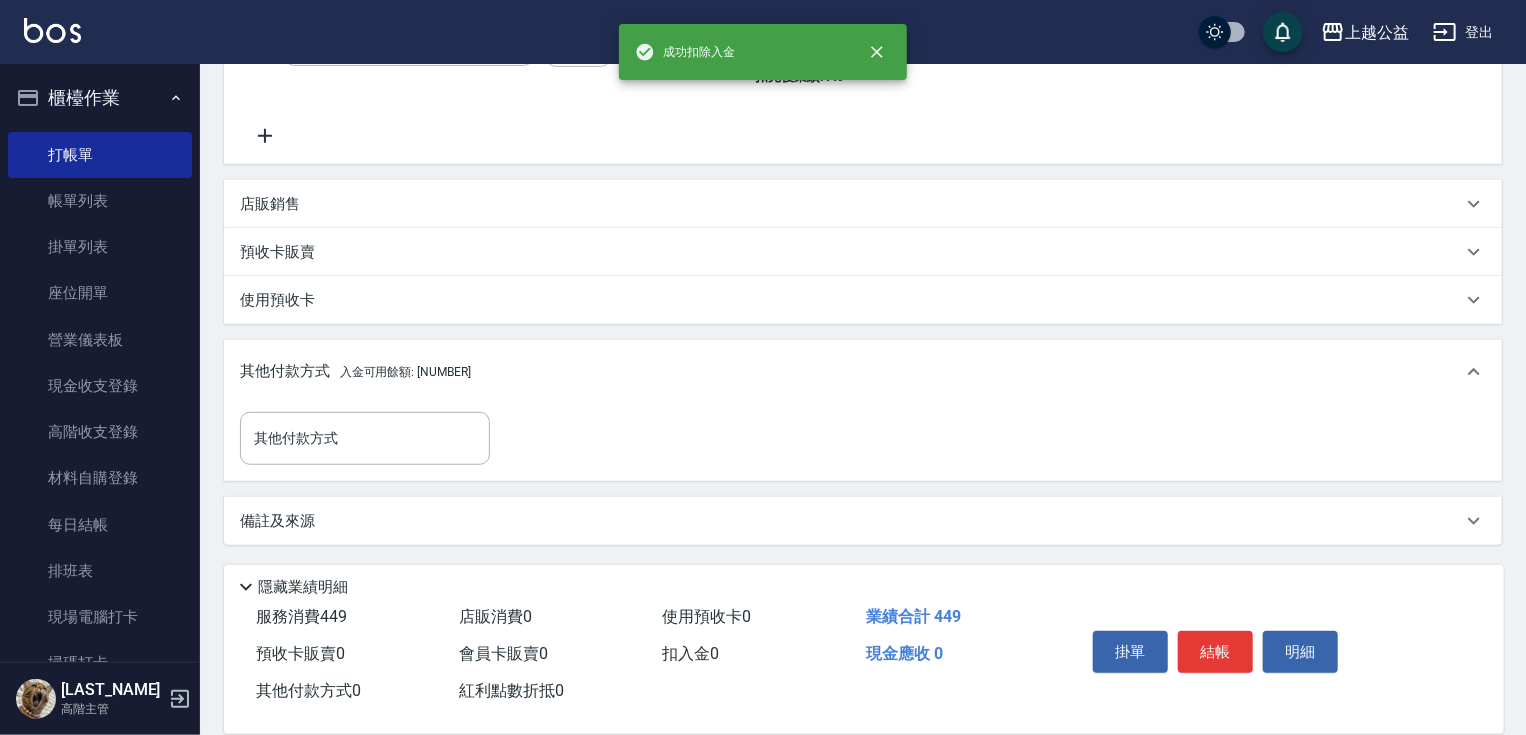 scroll, scrollTop: 480, scrollLeft: 0, axis: vertical 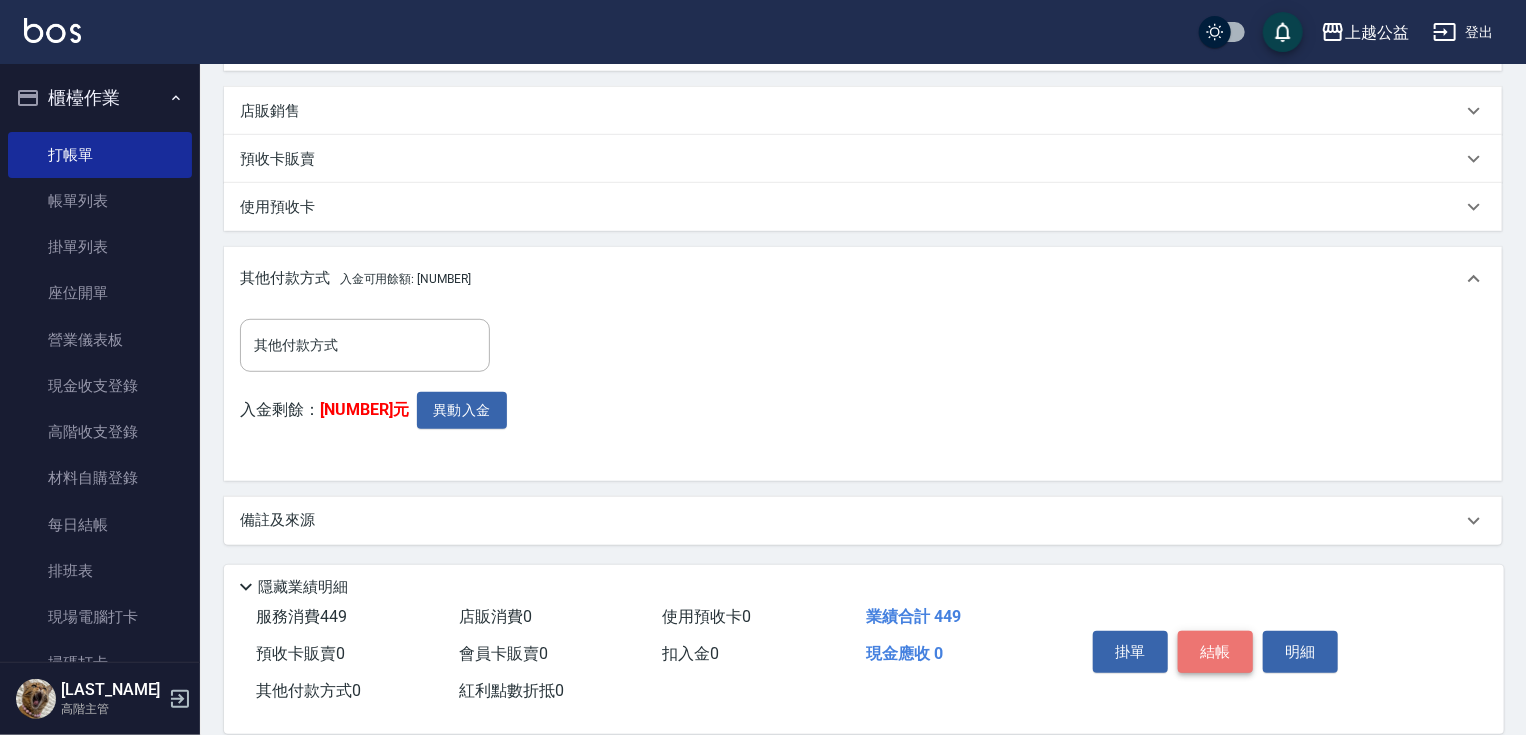 click on "結帳" at bounding box center (1215, 652) 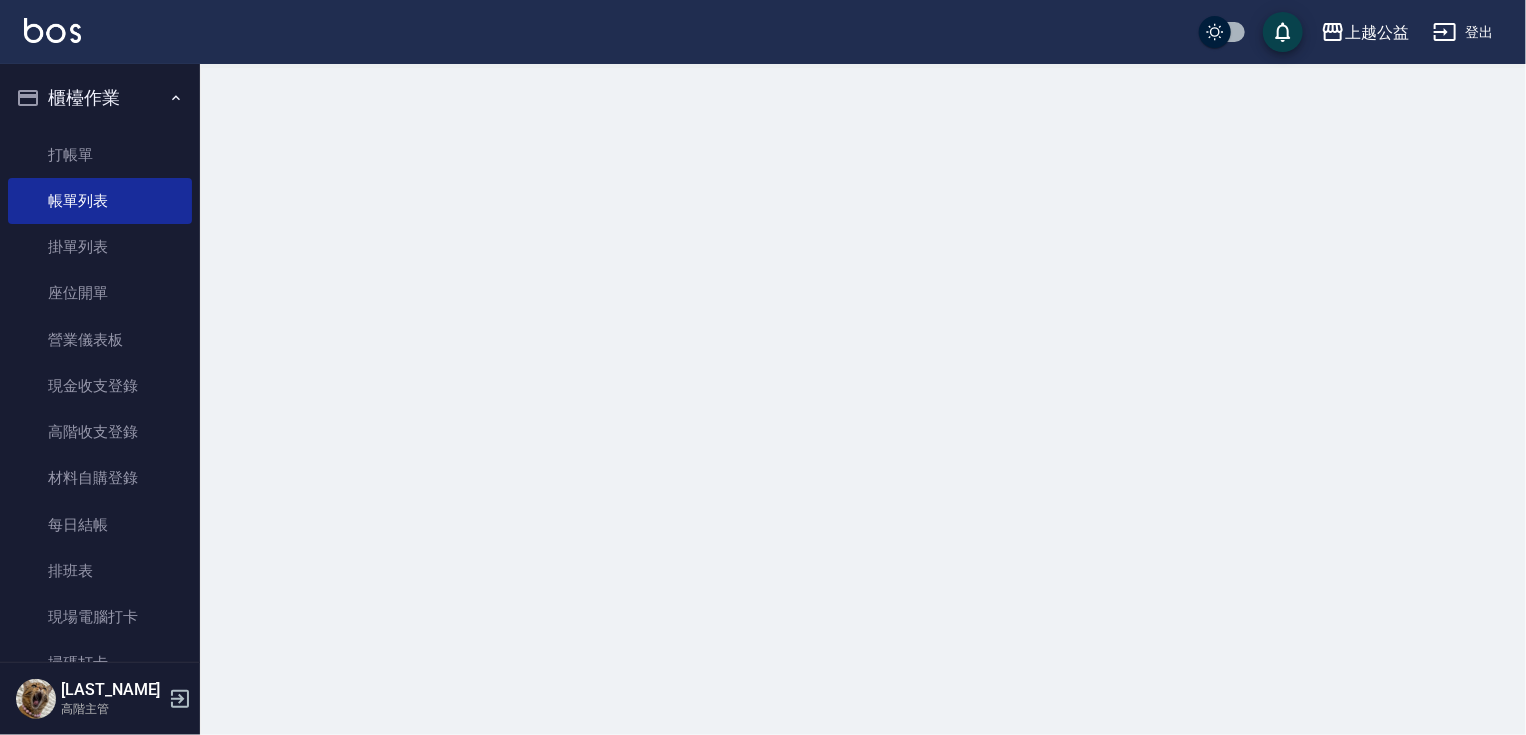 scroll, scrollTop: 0, scrollLeft: 0, axis: both 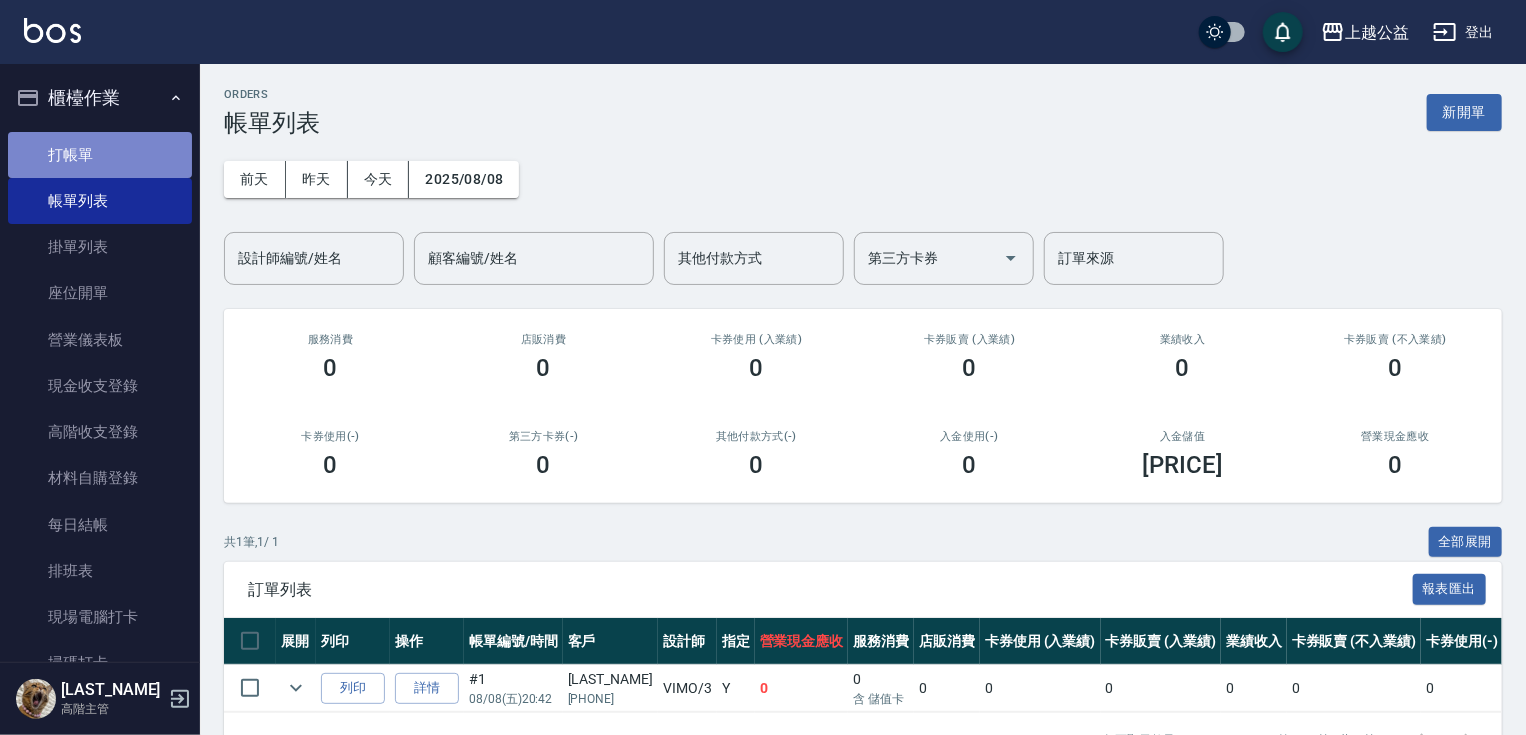 click on "打帳單" at bounding box center (100, 155) 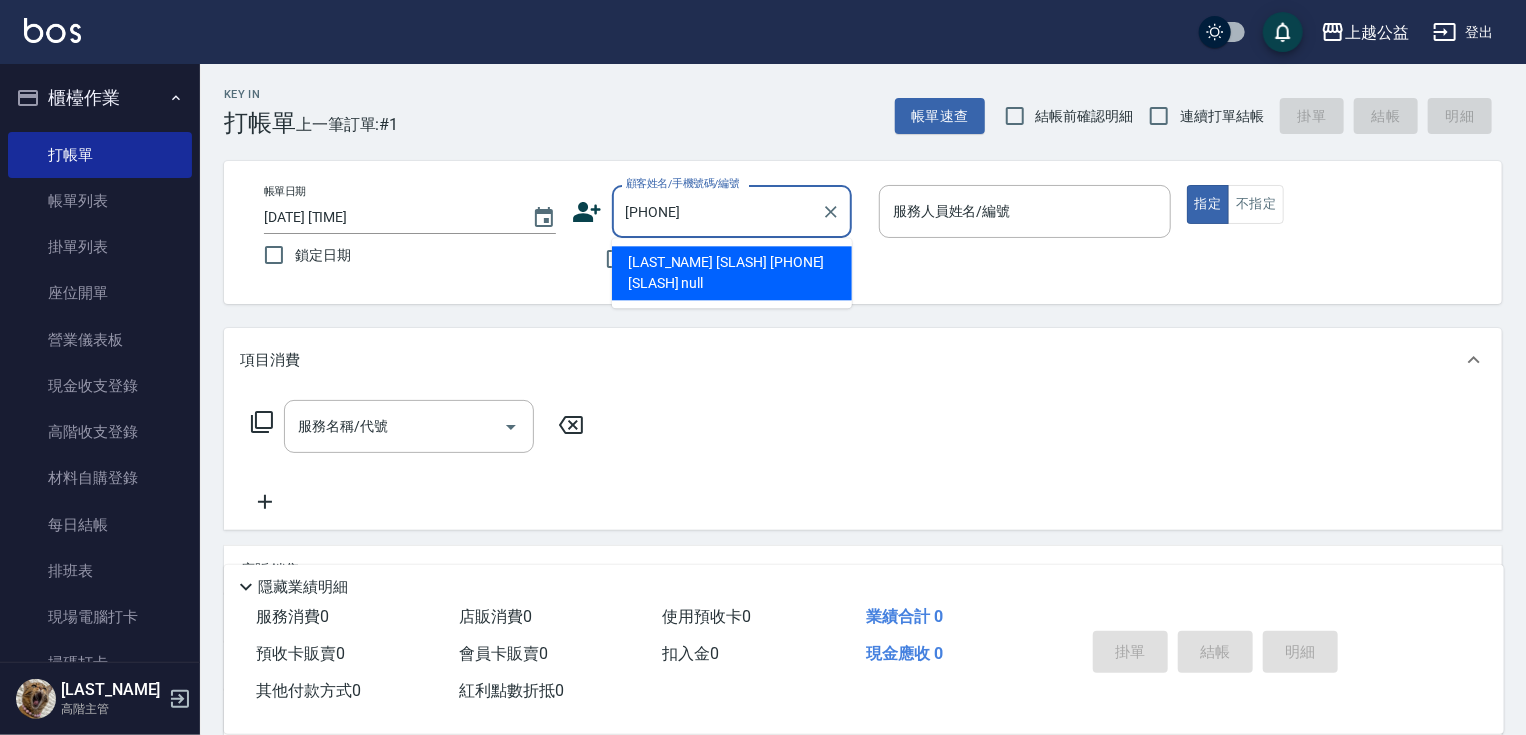 type on "[PHONE]" 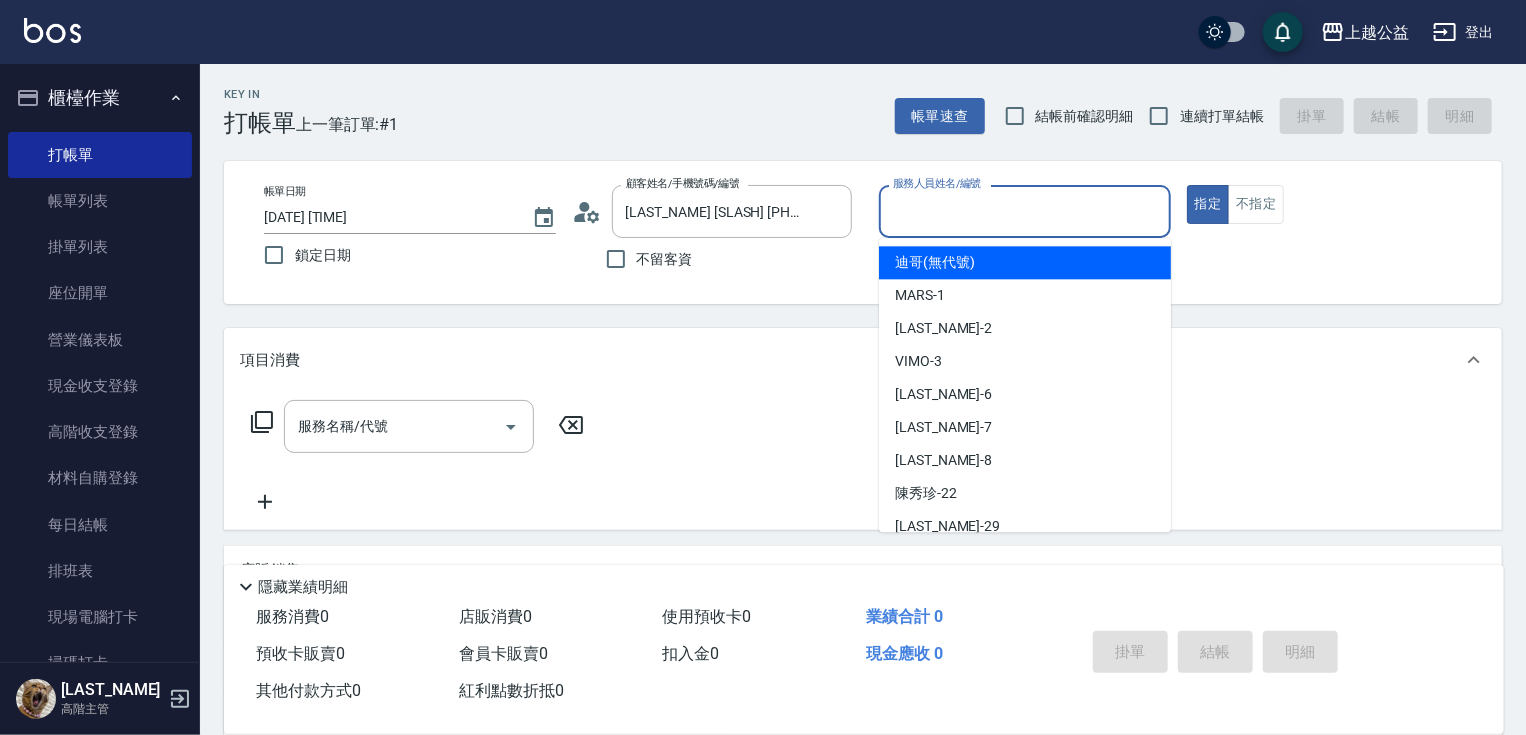 click on "服務人員姓名/編號 服務人員姓名/編號" at bounding box center [1025, 211] 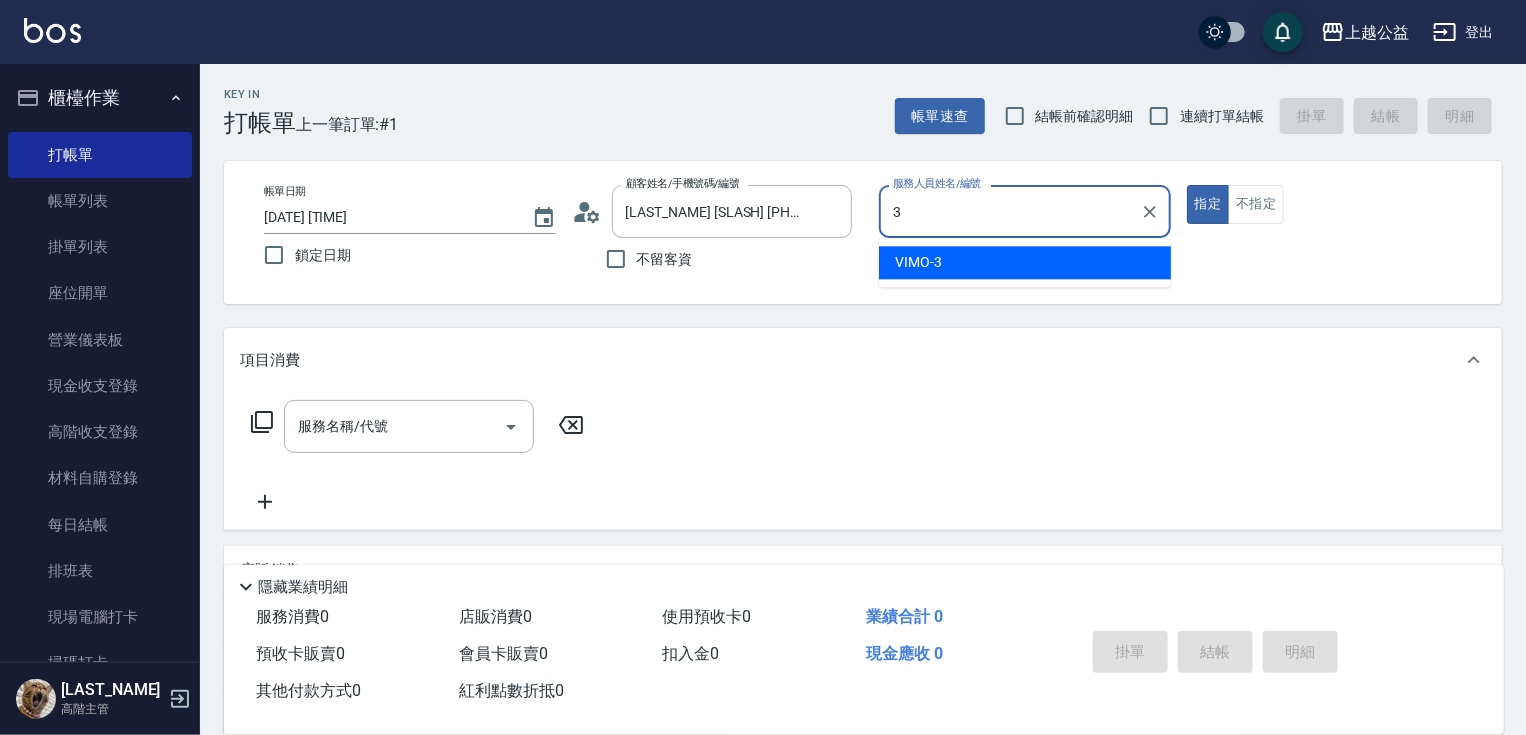 type on "VIMO-3" 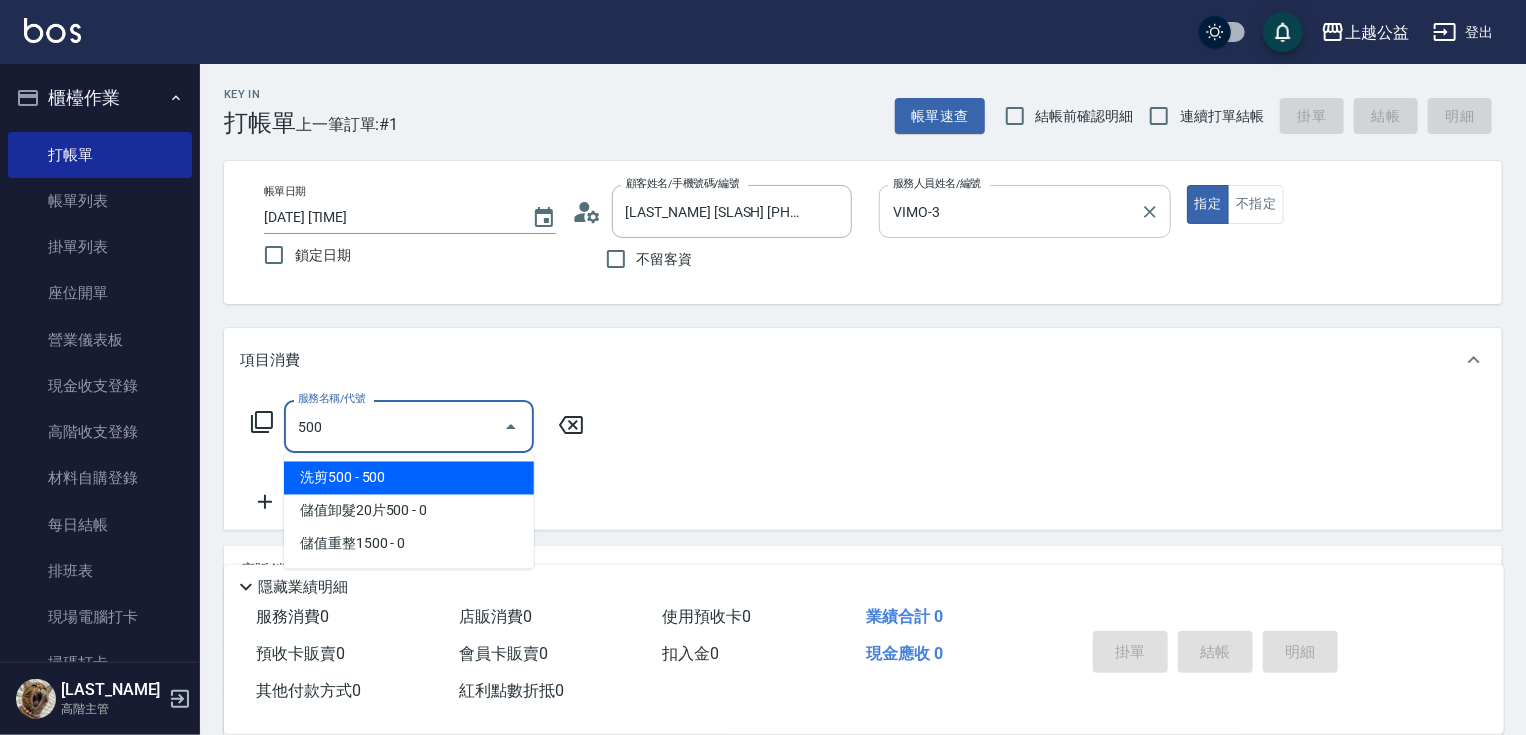 type on "洗剪500(500)" 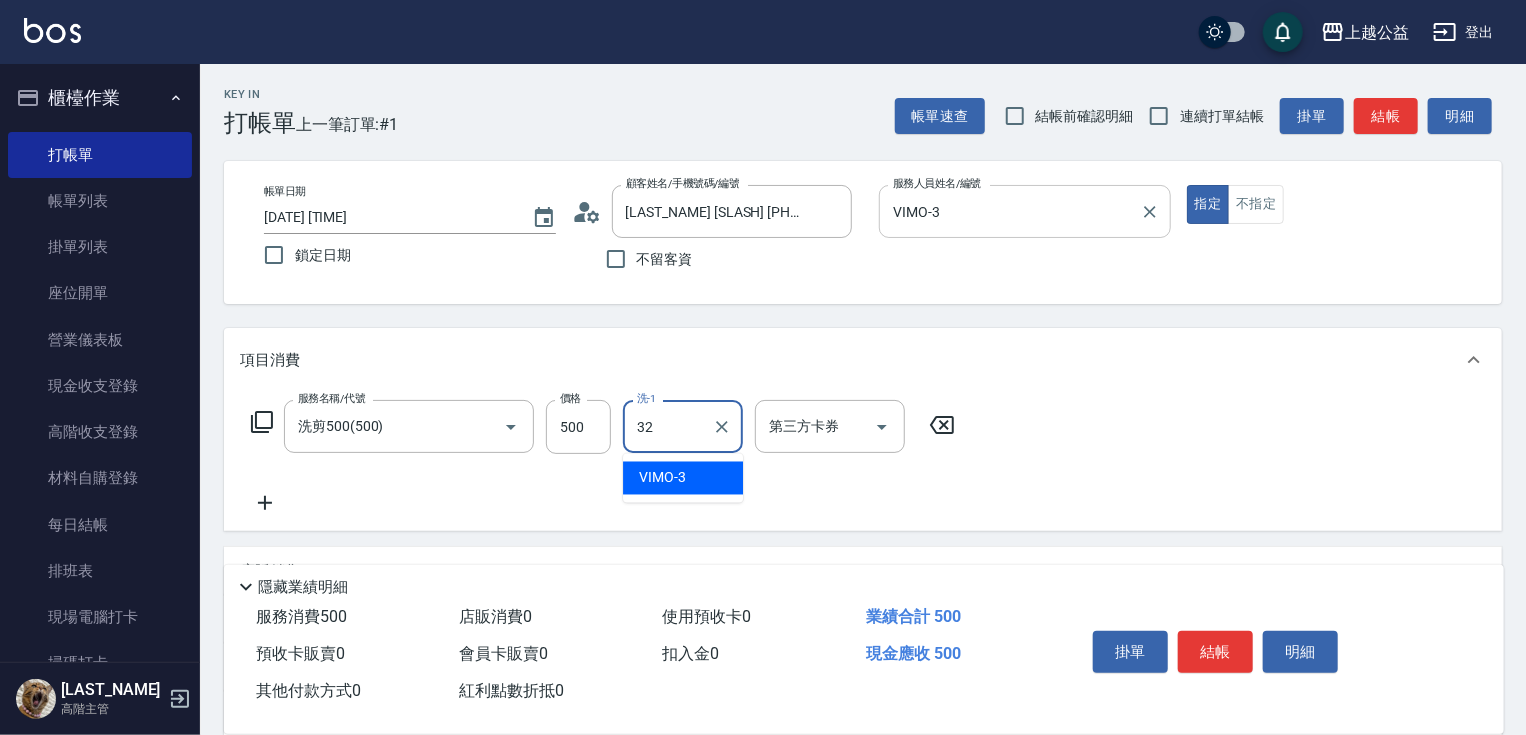 type on "[LAST_NAME]-[NUMBER]" 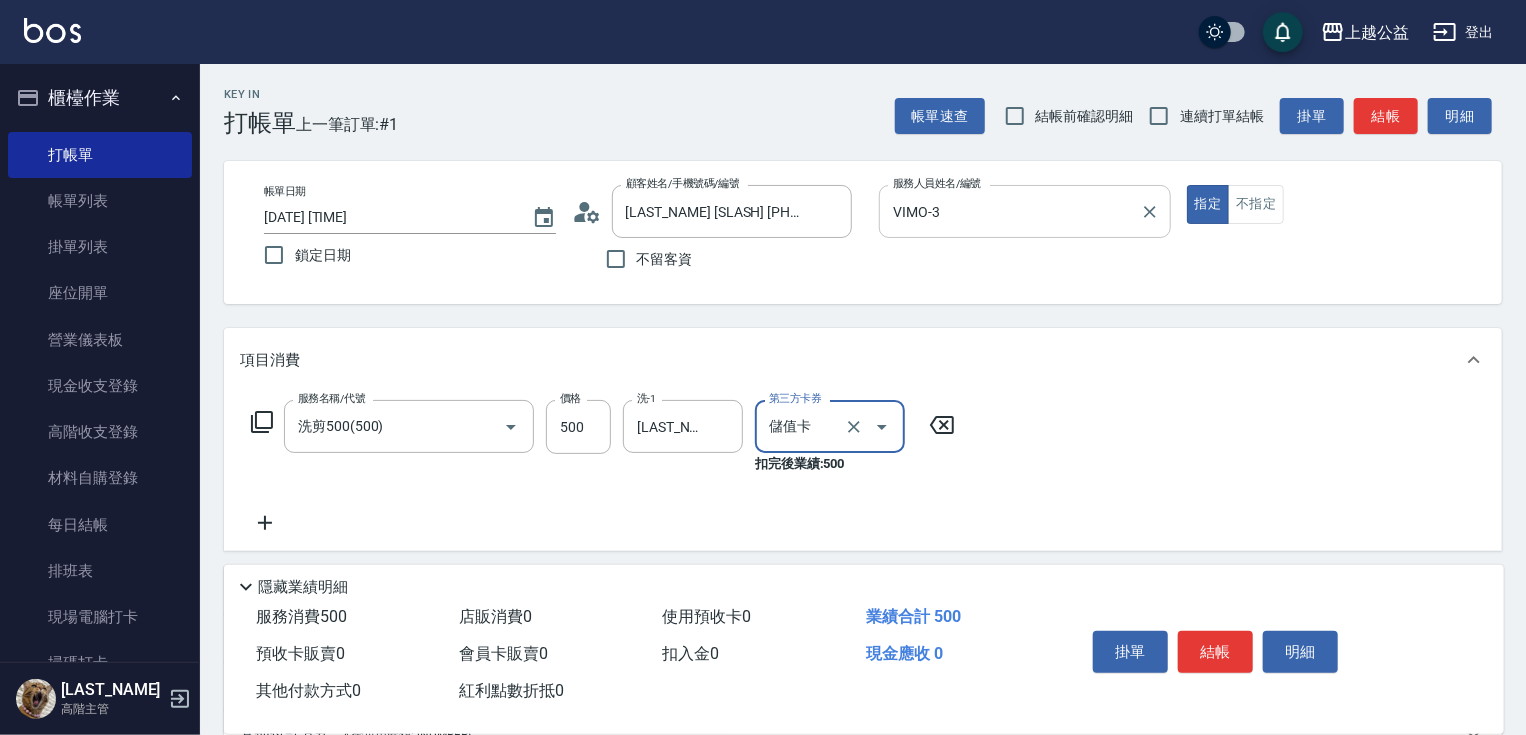 type on "儲值卡" 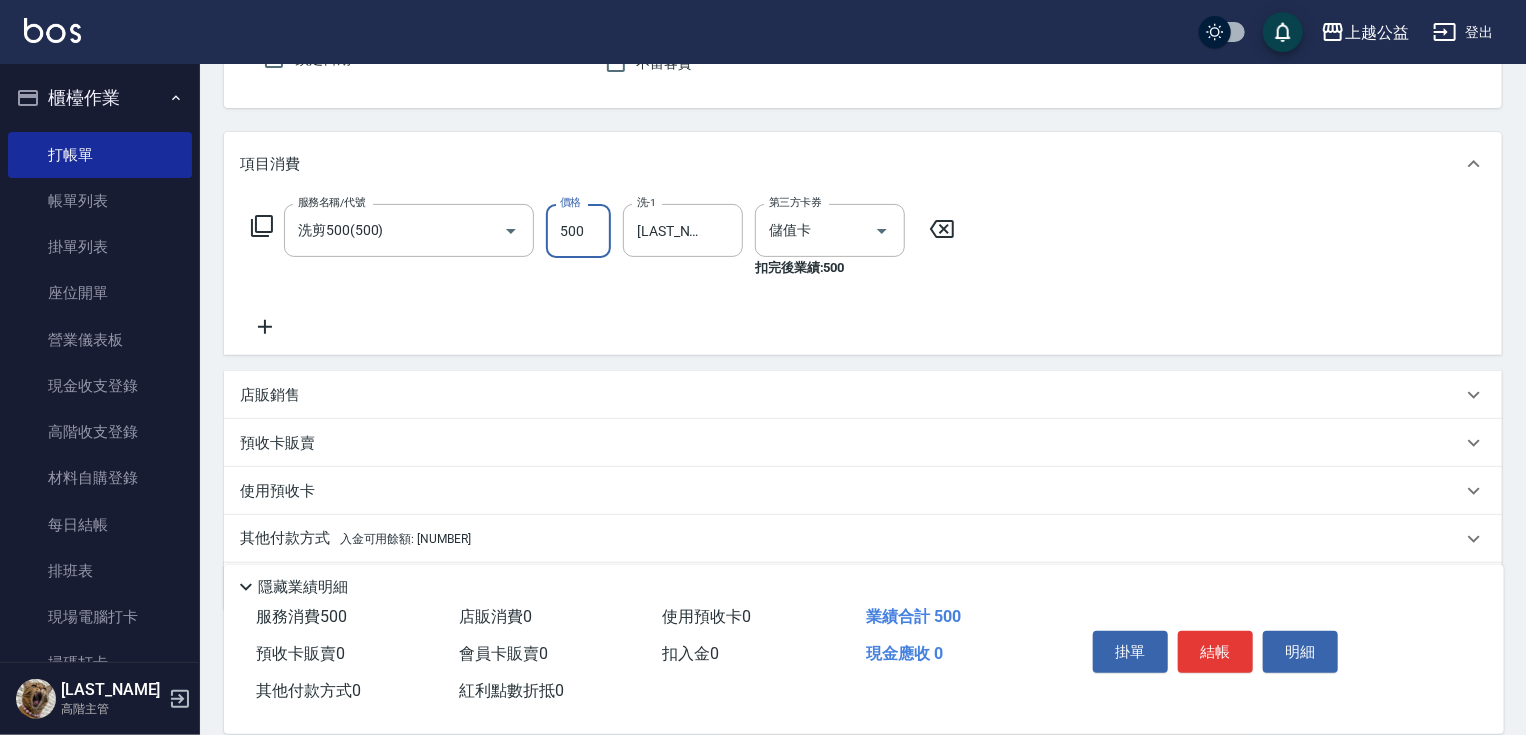 scroll, scrollTop: 262, scrollLeft: 0, axis: vertical 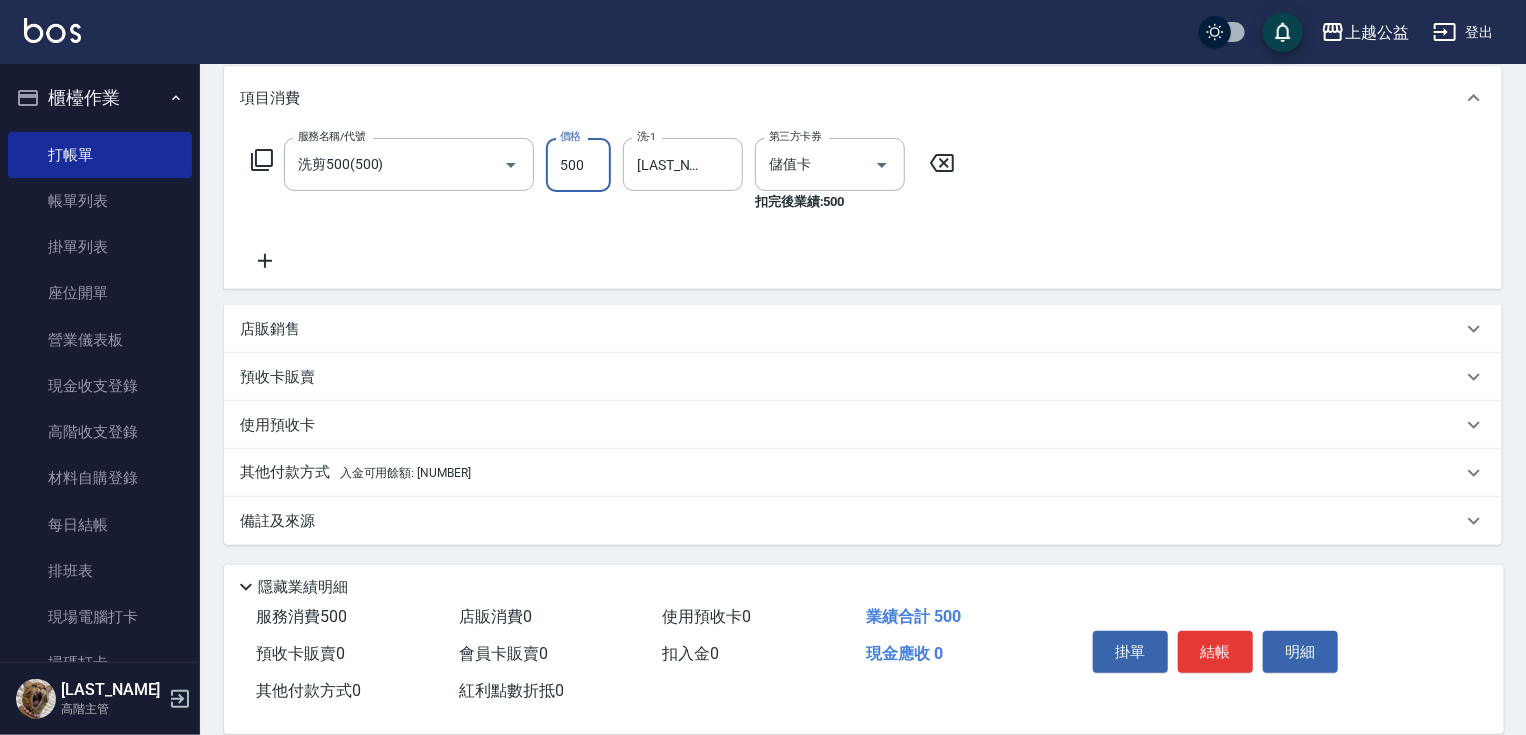 drag, startPoint x: 579, startPoint y: 413, endPoint x: 551, endPoint y: 565, distance: 154.55743 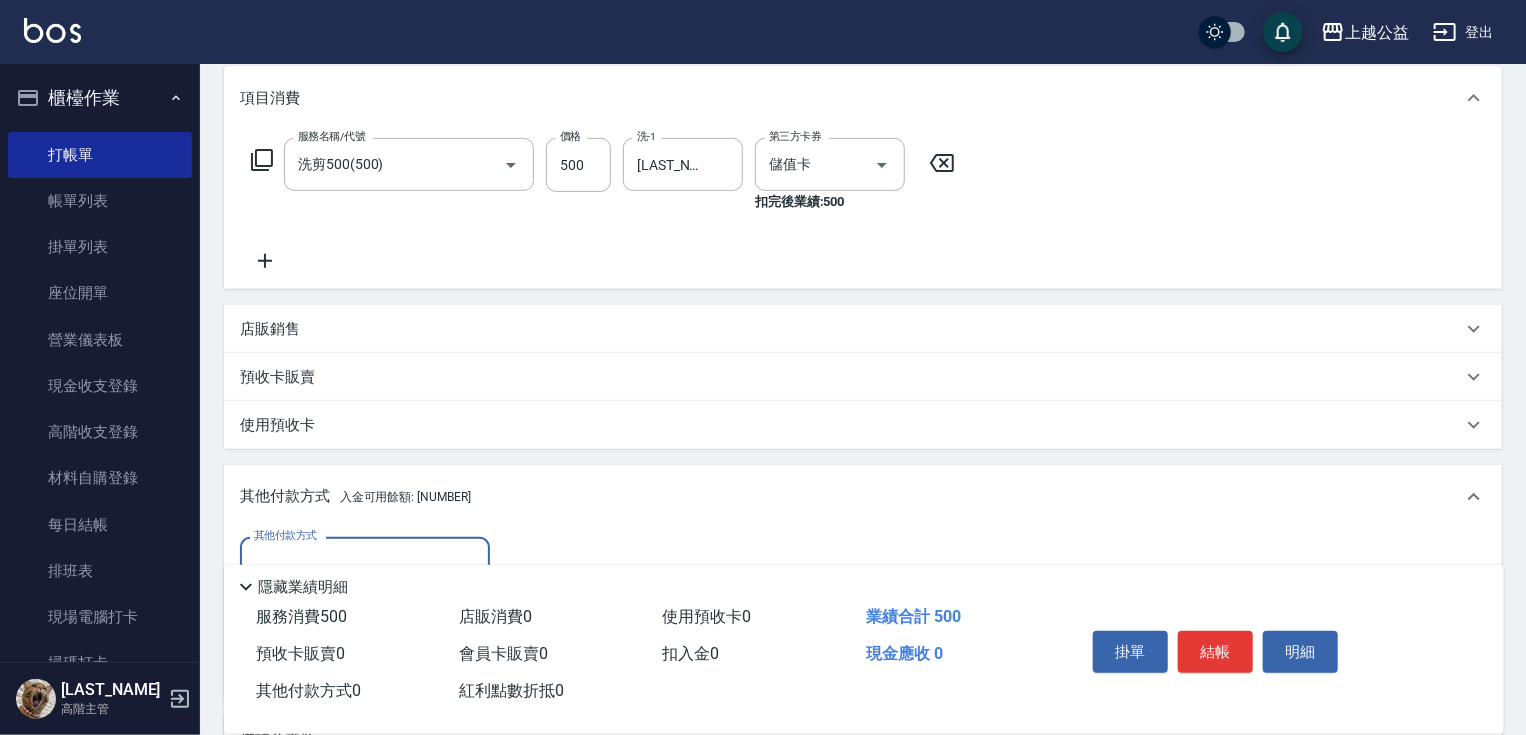 scroll, scrollTop: 0, scrollLeft: 0, axis: both 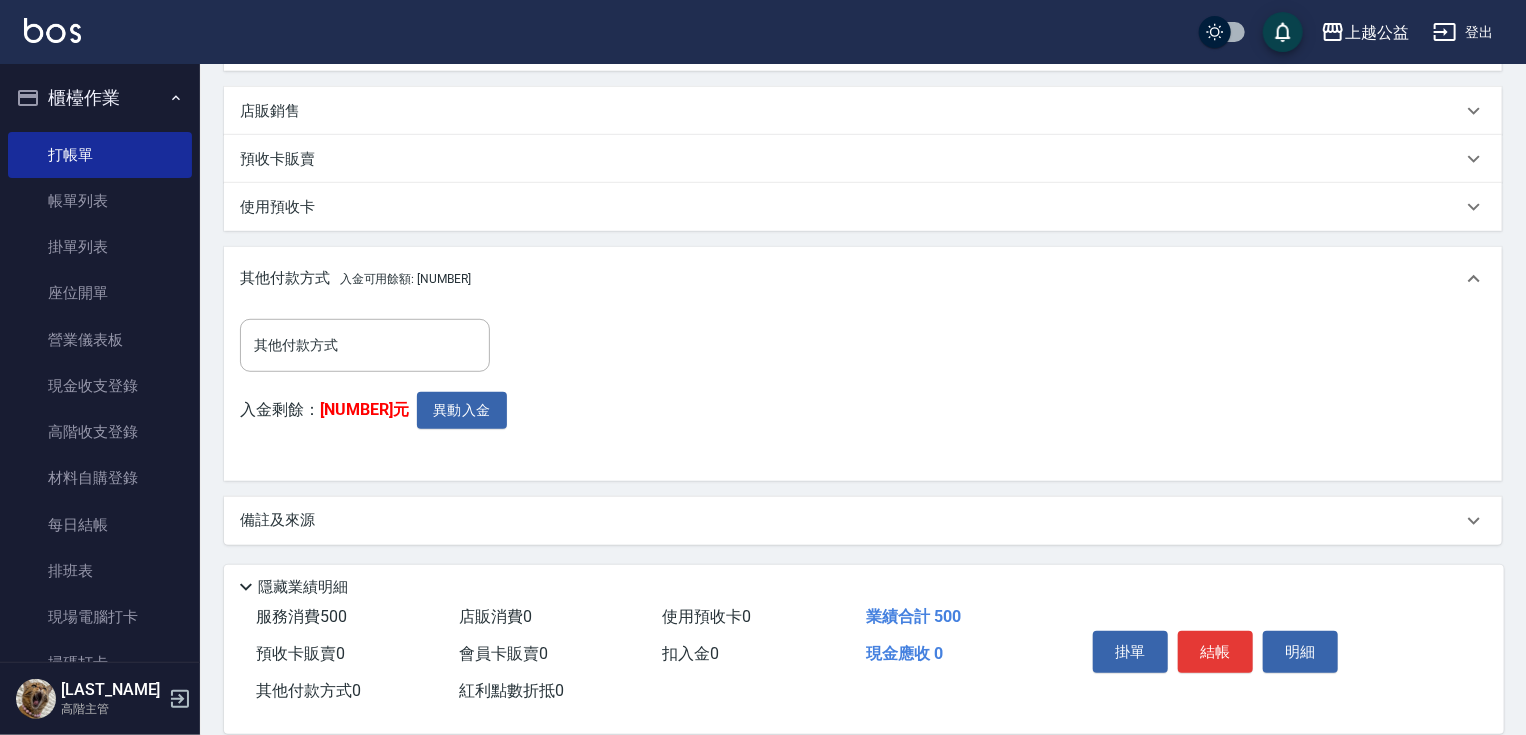 drag, startPoint x: 503, startPoint y: 448, endPoint x: 456, endPoint y: 477, distance: 55.226807 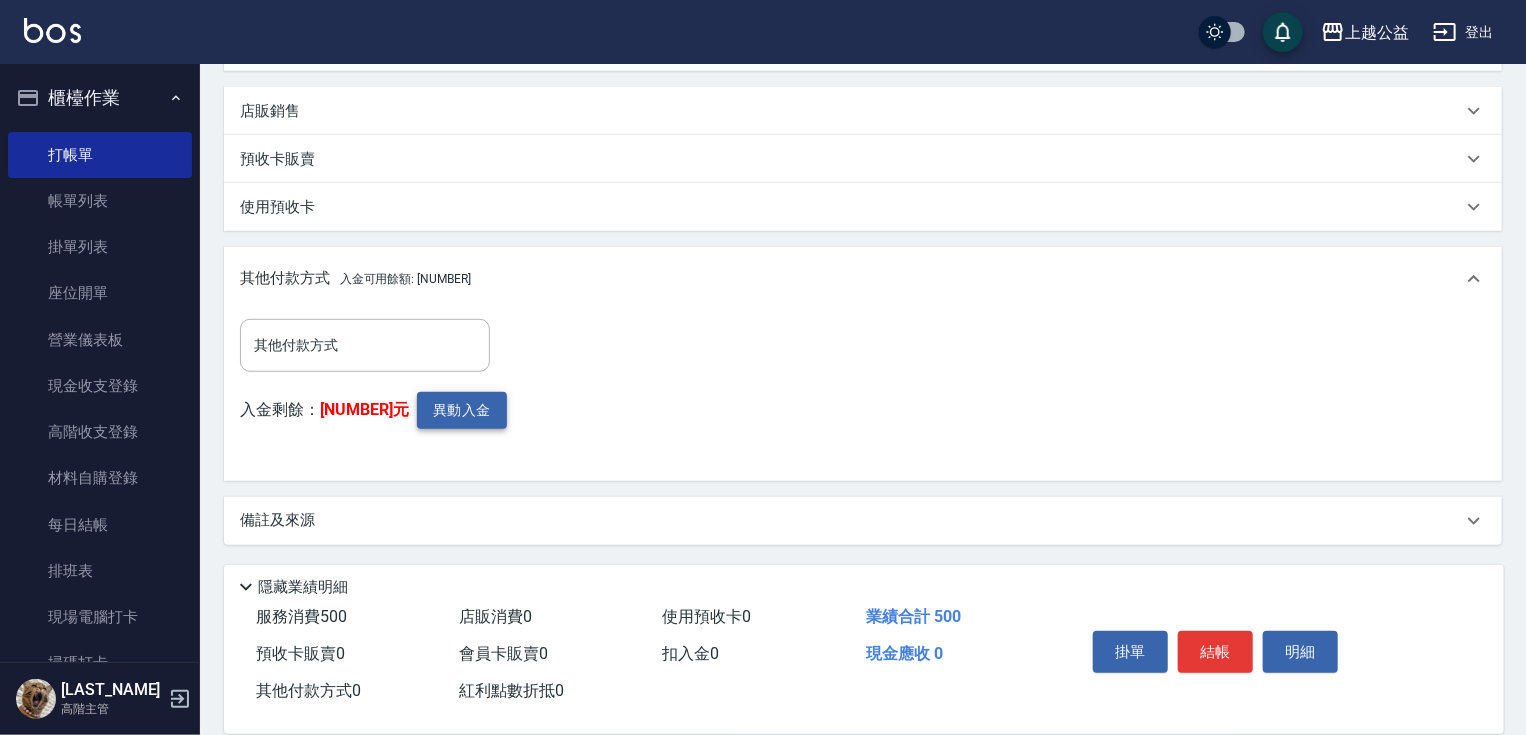 click on "異動入金" at bounding box center [462, 410] 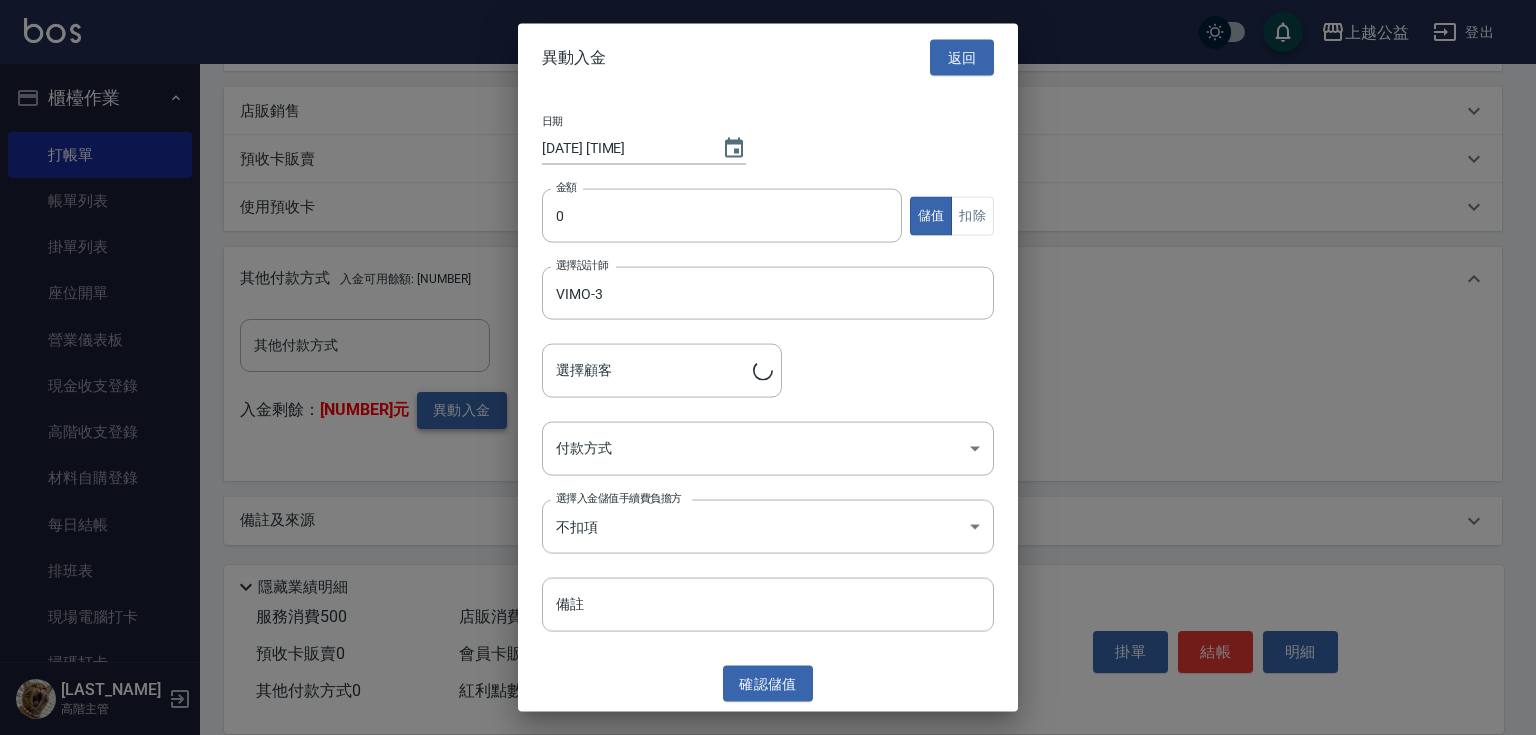 type on "[LAST_NAME] [SLASH] [PHONE]" 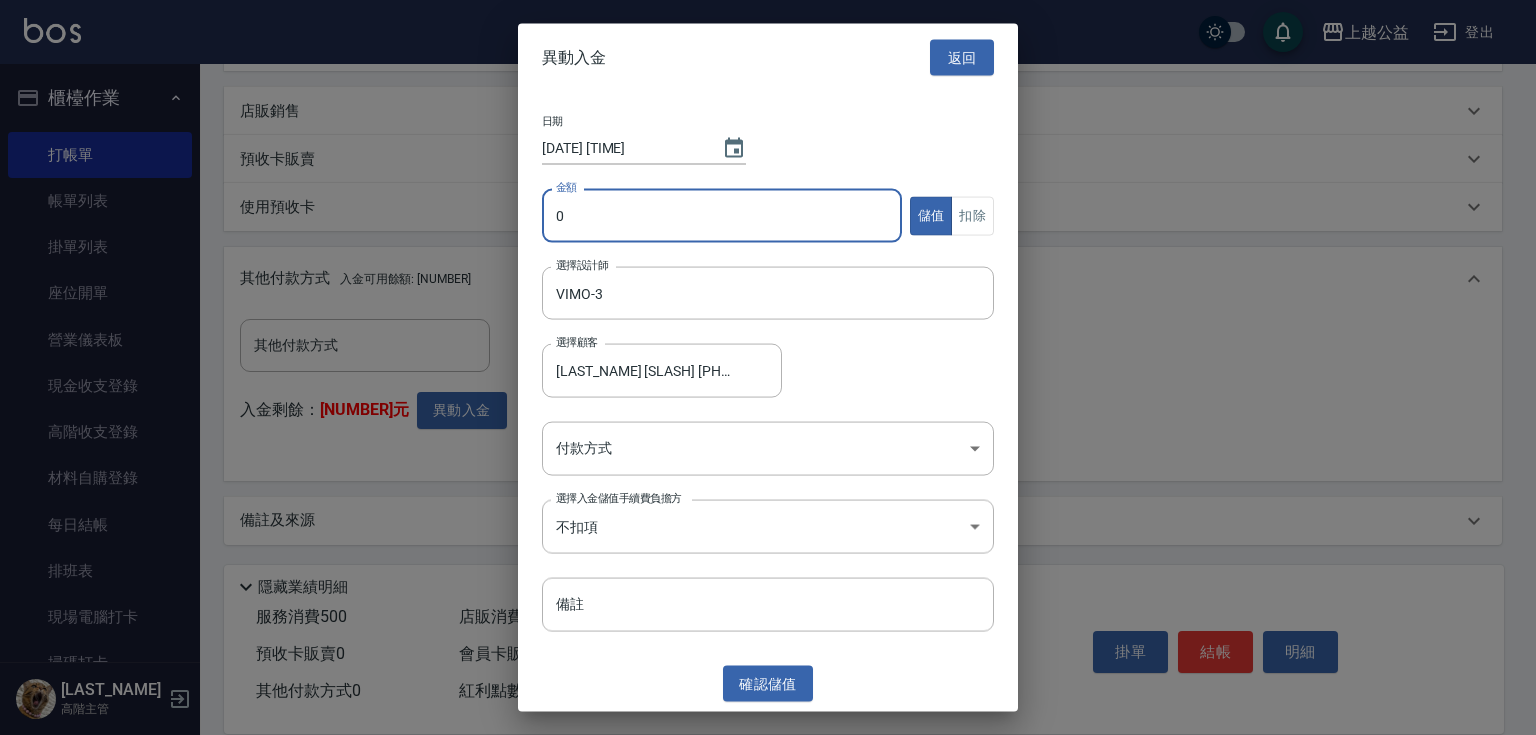 click on "0" at bounding box center (722, 216) 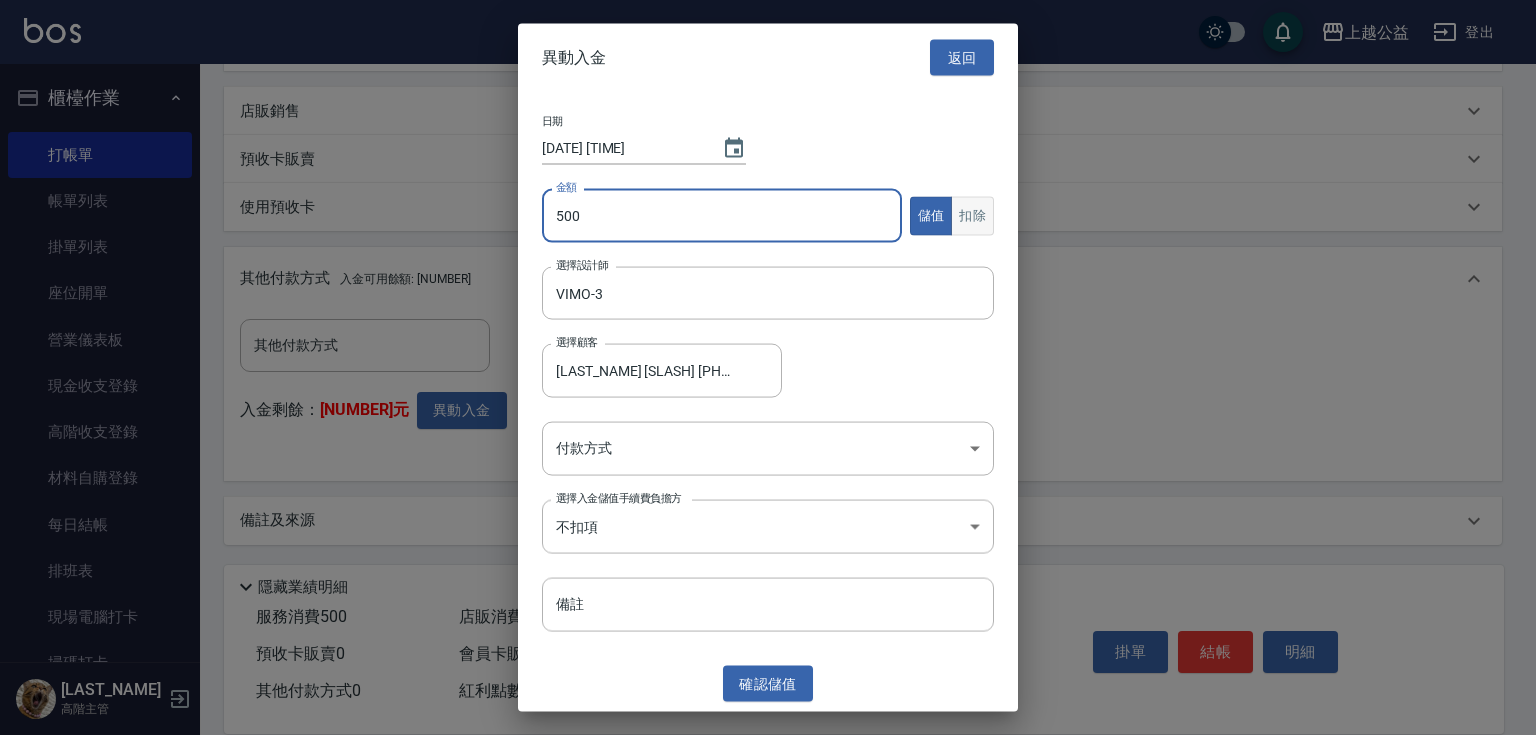 type on "500" 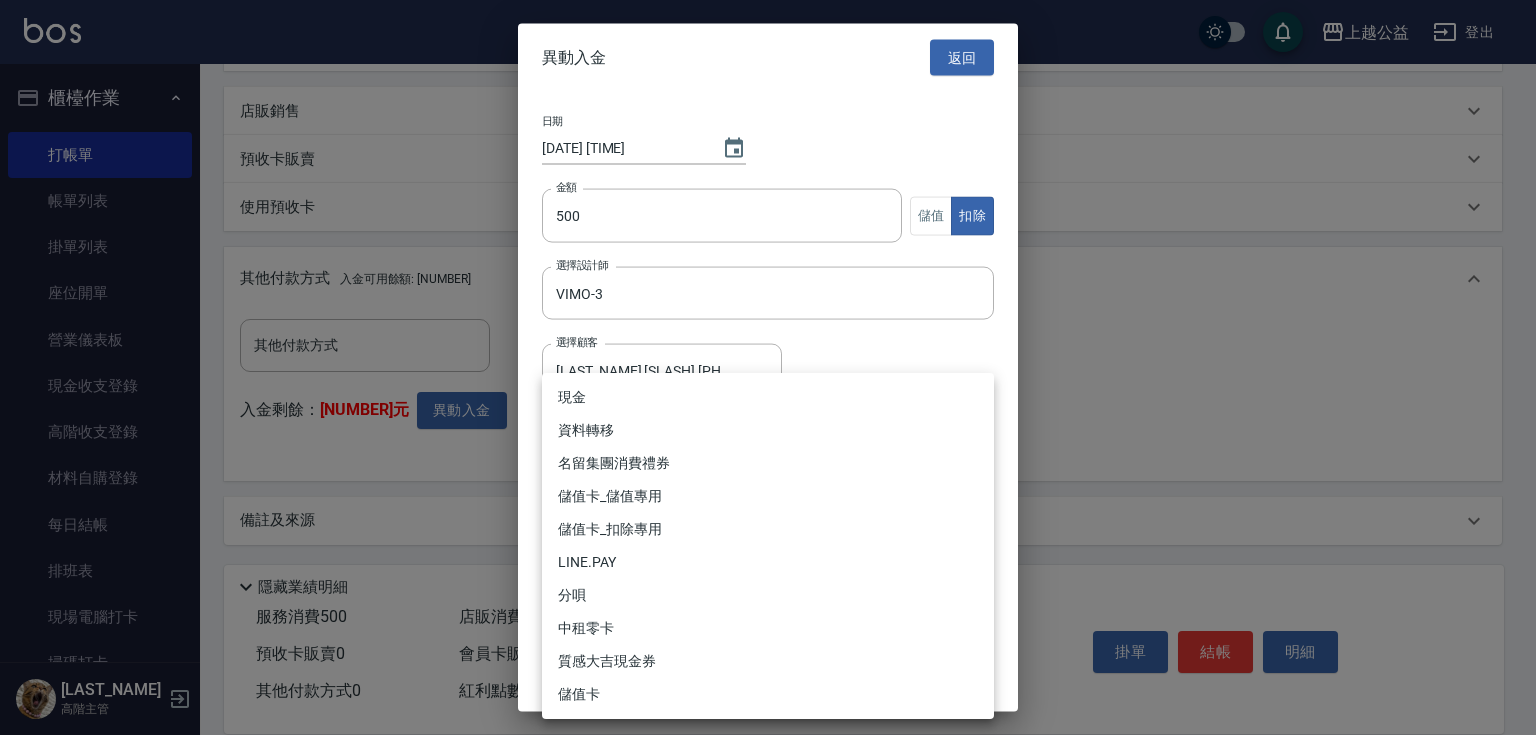 click on "上越公益 登出 櫃檯作業 打帳單 帳單列表 掛單列表 座位開單 營業儀表板 現金收支登錄 高階收支登錄 材料自購登錄 每日結帳 排班表 現場電腦打卡 掃碼打卡 預約管理 預約管理 單日預約紀錄 單週預約紀錄 報表及分析 報表目錄 消費分析儀表板 店家區間累計表 店家日報表 店家排行榜 互助日報表 互助月報表 互助排行榜 互助點數明細 互助業績報表 全店業績分析表 每日業績分析表 營業統計分析表 營業項目月分析表 設計師業績表 設計師日報表 設計師業績分析表 設計師業績月報表 設計師抽成報表 設計師排行榜 商品銷售排行榜 商品消耗明細 商品進銷貨報表 商品庫存表 商品庫存盤點表 會員卡銷售報表 服務扣項明細表 單一服務項目查詢 店販抽成明細 店販分類抽成明細 顧客入金餘額表 顧客卡券餘額表 每日非現金明細 每日收支明細 收支分類明細表 收支匯款表 0" at bounding box center [768, 127] 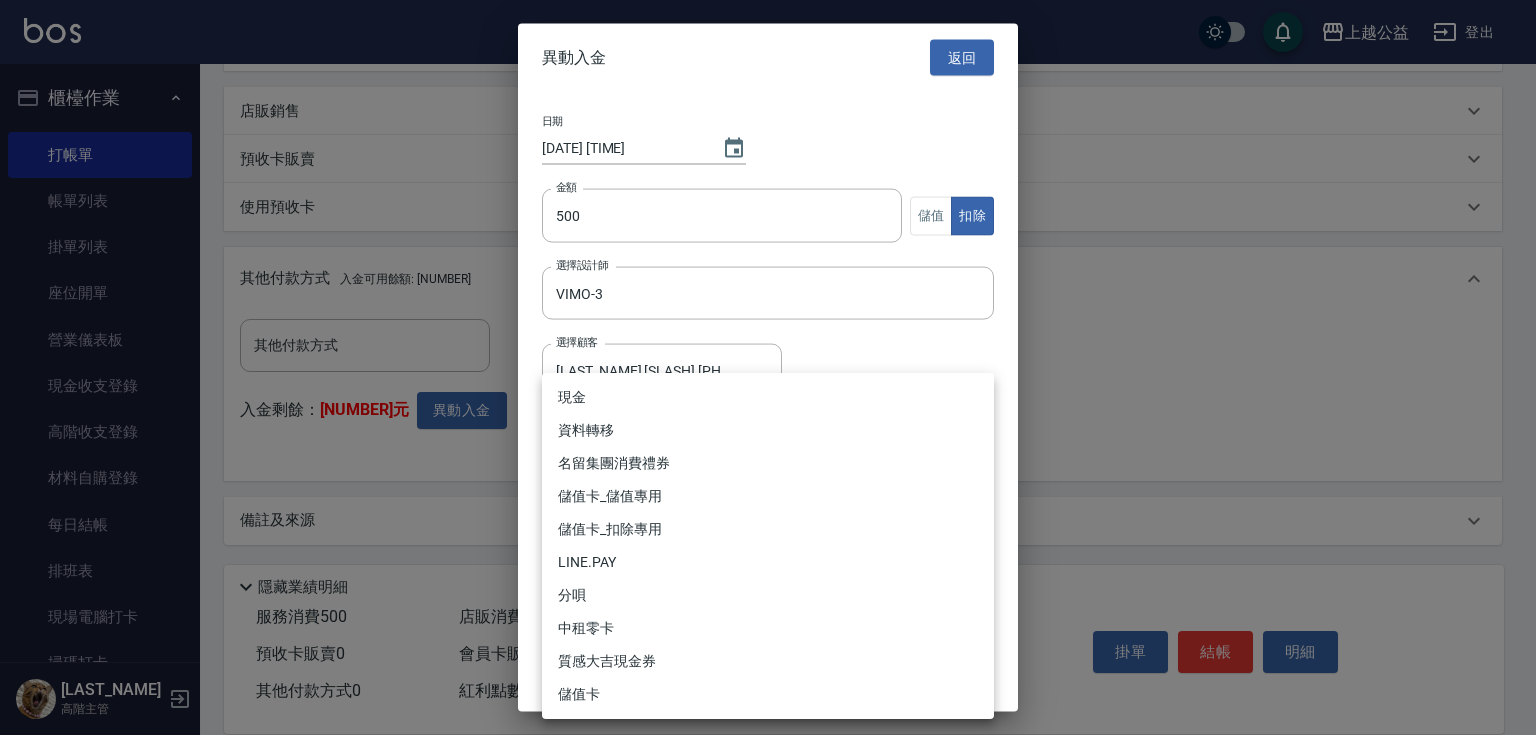 drag, startPoint x: 644, startPoint y: 512, endPoint x: 648, endPoint y: 524, distance: 12.649111 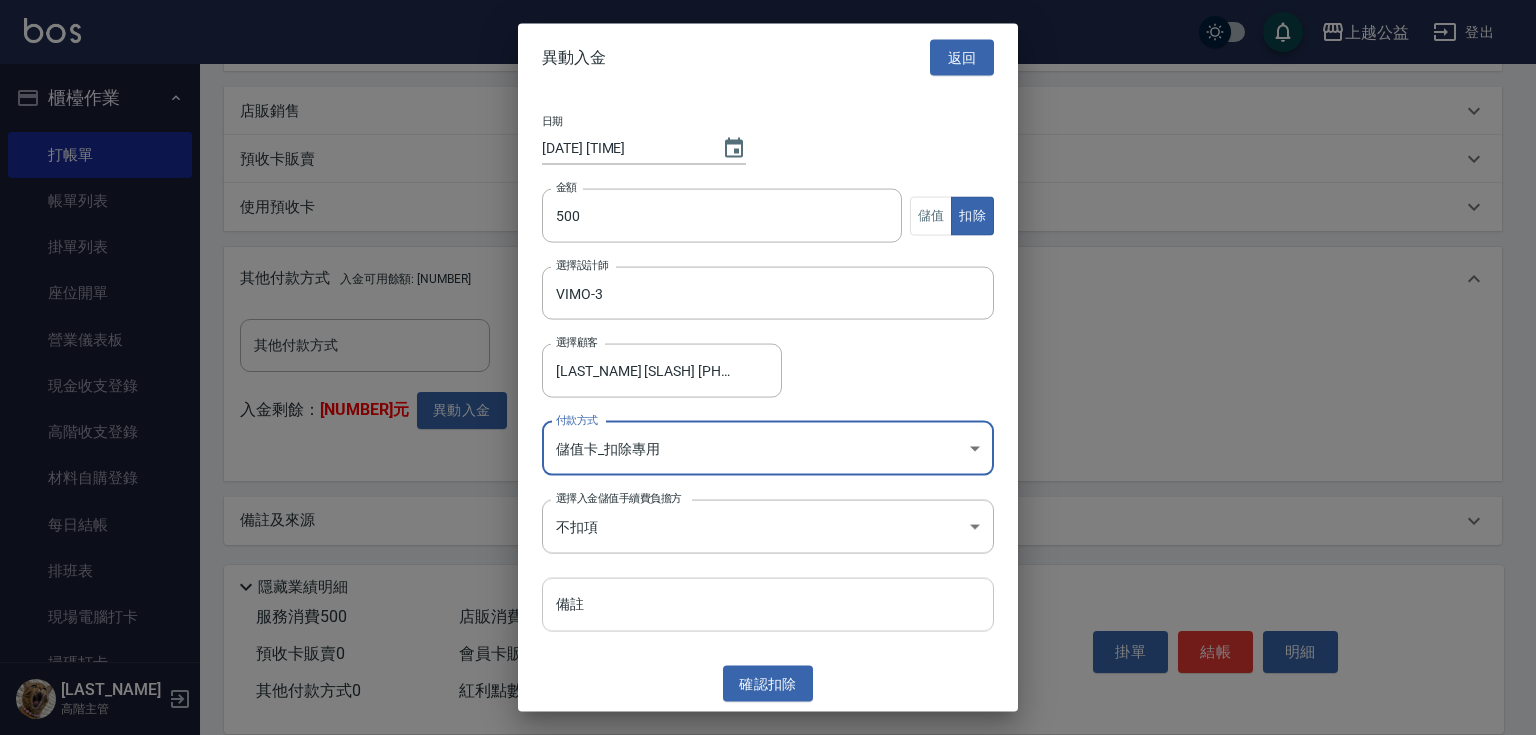 click on "備註" at bounding box center (768, 604) 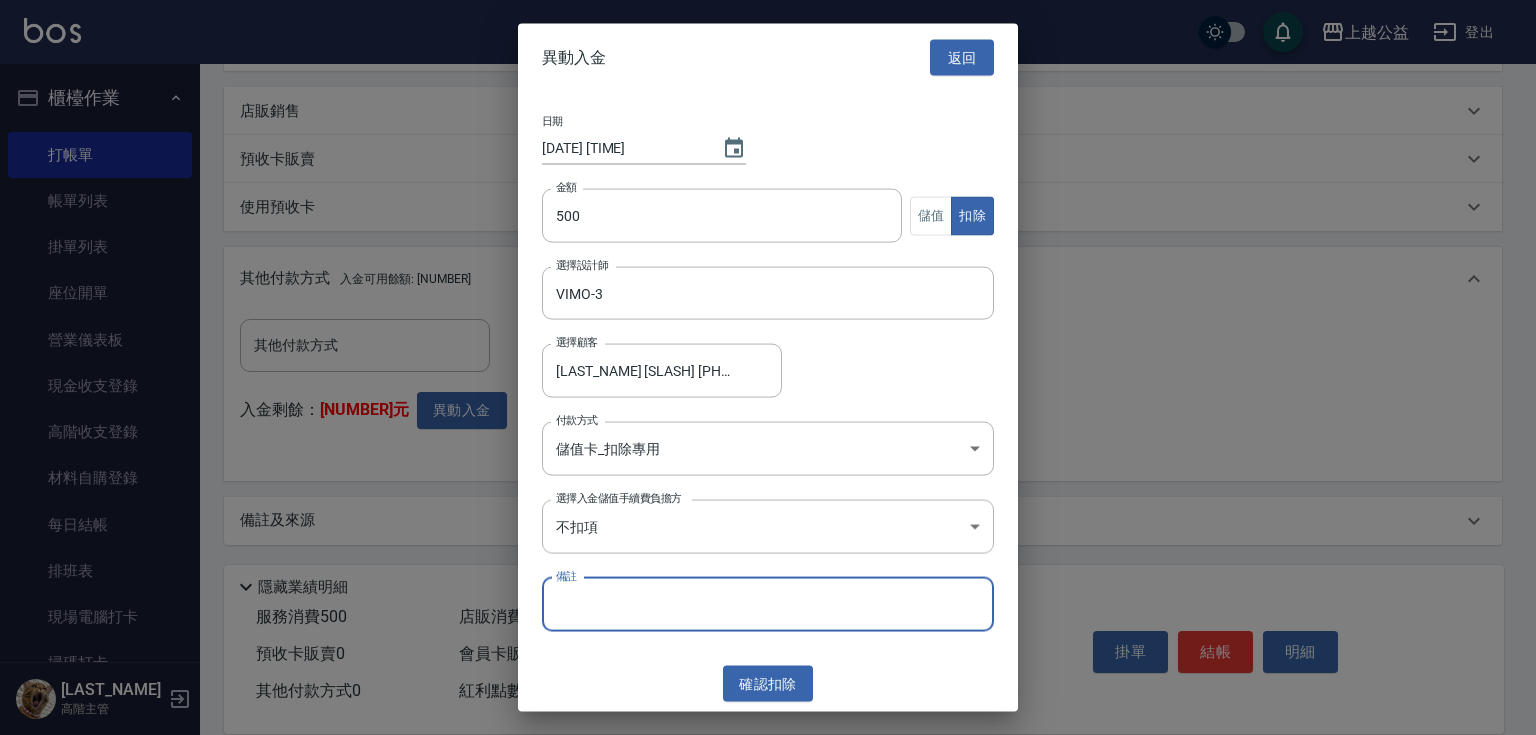 click on "異動入金 返回 日期 [DATE] [TIME] 金額 [NUMBER] 金額 儲值 扣除 選擇設計師 [DESIGNER_ID] 選擇設計師 選擇顧客 [LAST_NAME] [SLASH] [PHONE] 選擇顧客 付款方式 儲值卡_扣除專用 儲值卡_扣除專用 付款方式 選擇入金儲值手續費負擔方 不扣項 WITHOUTHANDLINGFEE 選擇入金儲值手續費負擔方 備註 備註 確認 扣除" at bounding box center [768, 367] 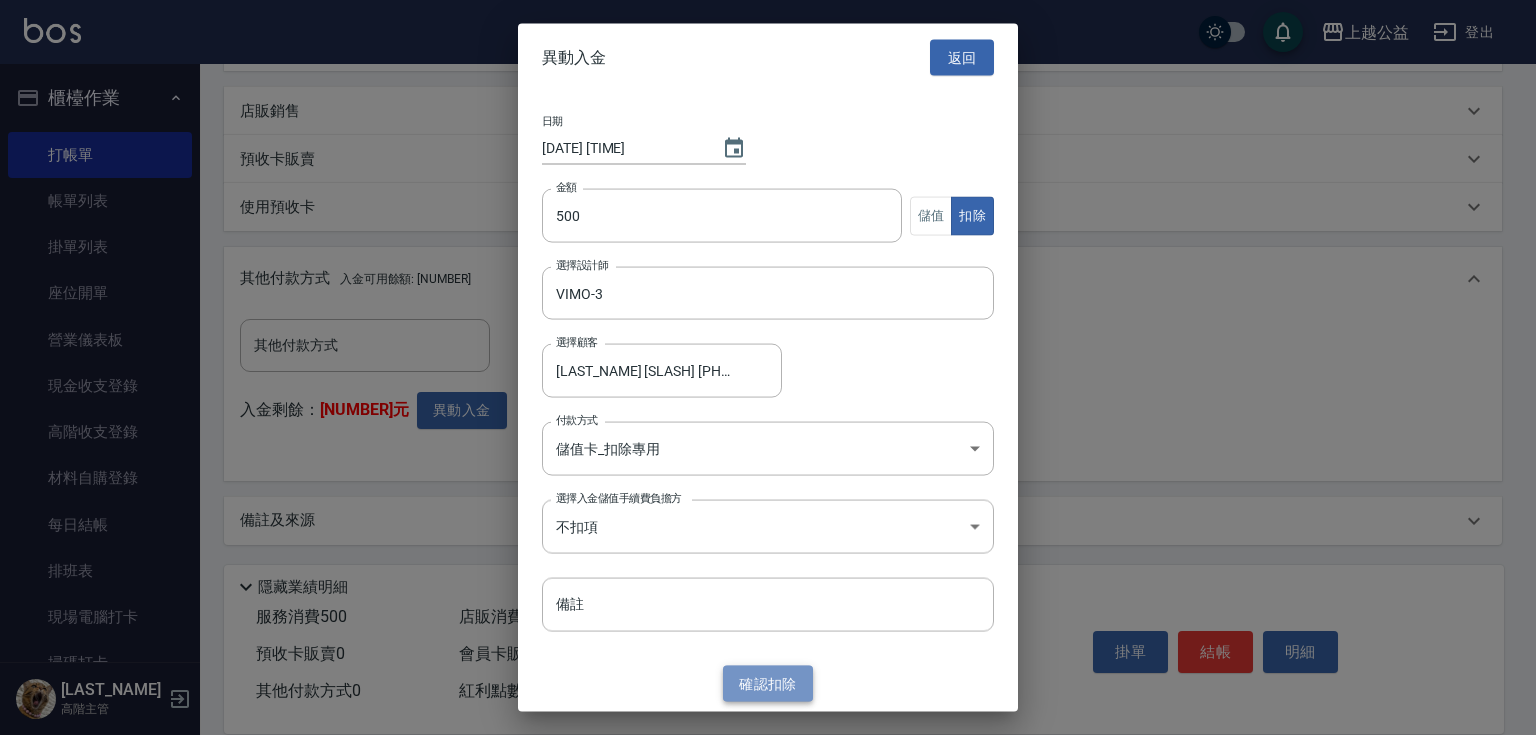 click on "確認 扣除" at bounding box center (768, 683) 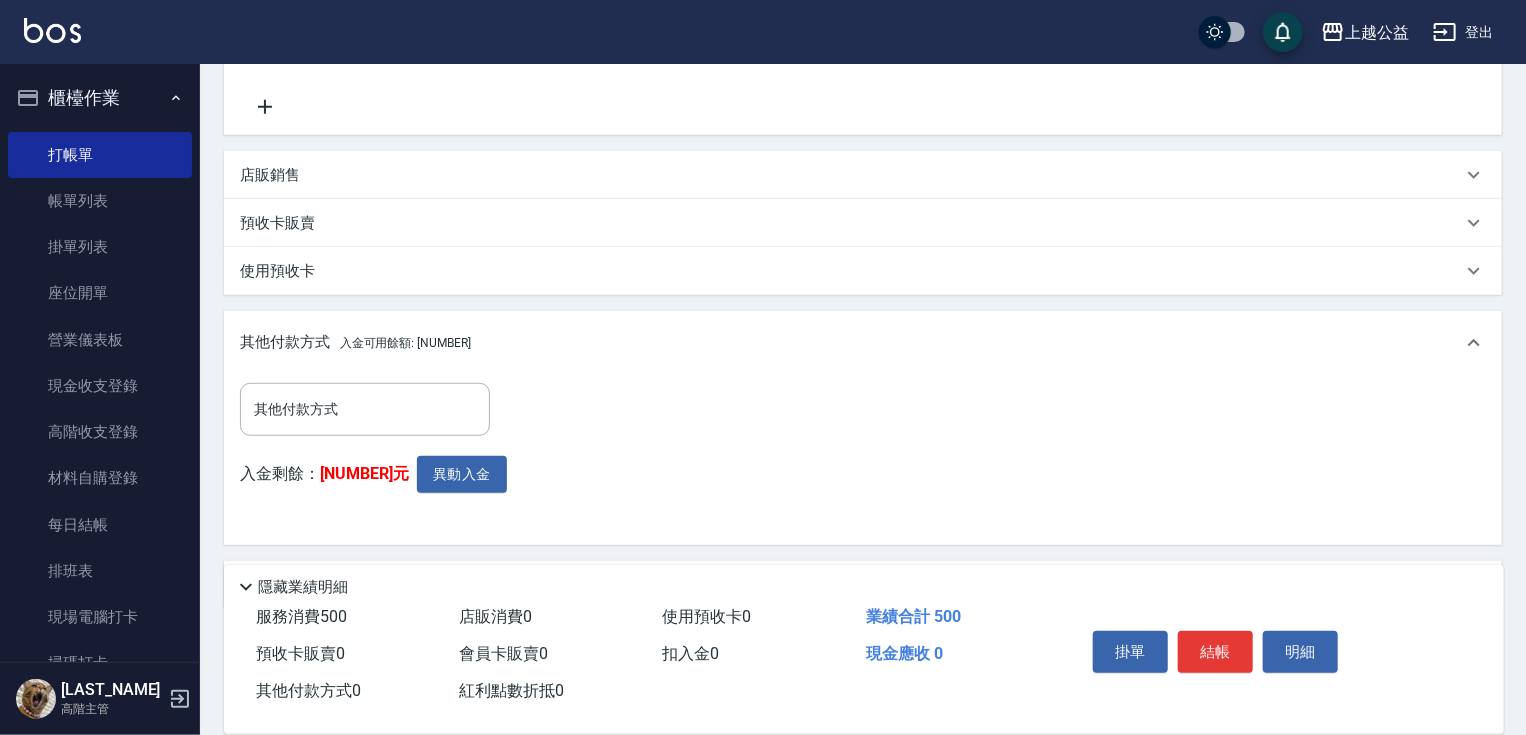 scroll, scrollTop: 480, scrollLeft: 0, axis: vertical 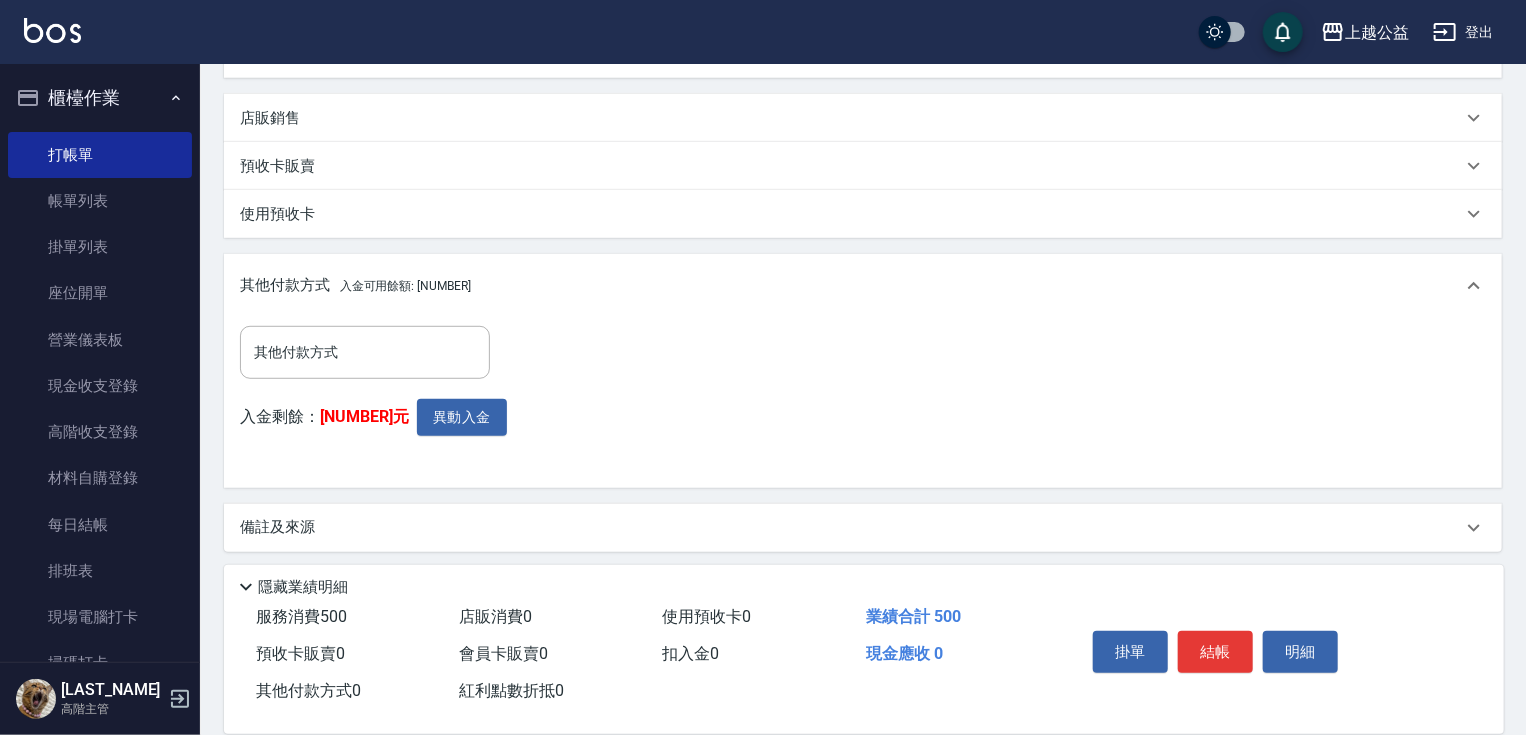 drag, startPoint x: 826, startPoint y: 553, endPoint x: 914, endPoint y: 653, distance: 133.2066 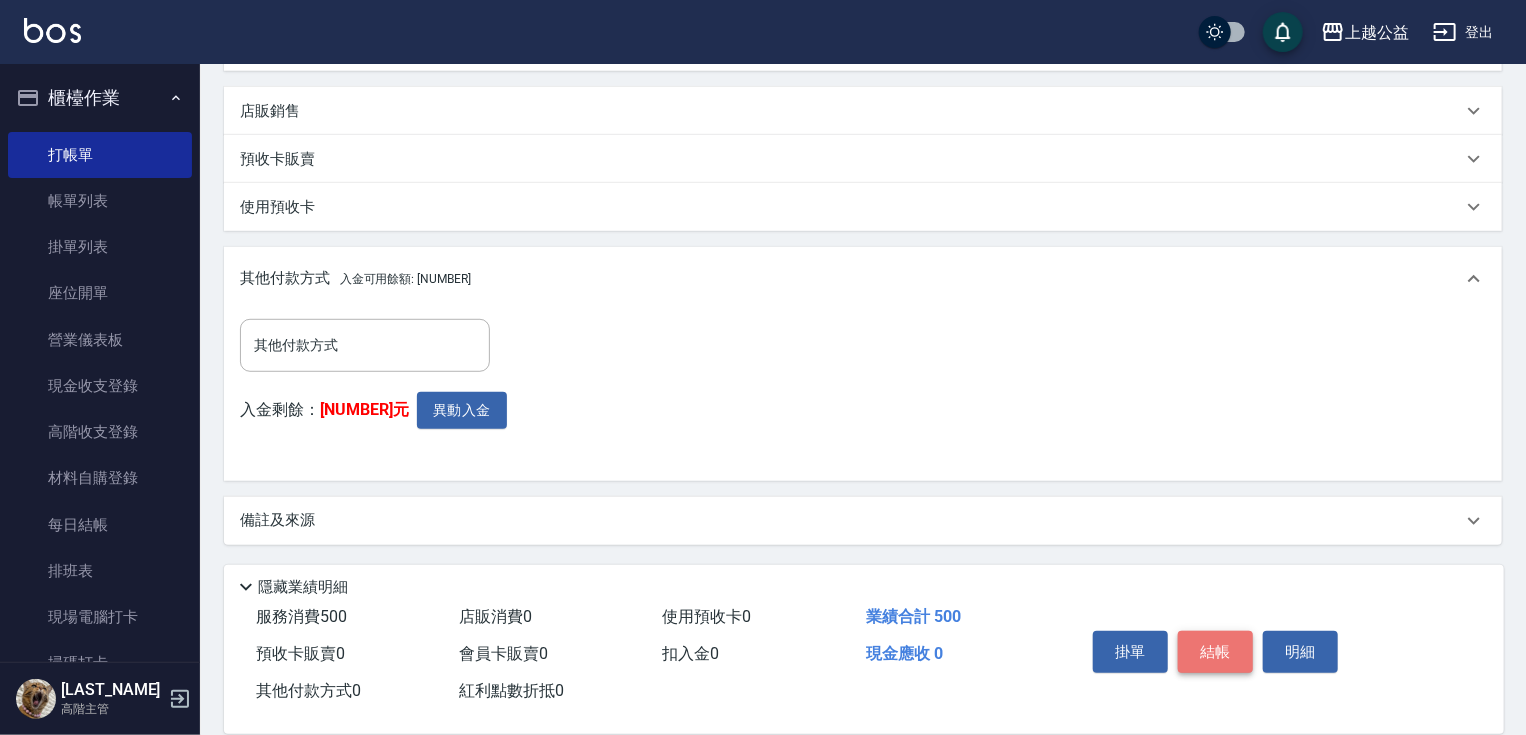 click on "結帳" at bounding box center (1215, 652) 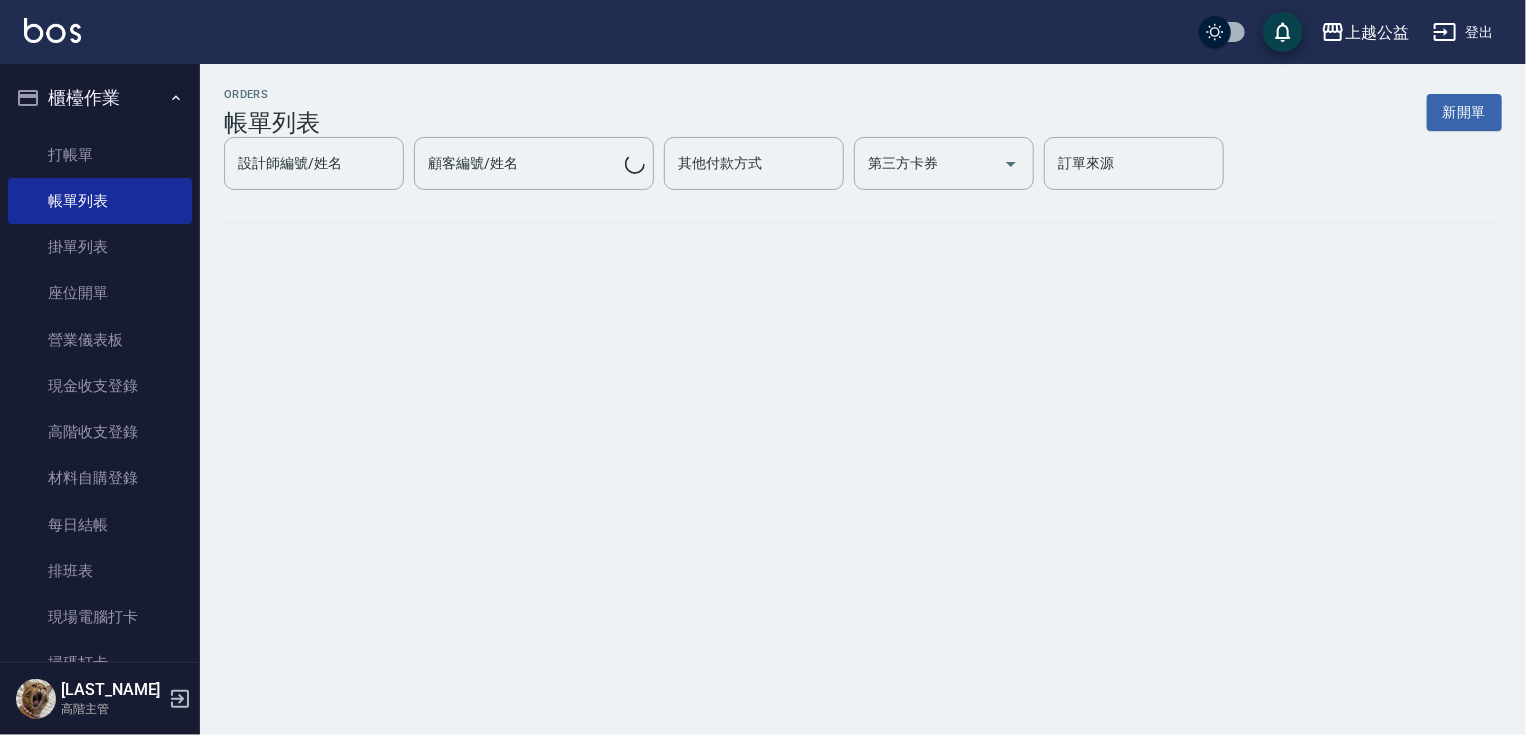 scroll, scrollTop: 0, scrollLeft: 0, axis: both 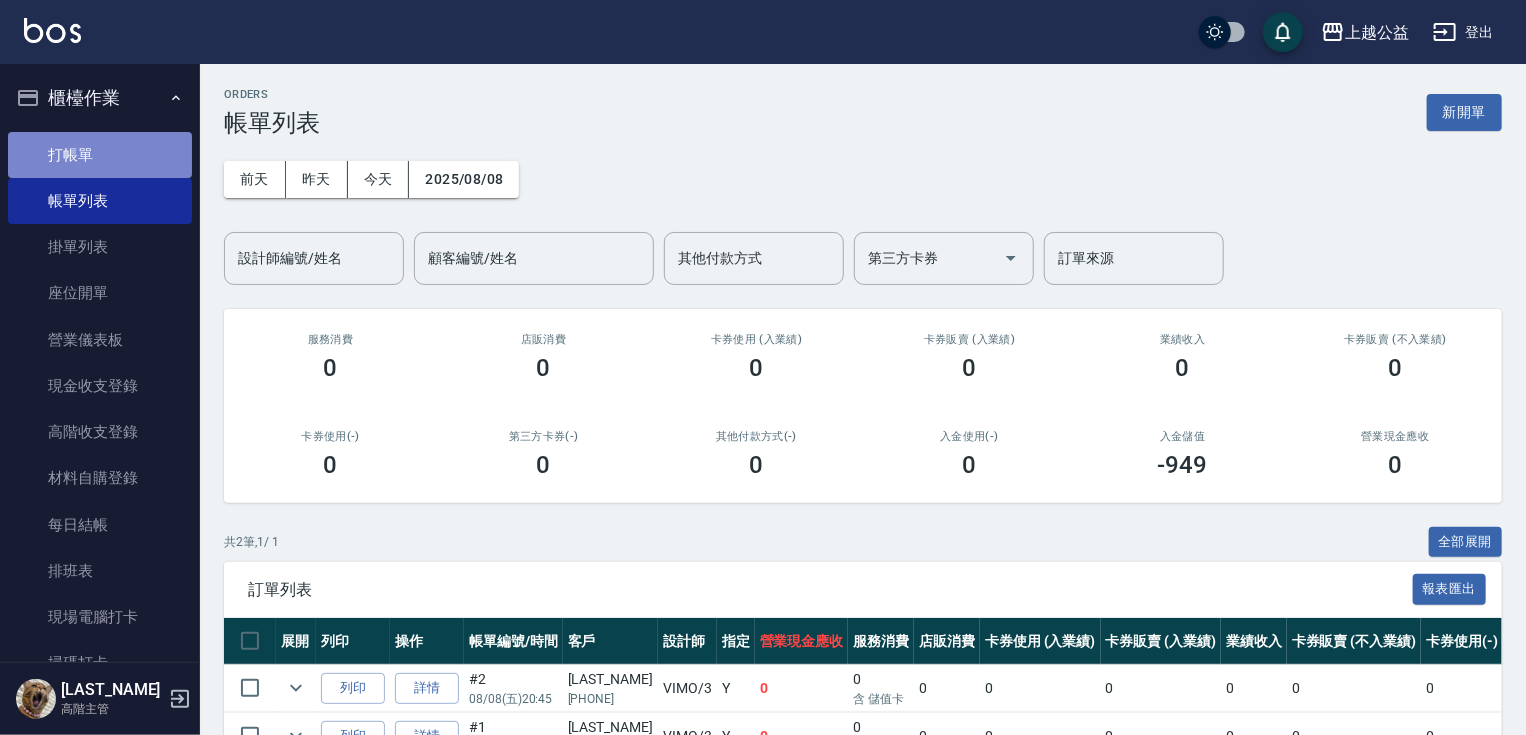 drag, startPoint x: 139, startPoint y: 161, endPoint x: 188, endPoint y: 168, distance: 49.497475 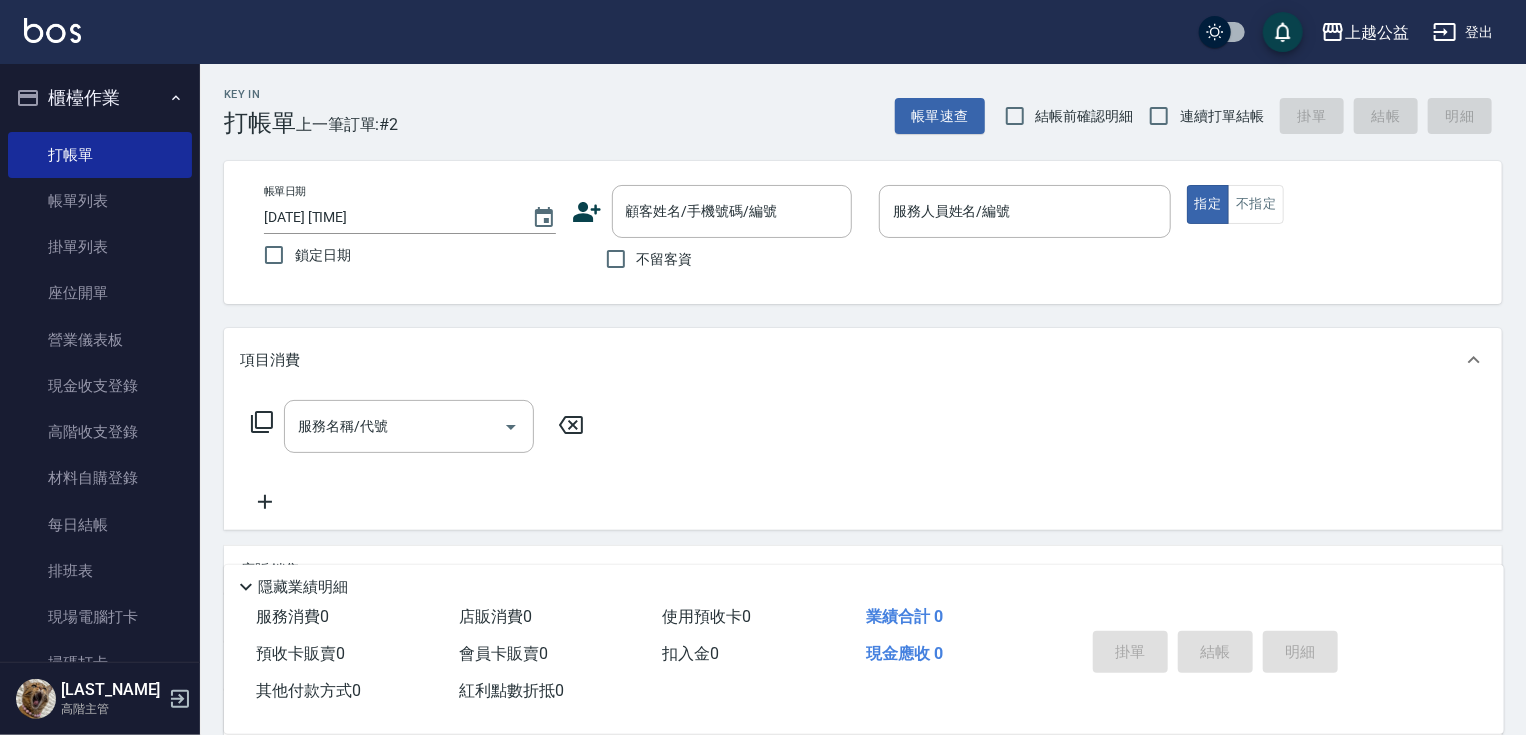 click on "連續打單結帳" at bounding box center [1222, 116] 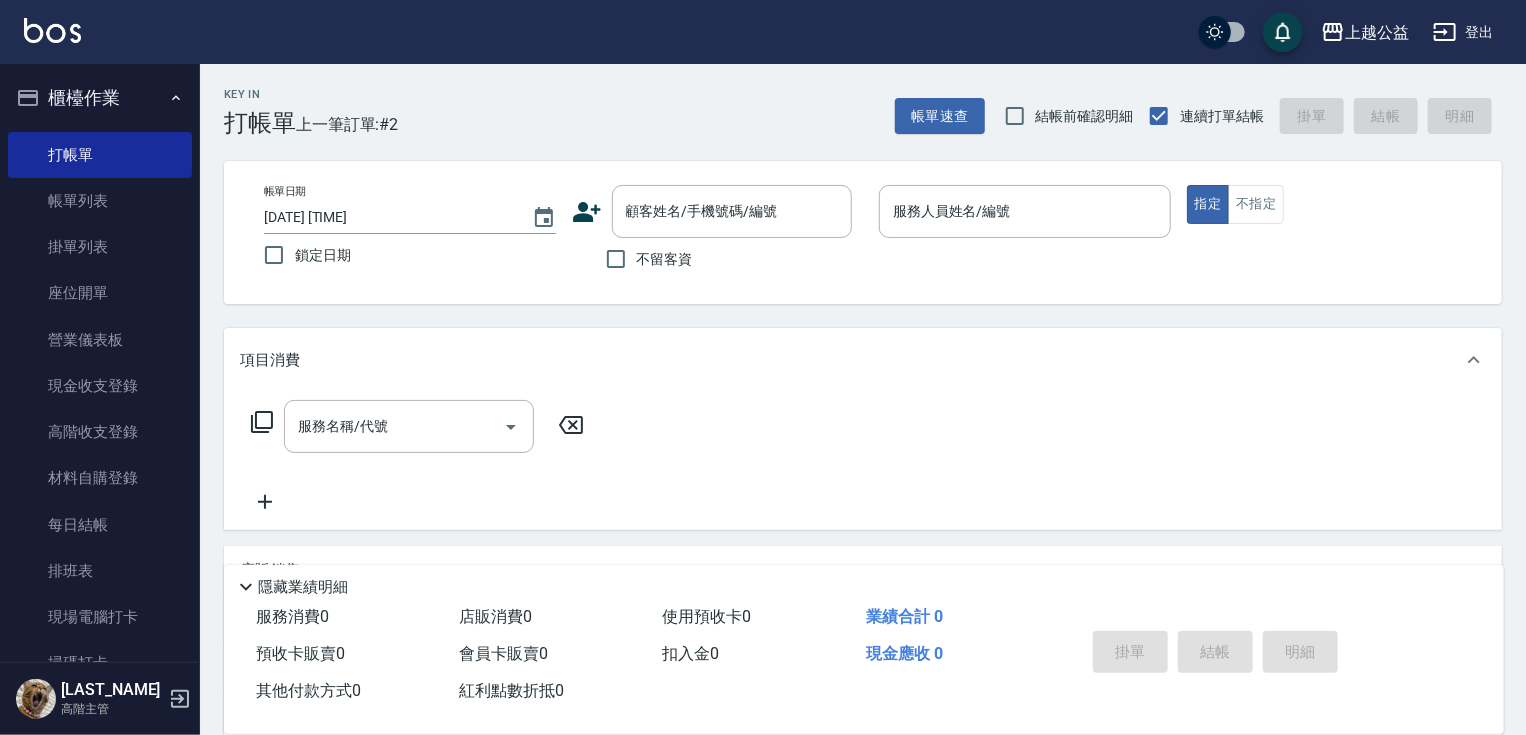 click on "不留客資" at bounding box center (665, 259) 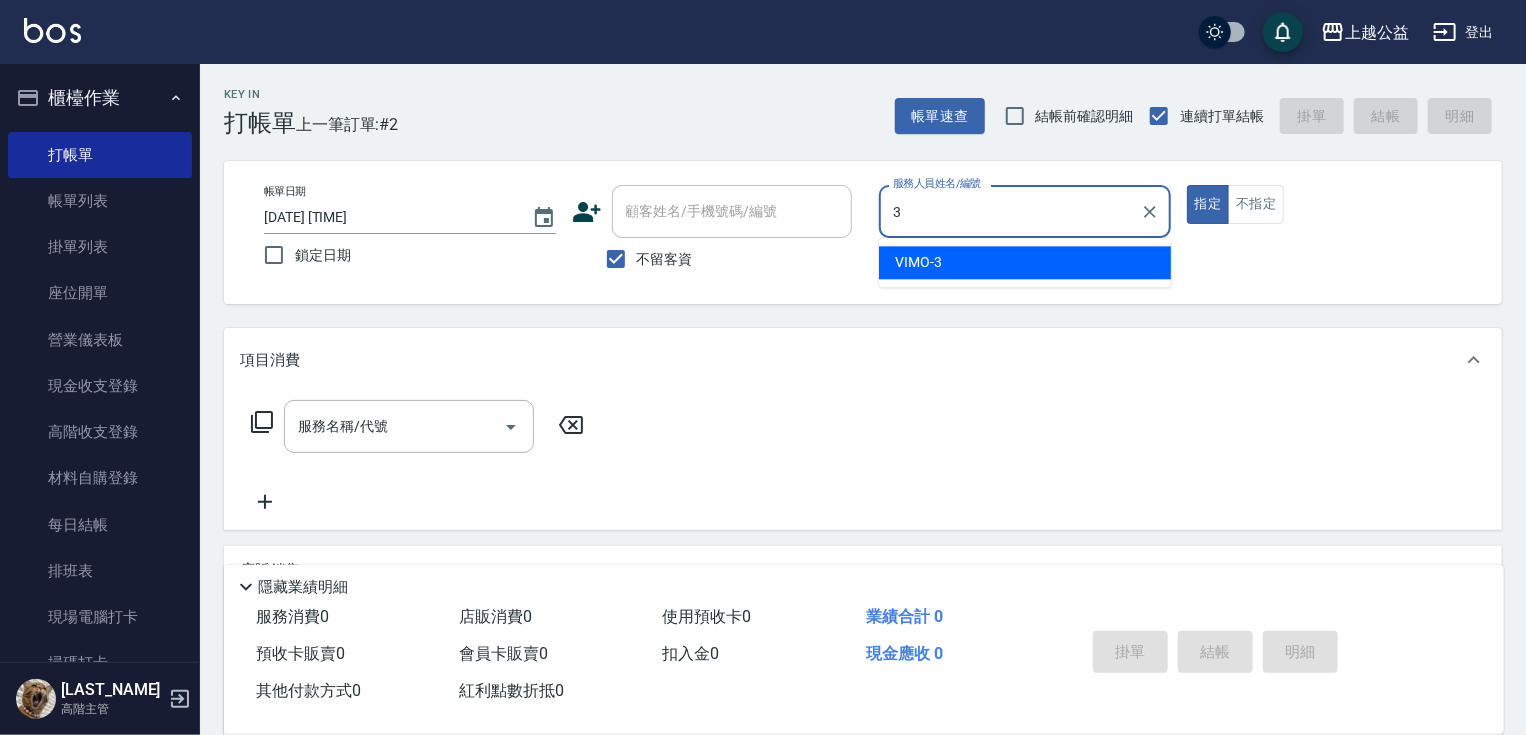 type on "VIMO-3" 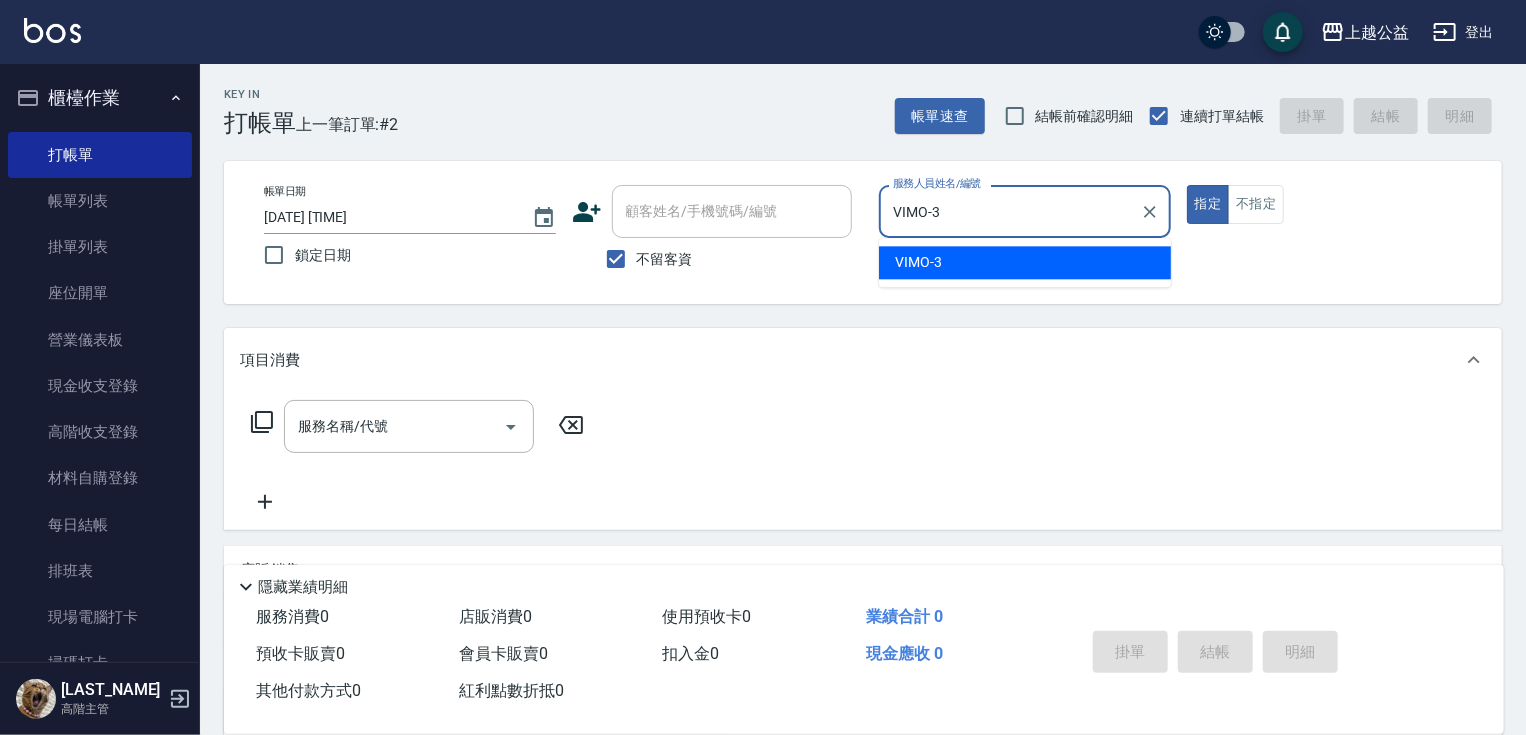 type on "true" 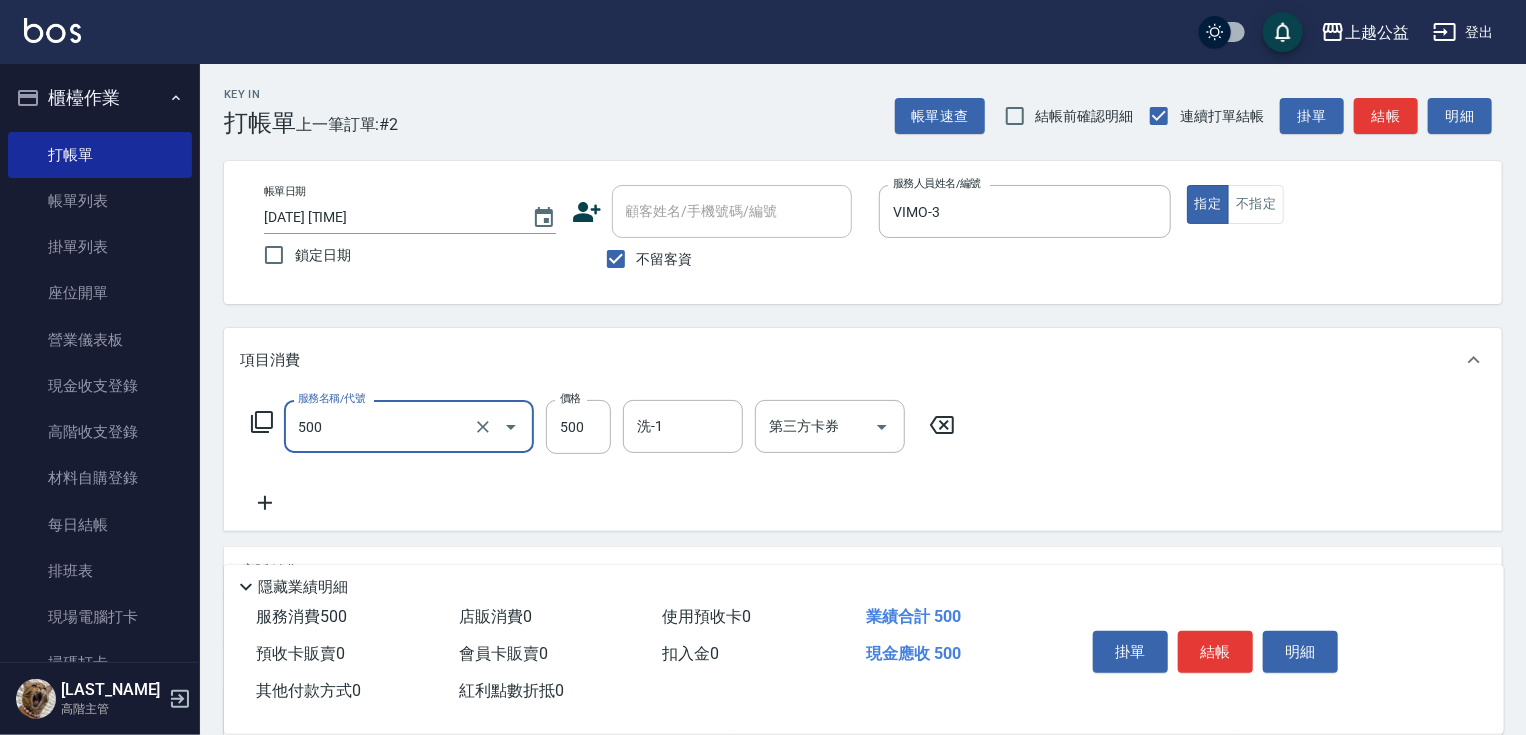 type on "洗剪500(500)" 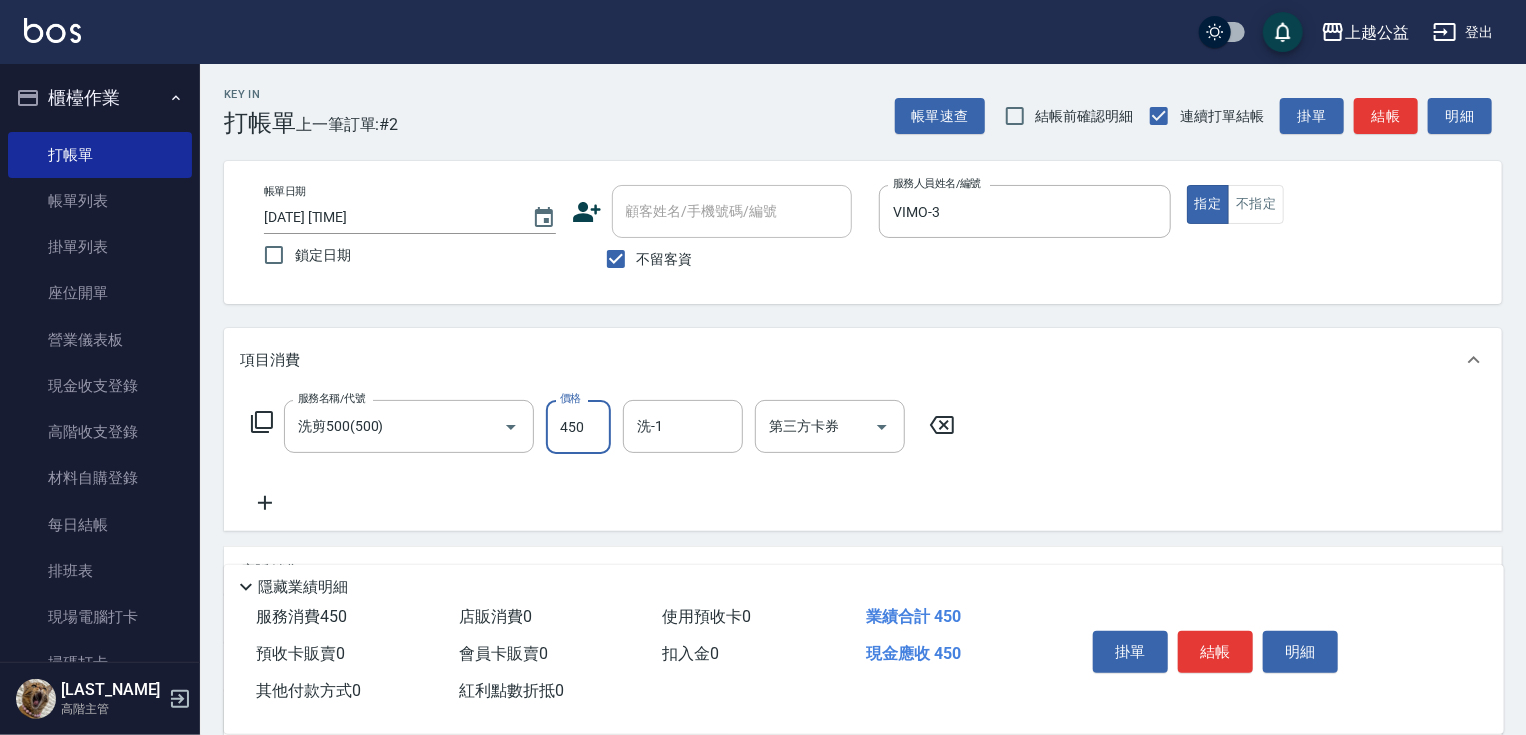 type on "450" 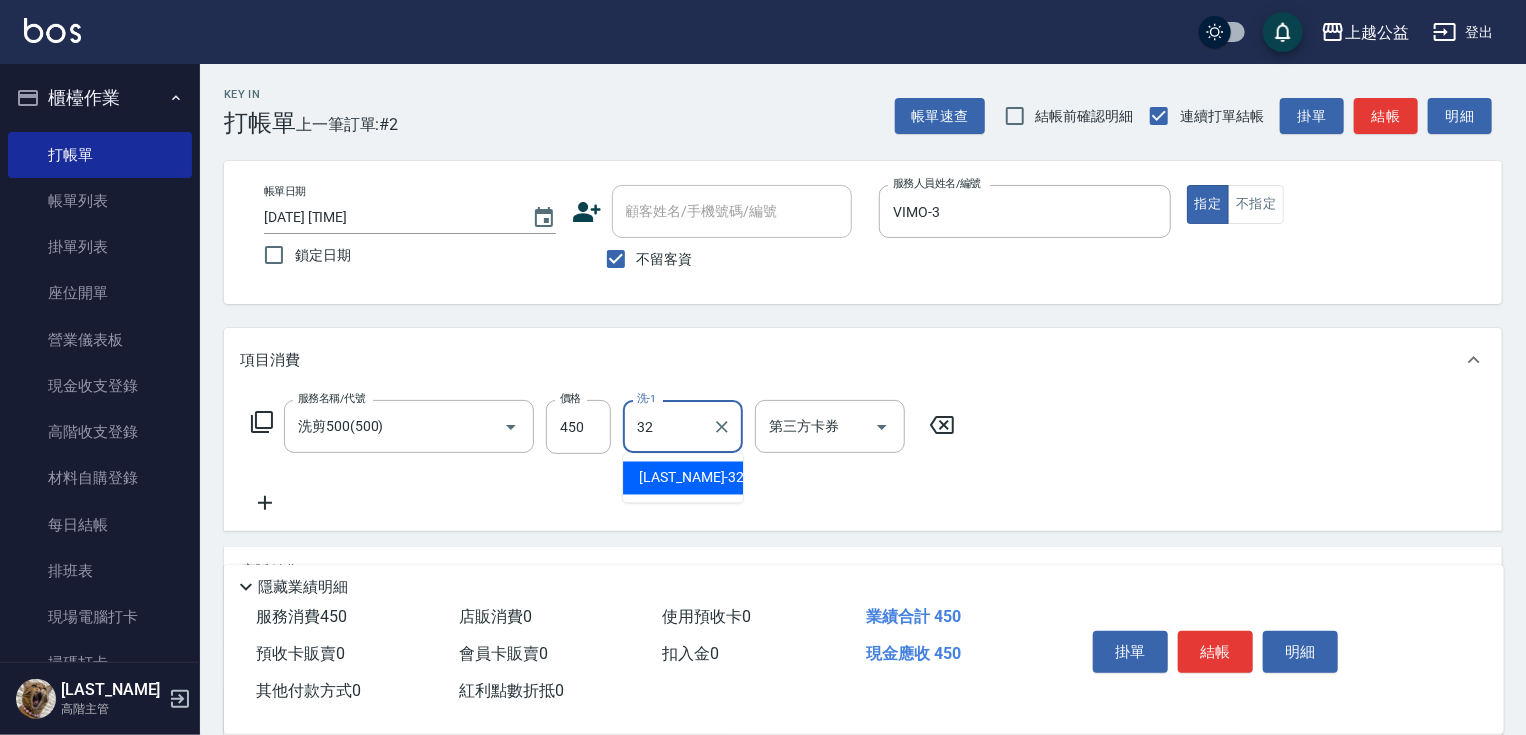 type on "[LAST_NAME]-[NUMBER]" 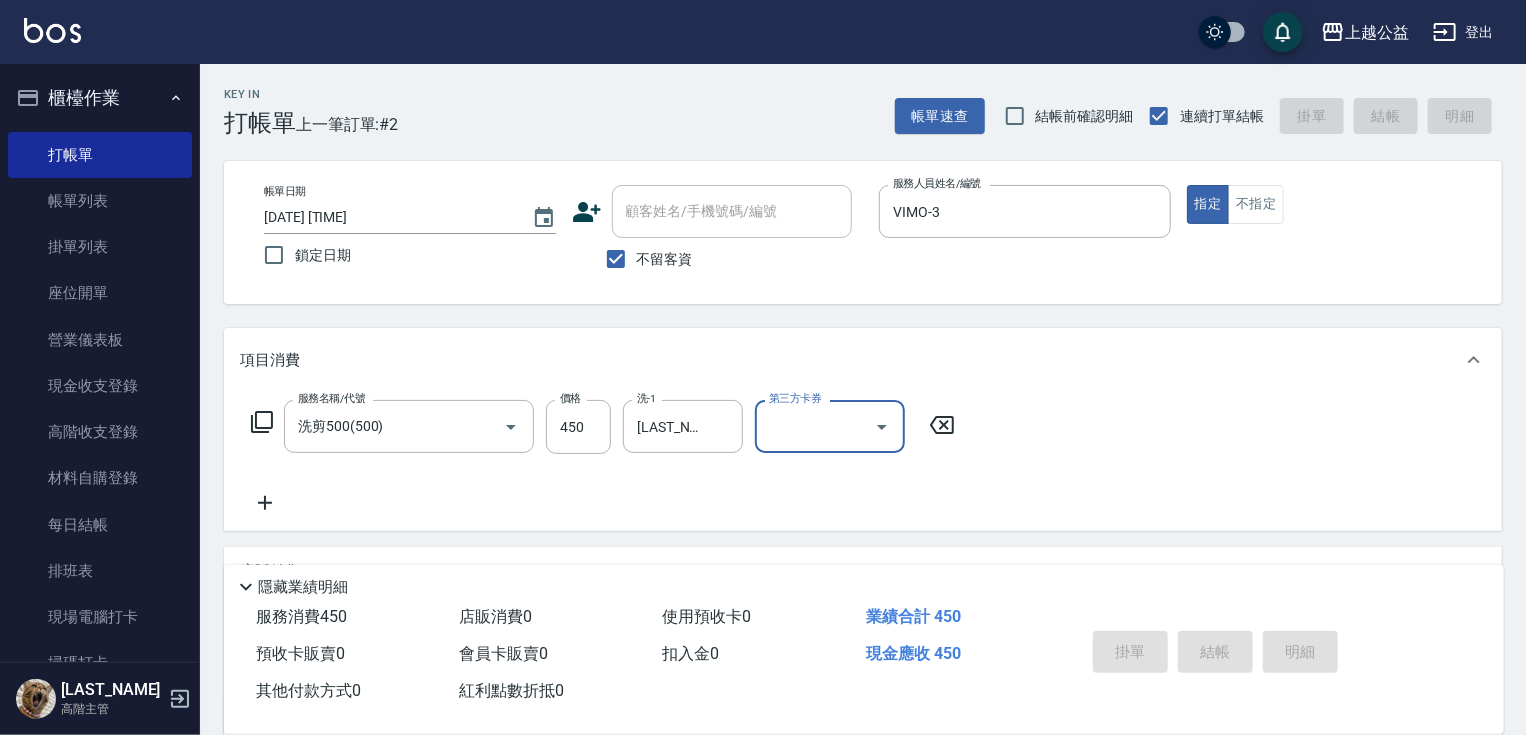 type on "[DATE] [TIME]" 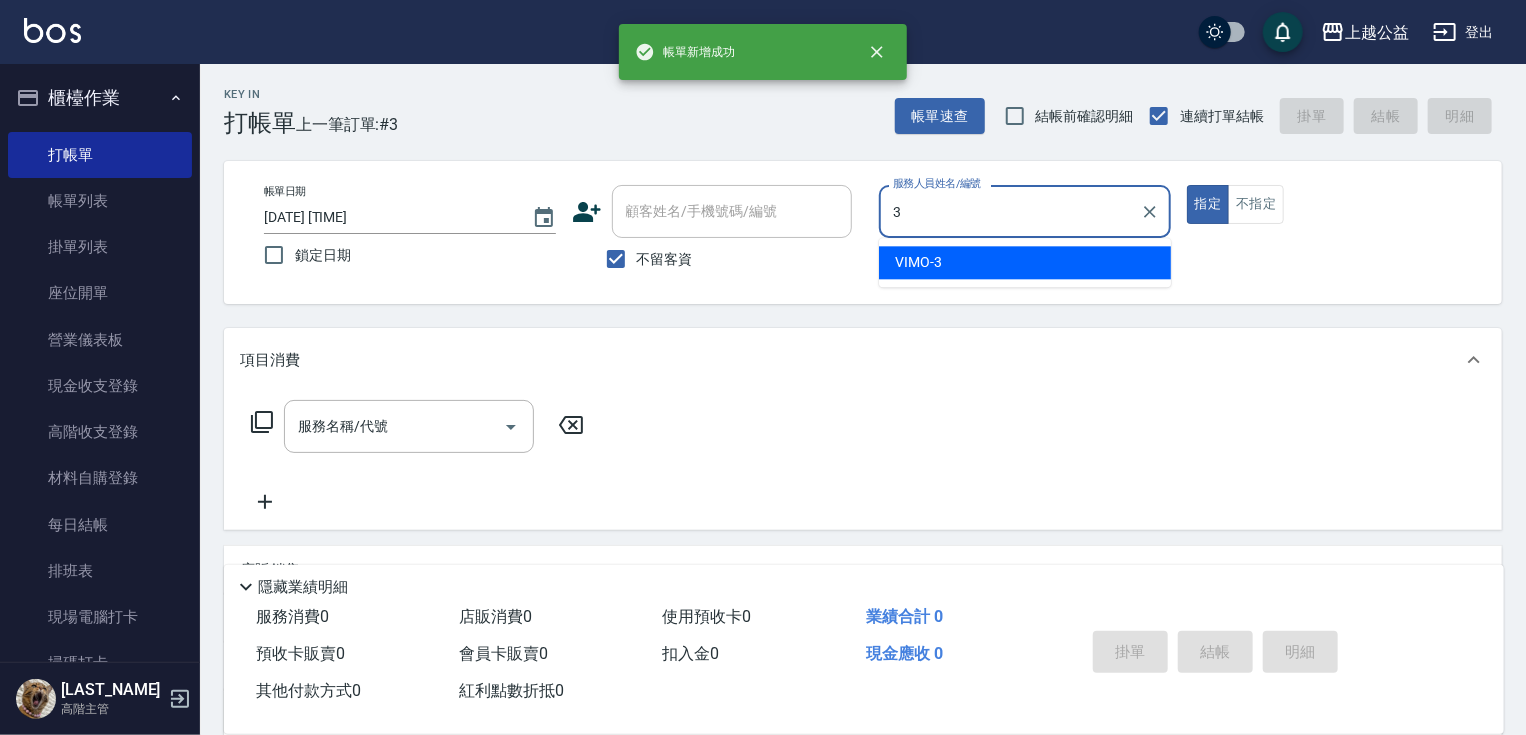 type on "VIMO-3" 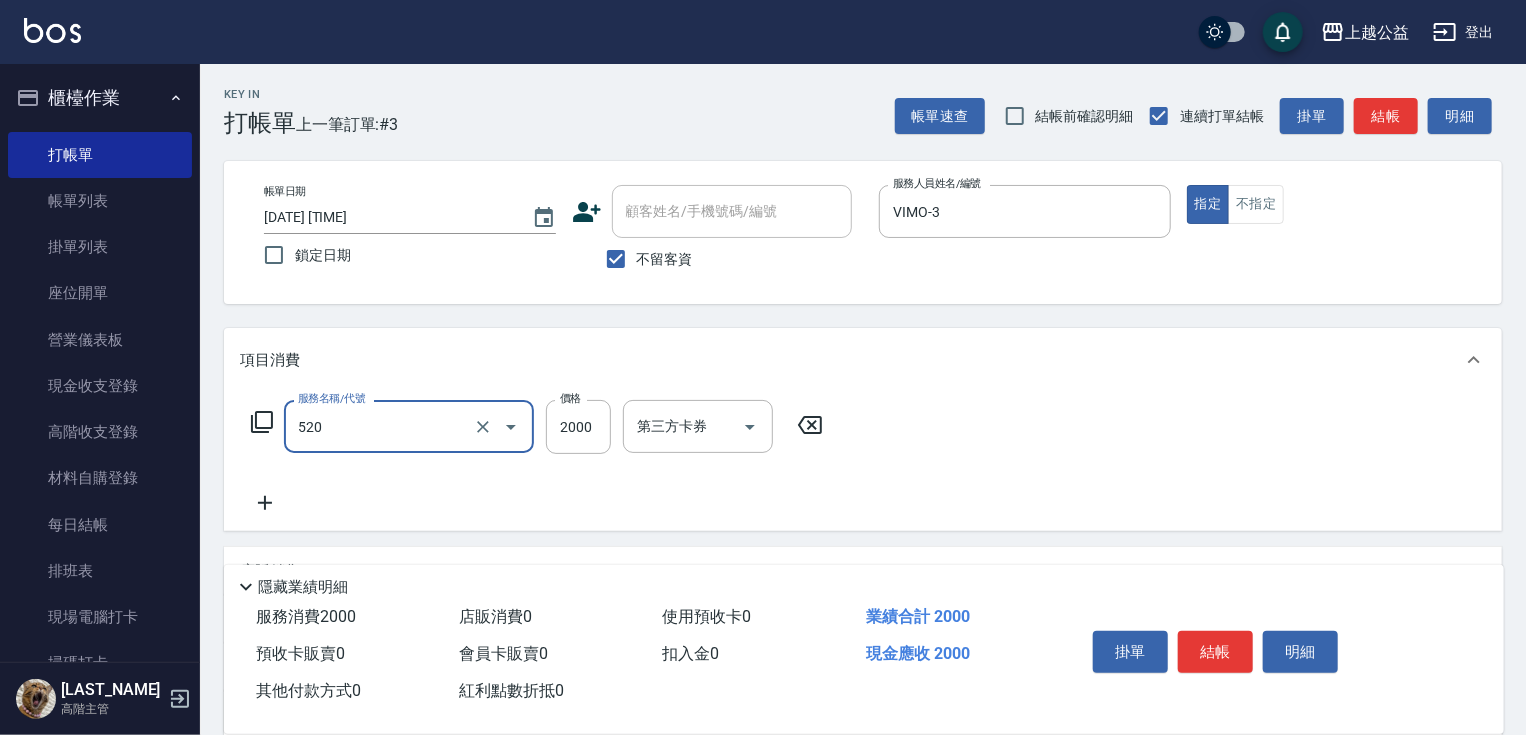 type on "繽紛染髮(520)" 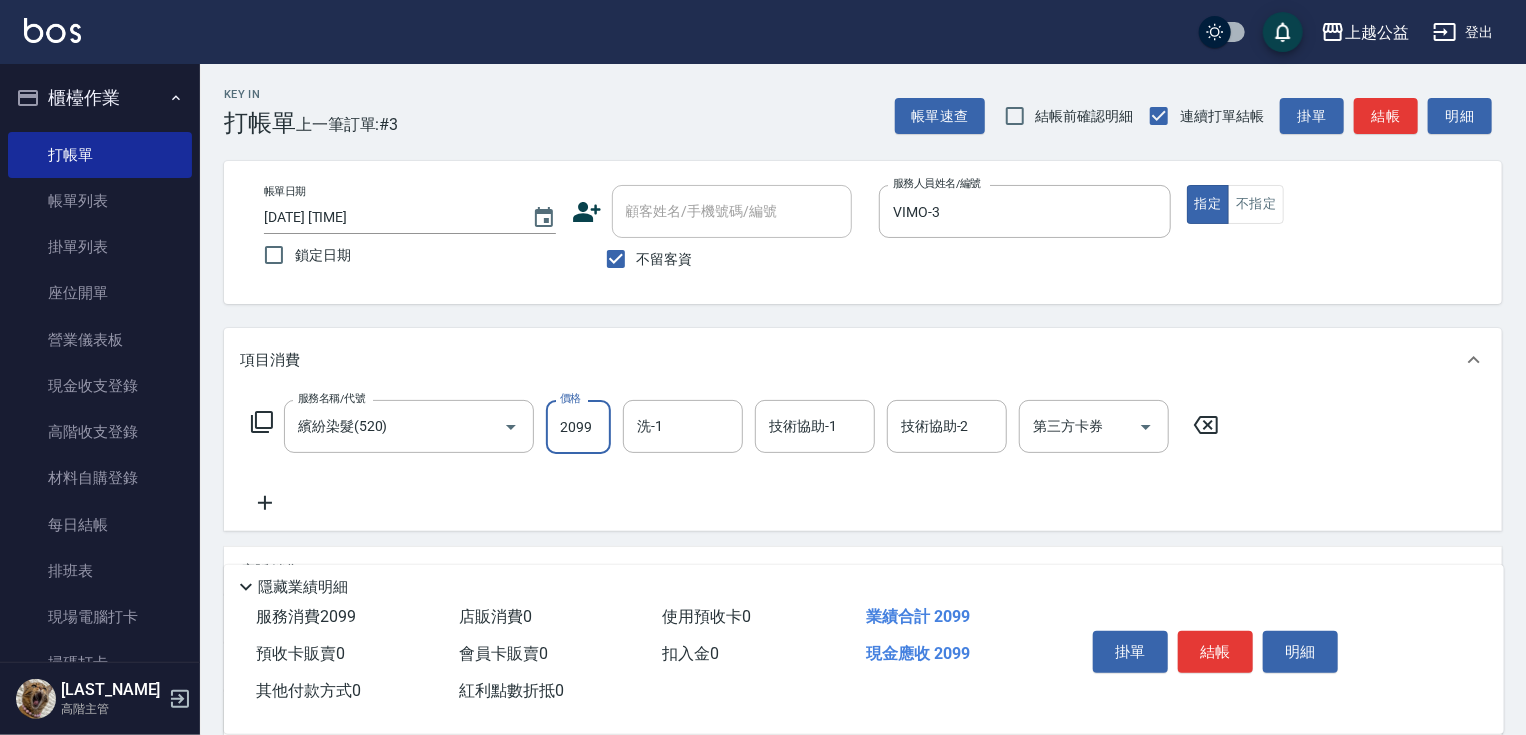 type on "2099" 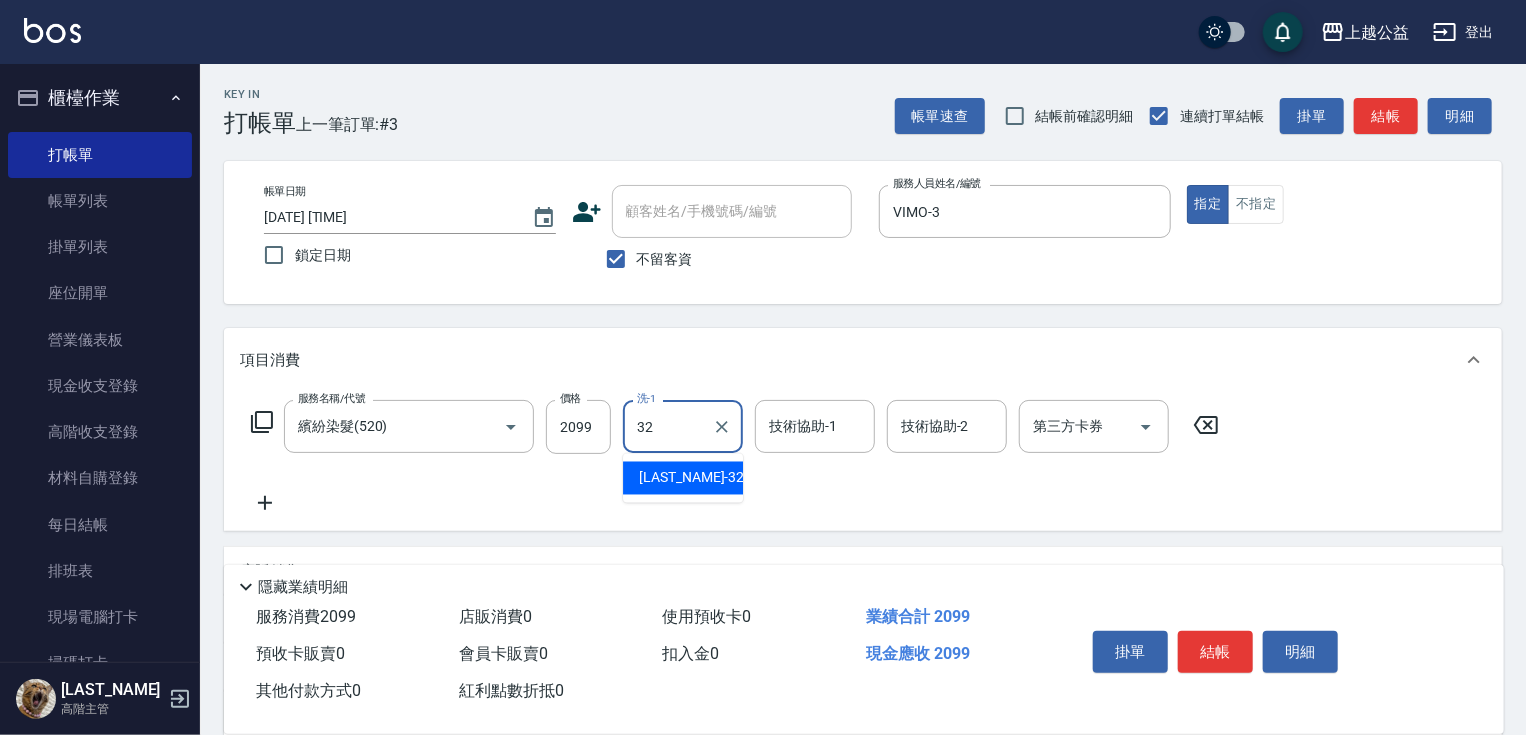 type on "[LAST_NAME]-[NUMBER]" 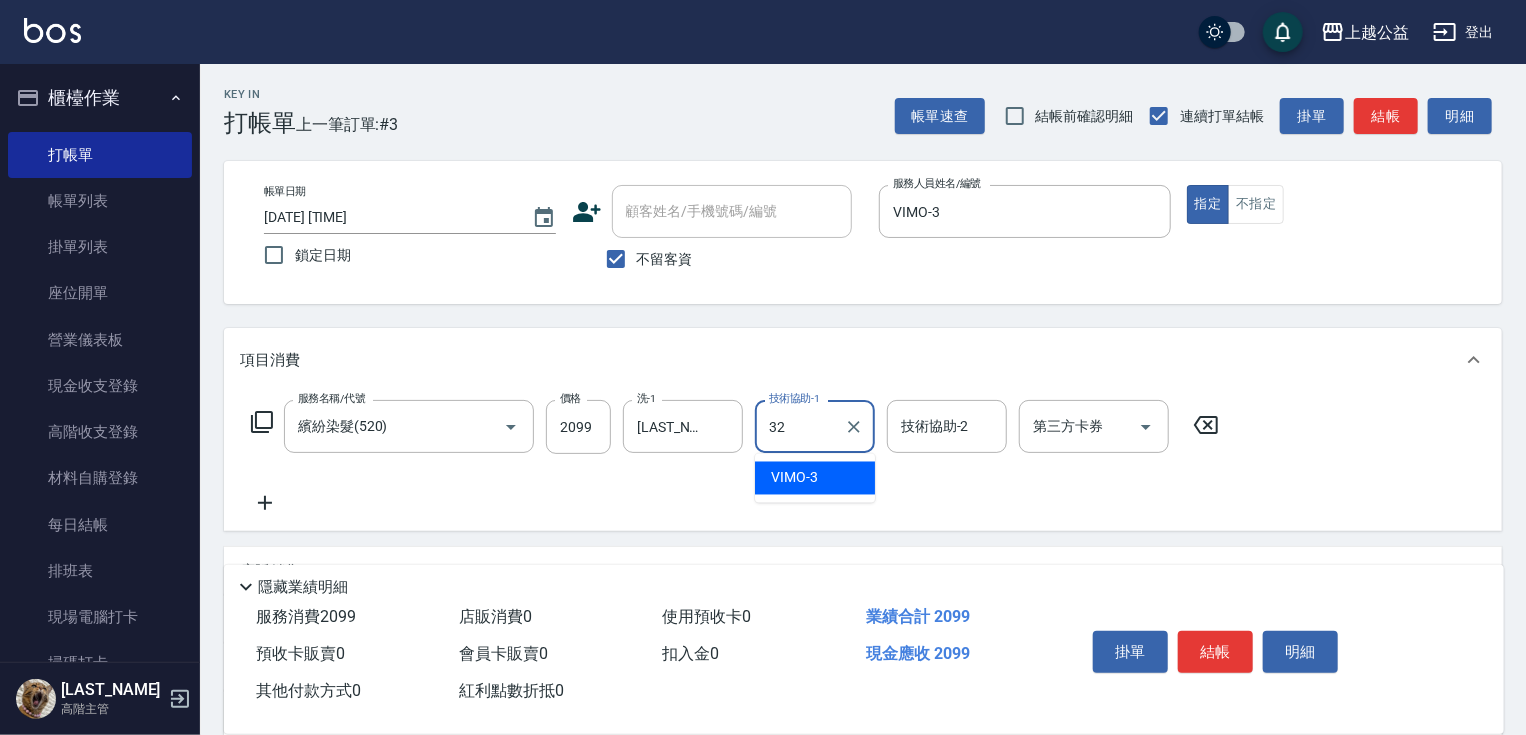 type on "[LAST_NAME]-[NUMBER]" 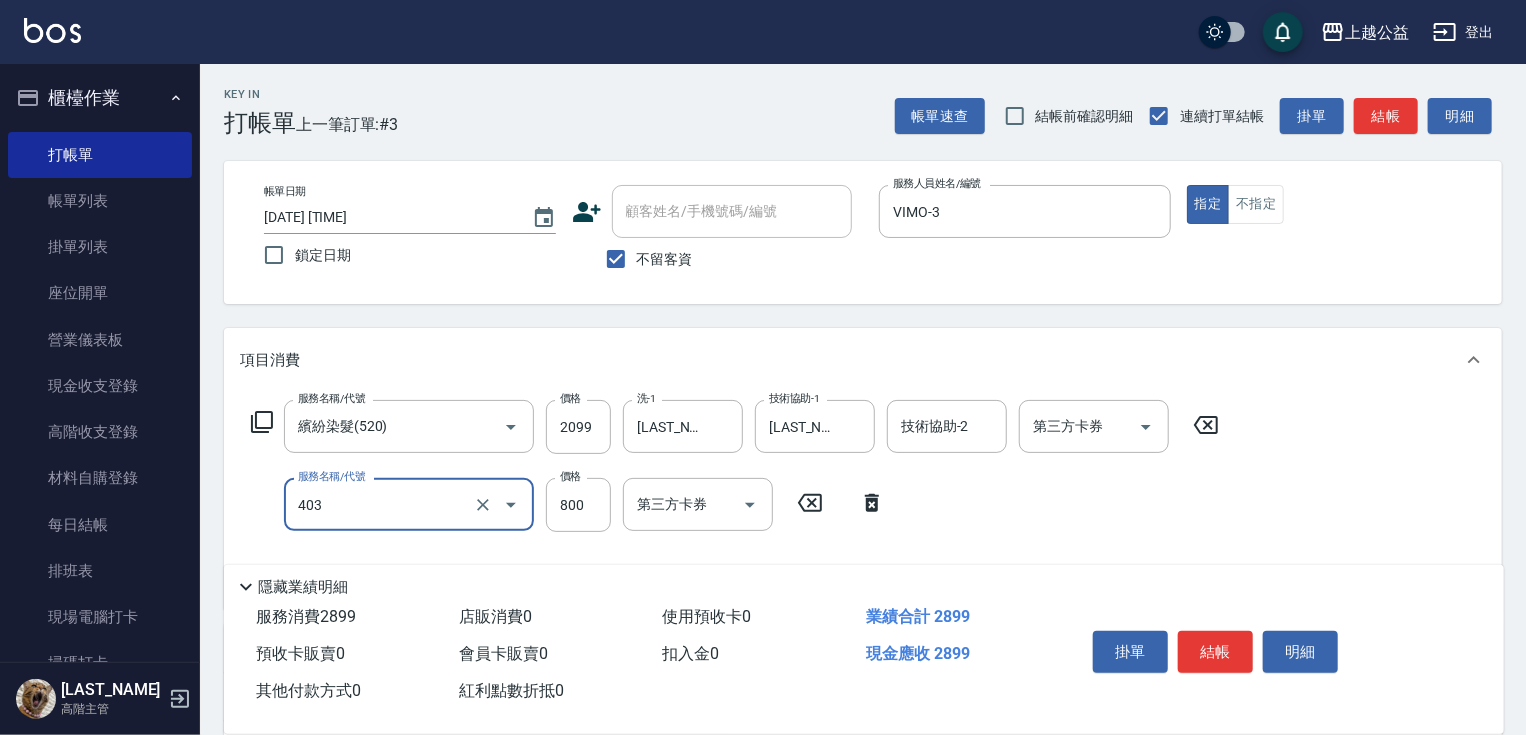 type on "天天護髮(403)" 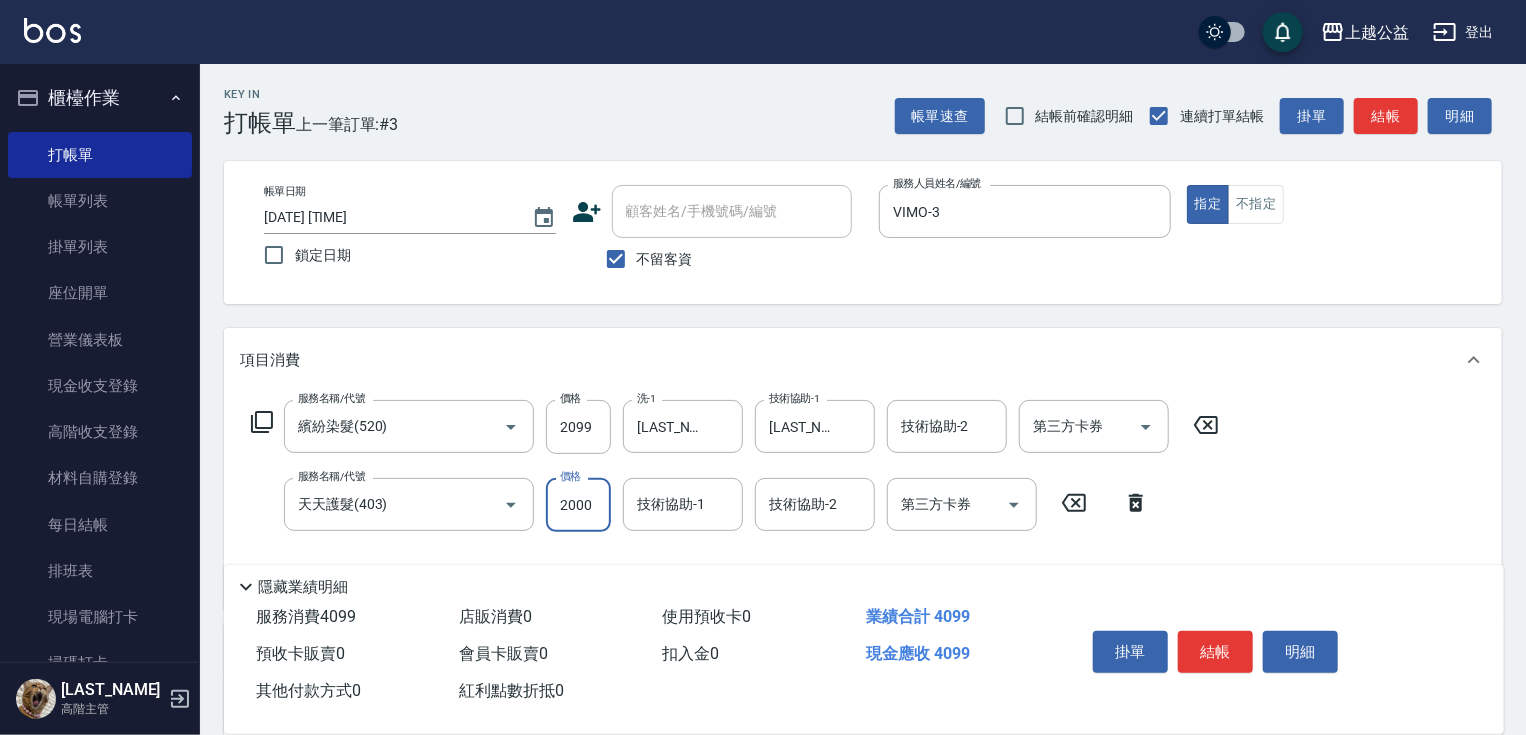 type on "2000" 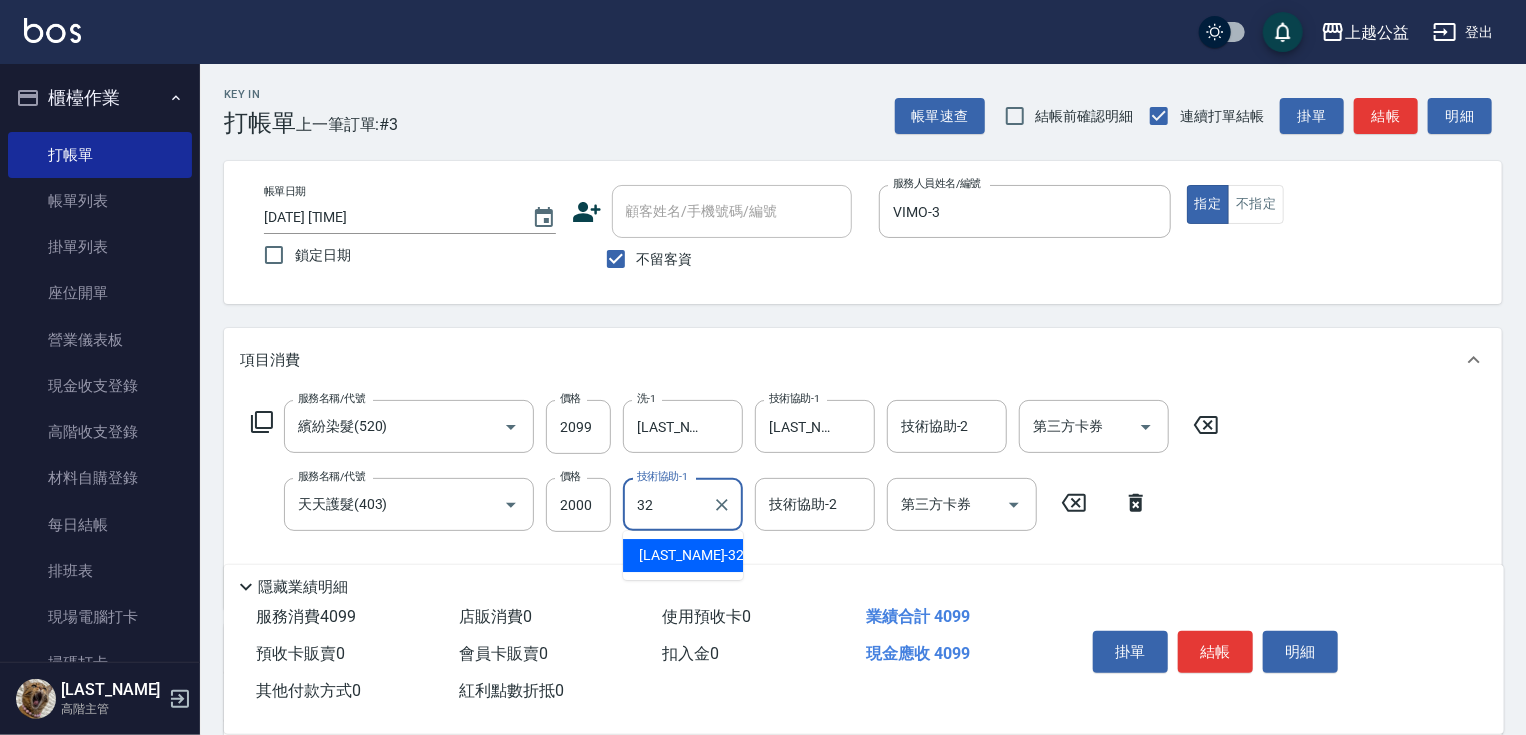 type on "[LAST_NAME]-[NUMBER]" 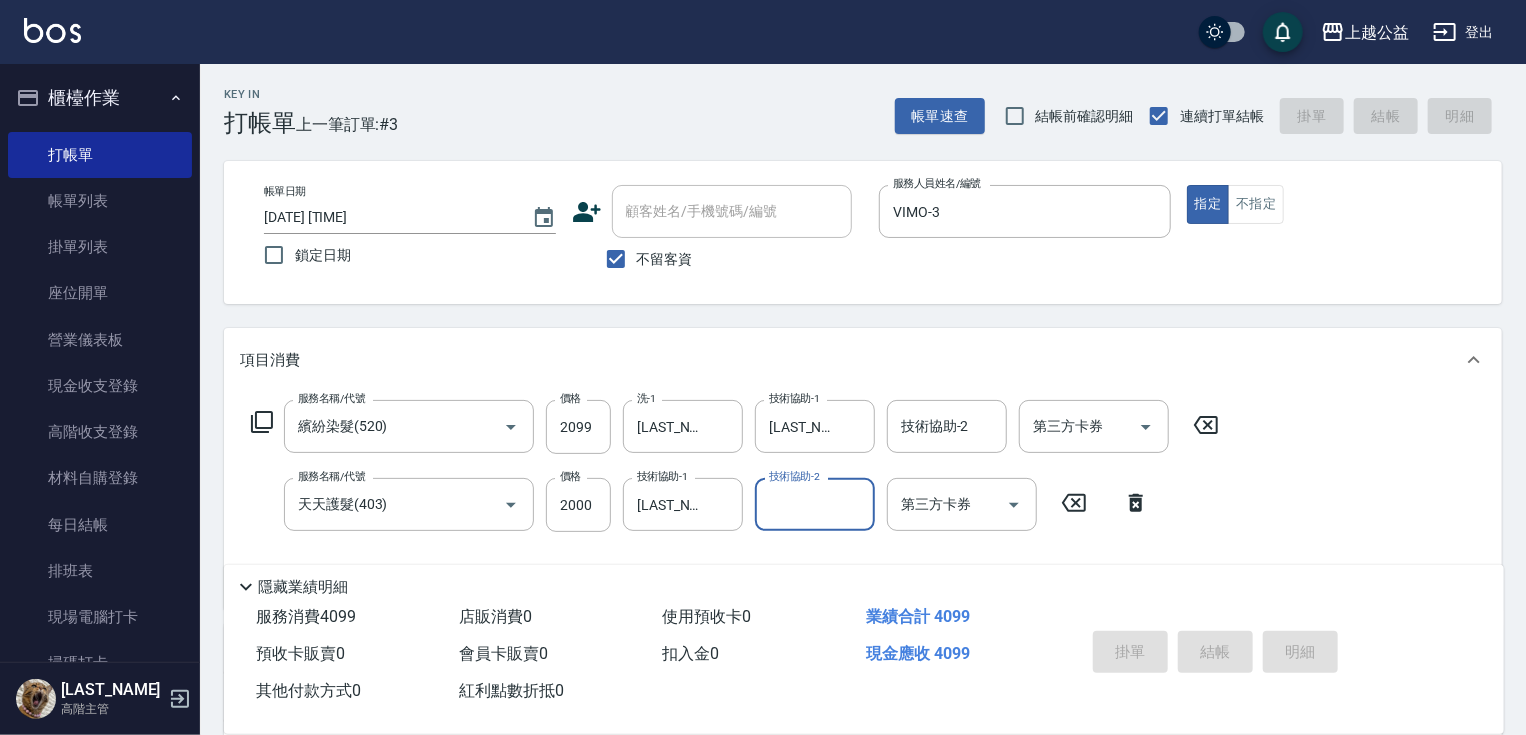 type 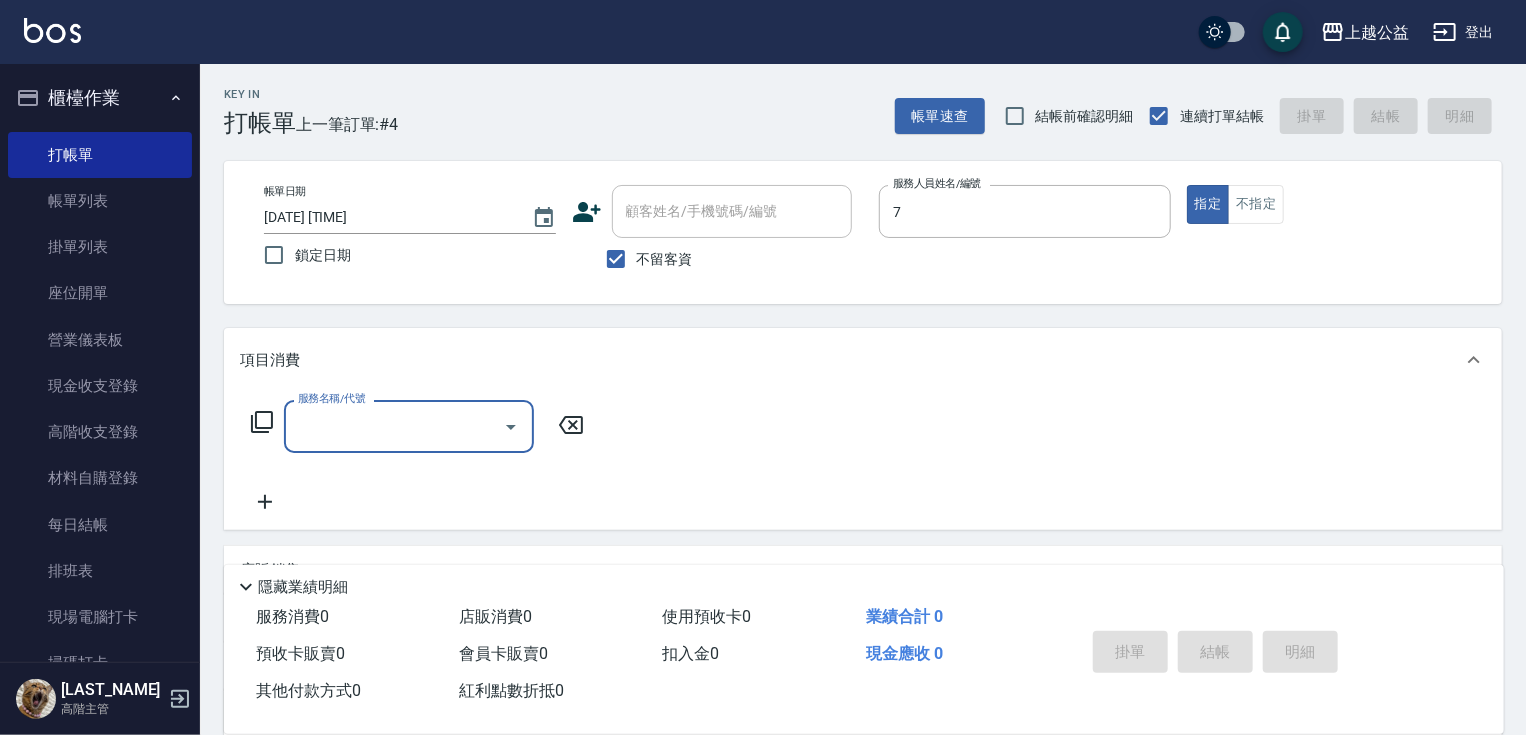 type on "[LAST_NAME]-[NUMBER]" 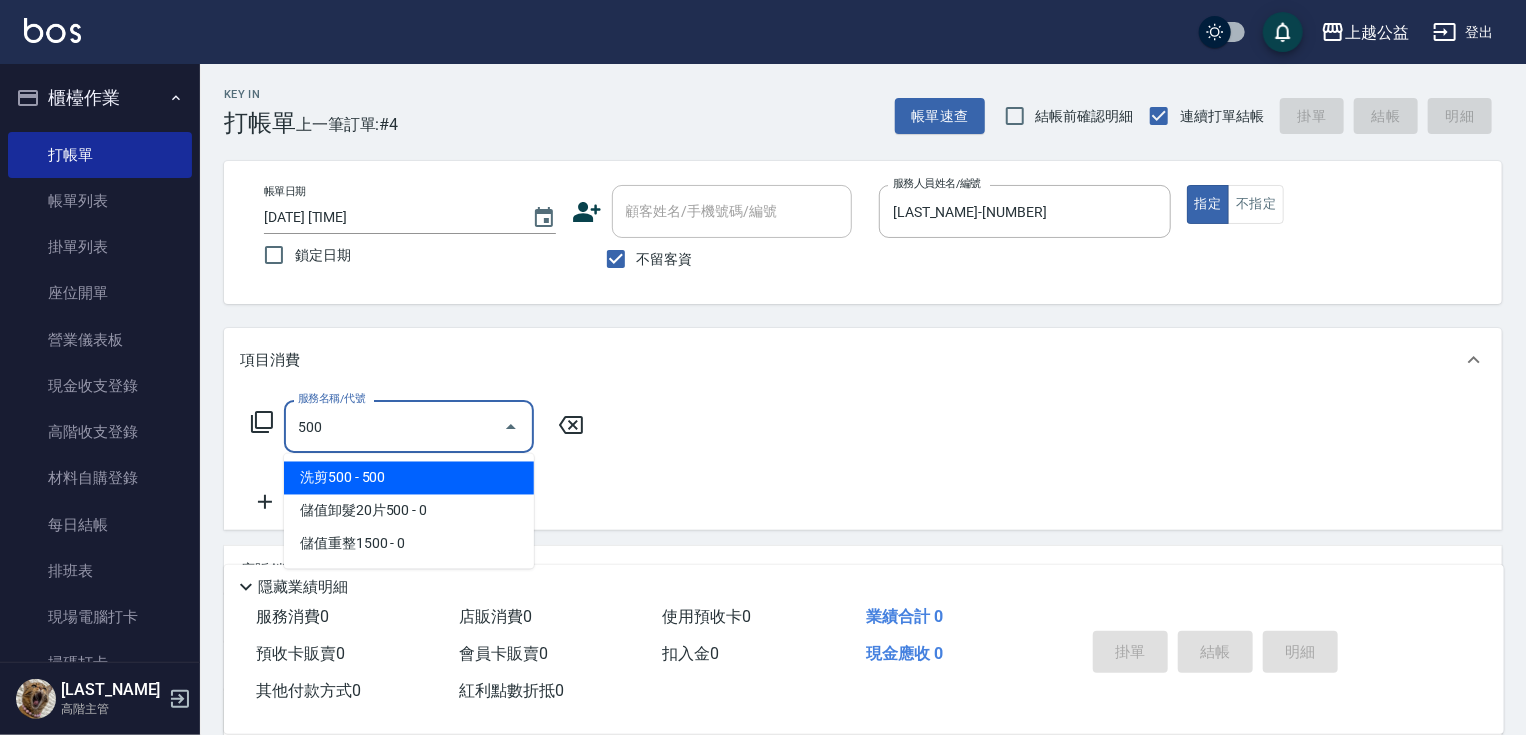 type on "洗剪500(500)" 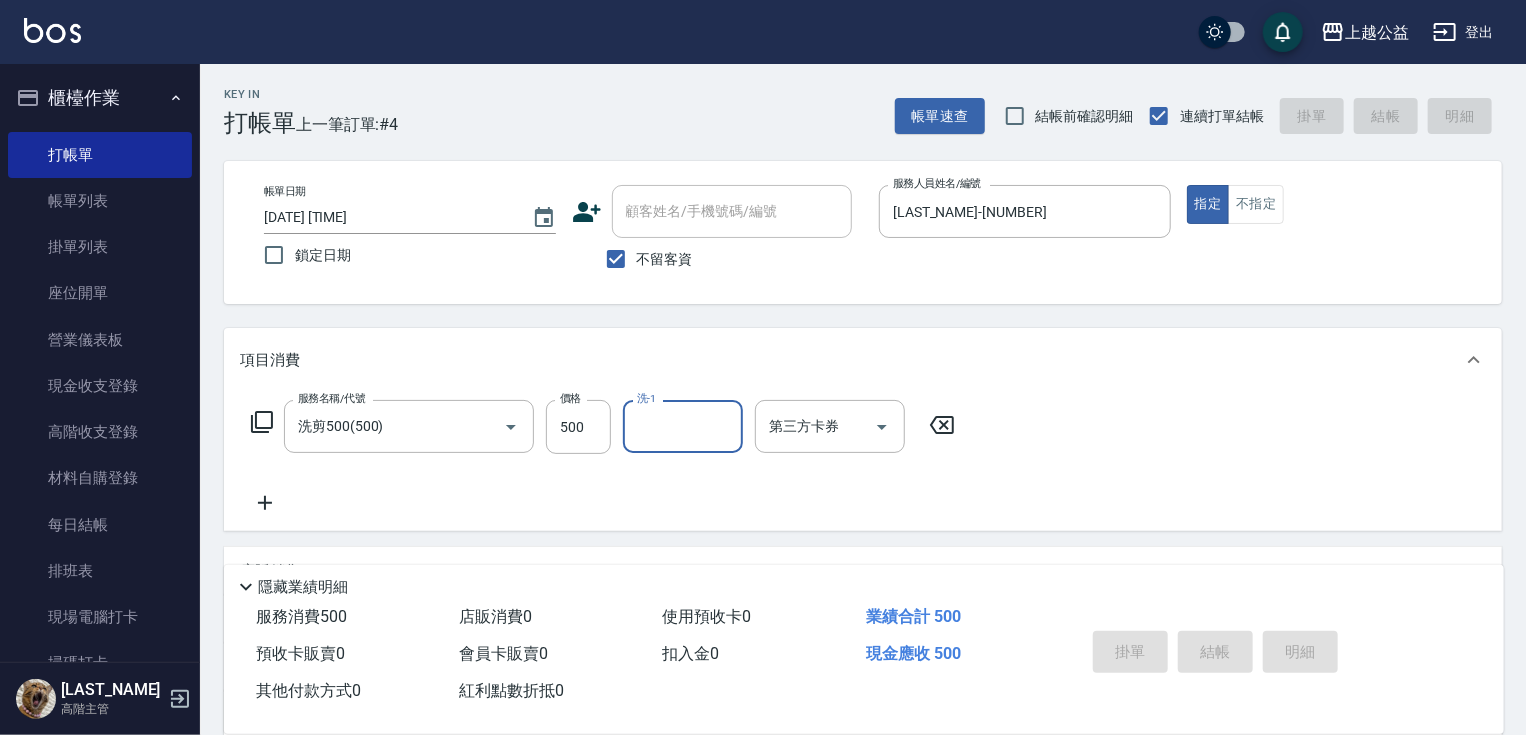 type on "[DATE] [TIME]" 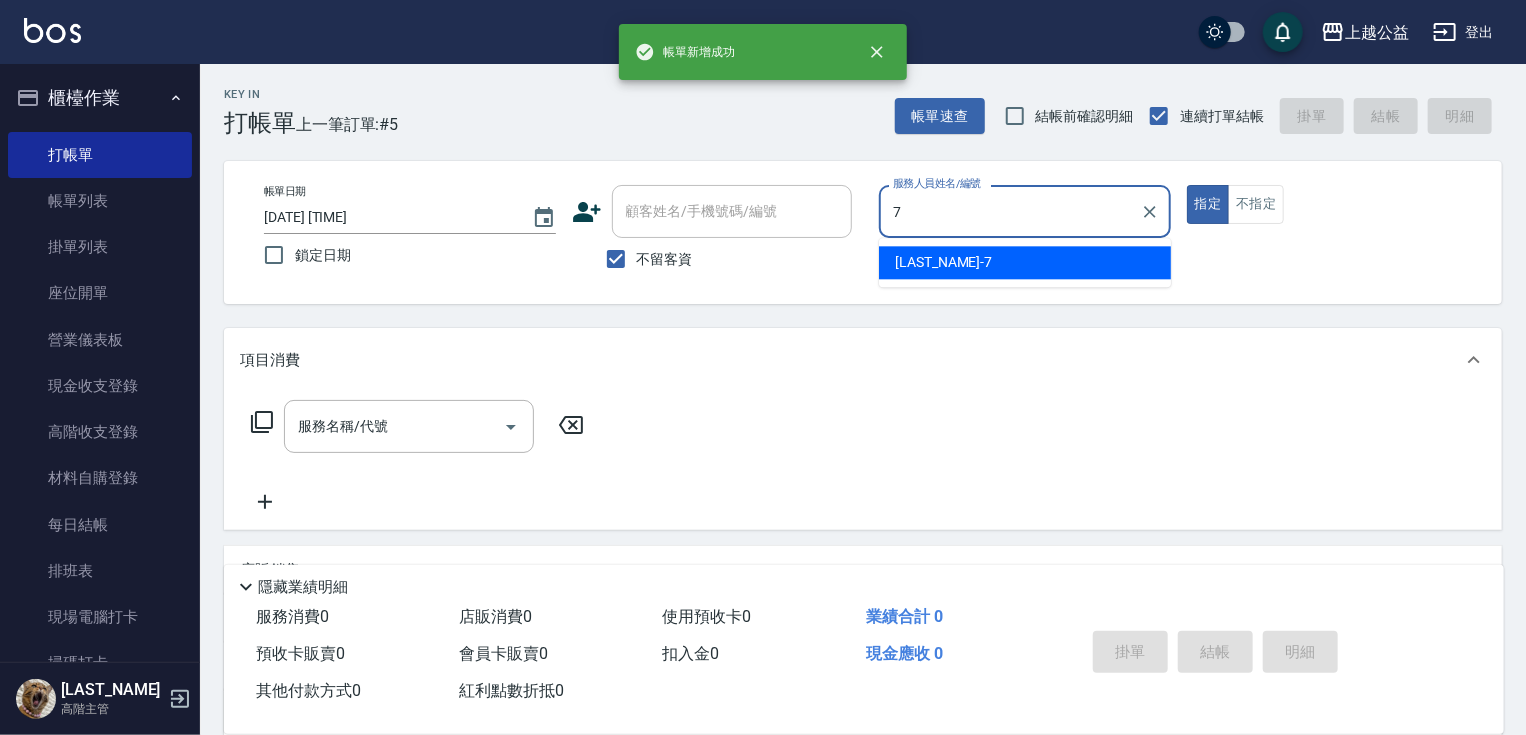 type on "[LAST_NAME]-[NUMBER]" 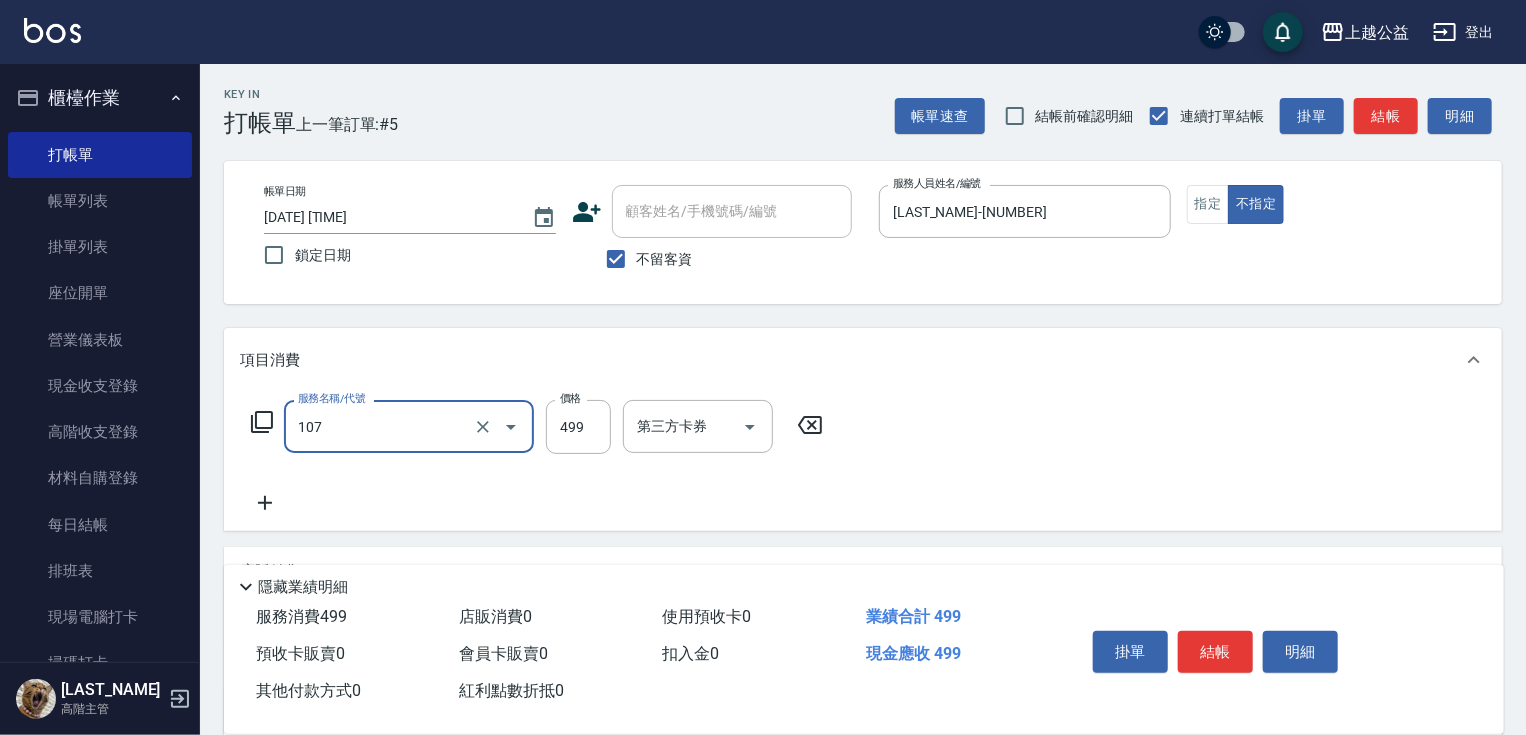 type on "舒活499(107)" 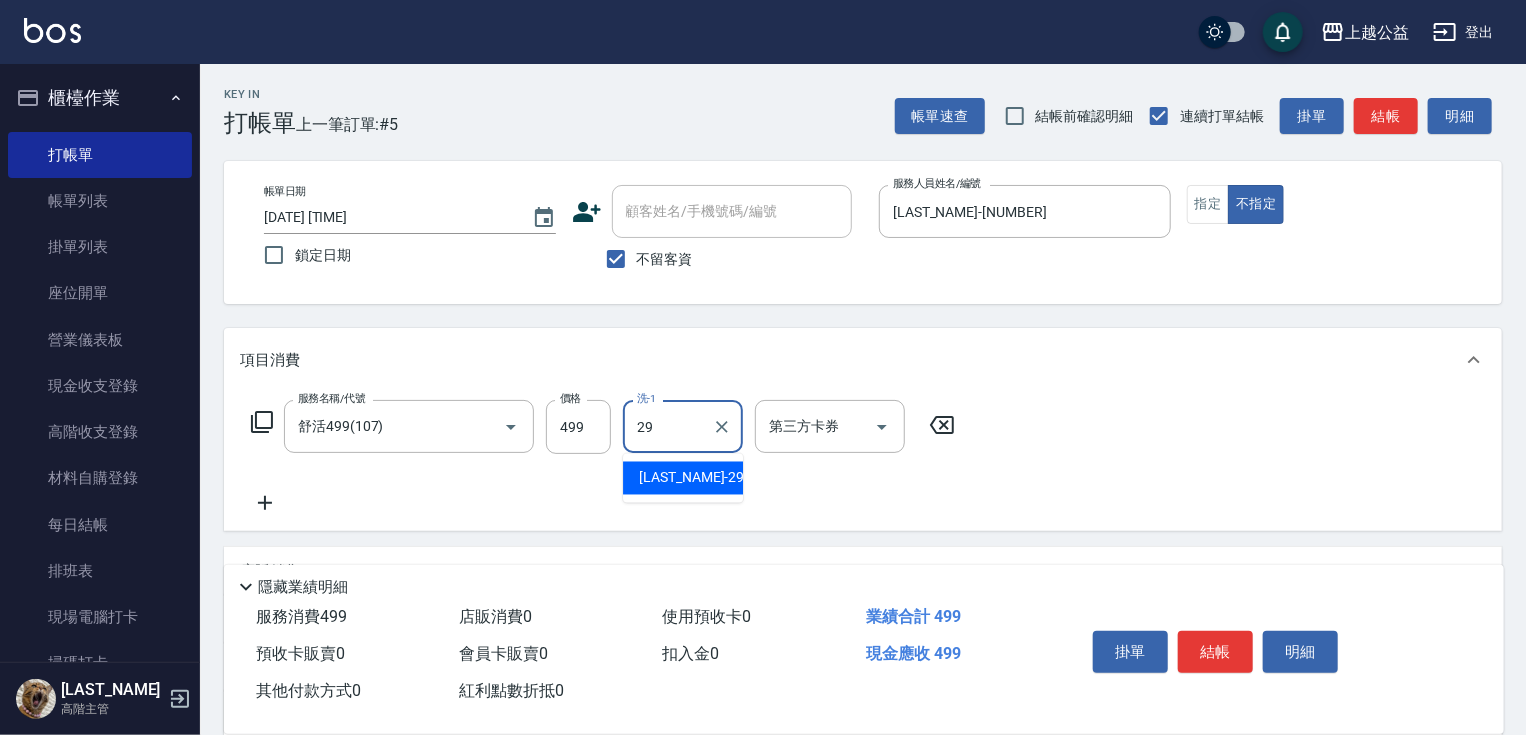type on "[LAST_NAME]-[NUMBER]" 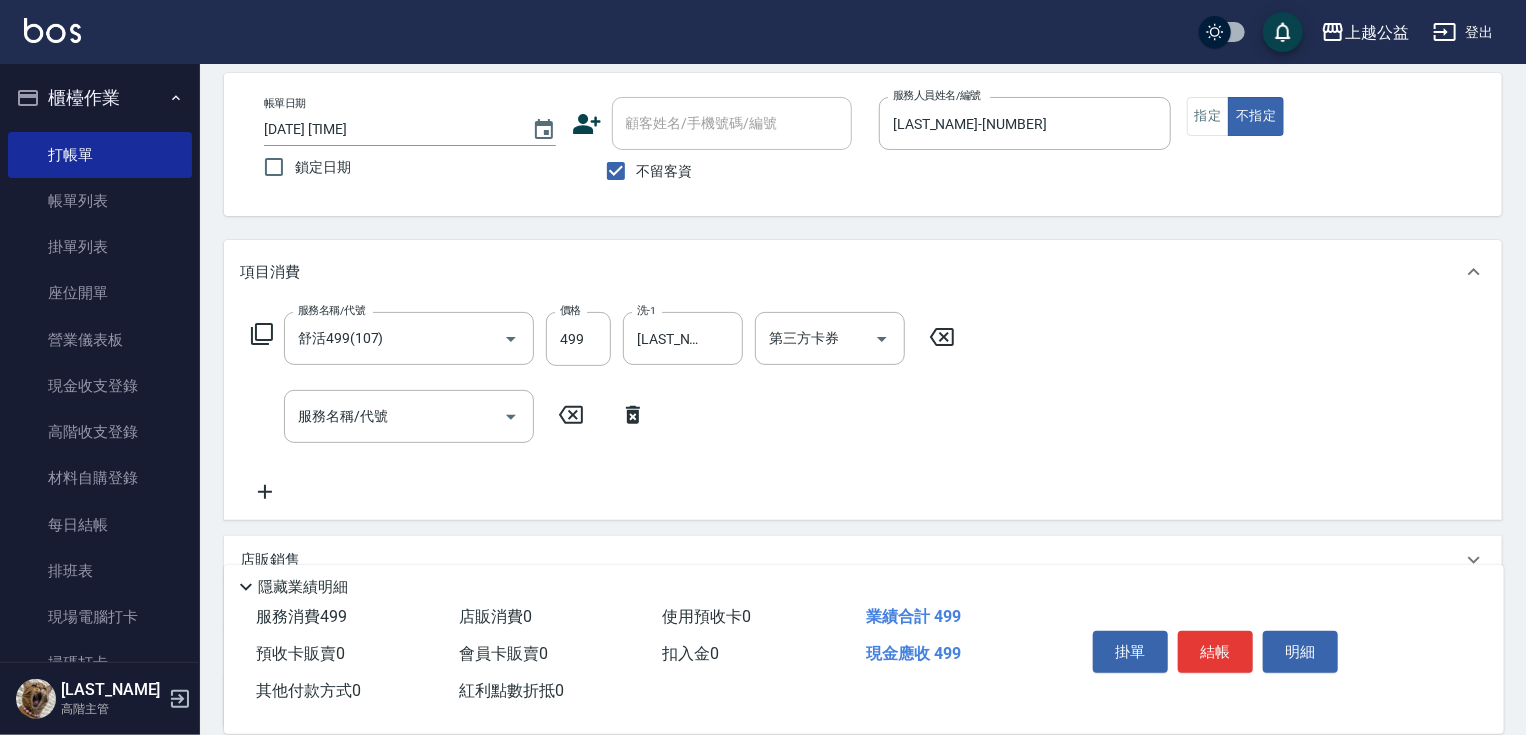scroll, scrollTop: 271, scrollLeft: 0, axis: vertical 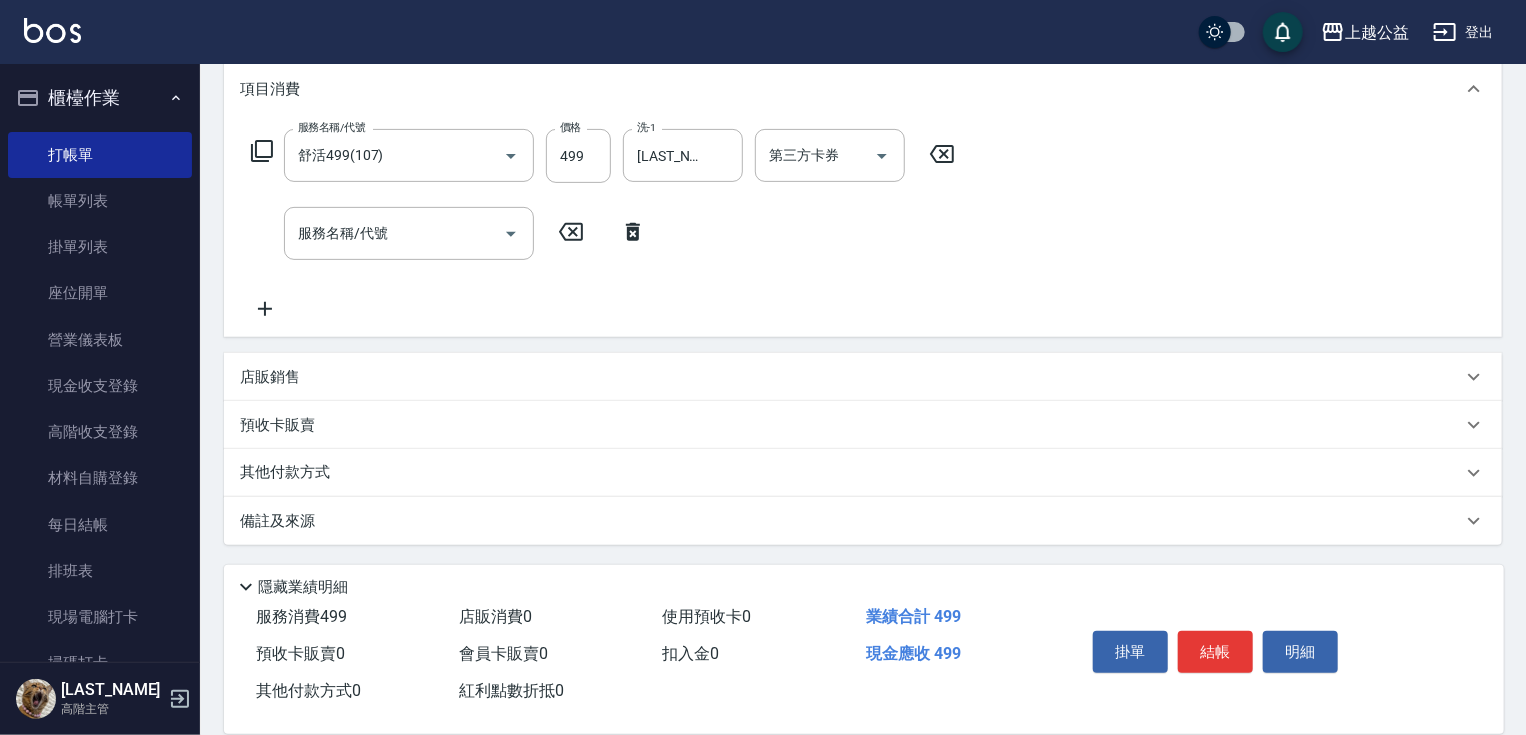 drag, startPoint x: 420, startPoint y: 392, endPoint x: 424, endPoint y: 541, distance: 149.05368 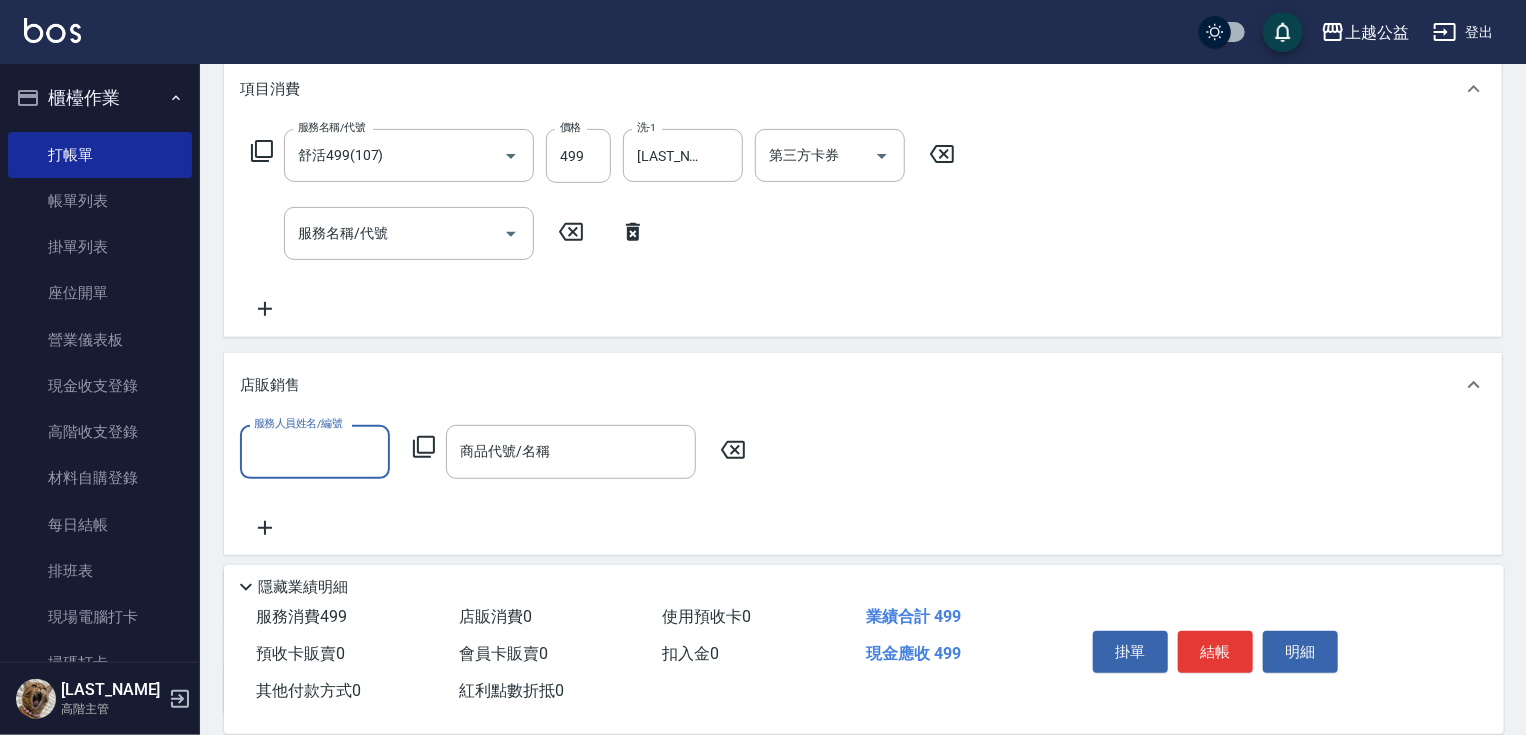 scroll, scrollTop: 0, scrollLeft: 0, axis: both 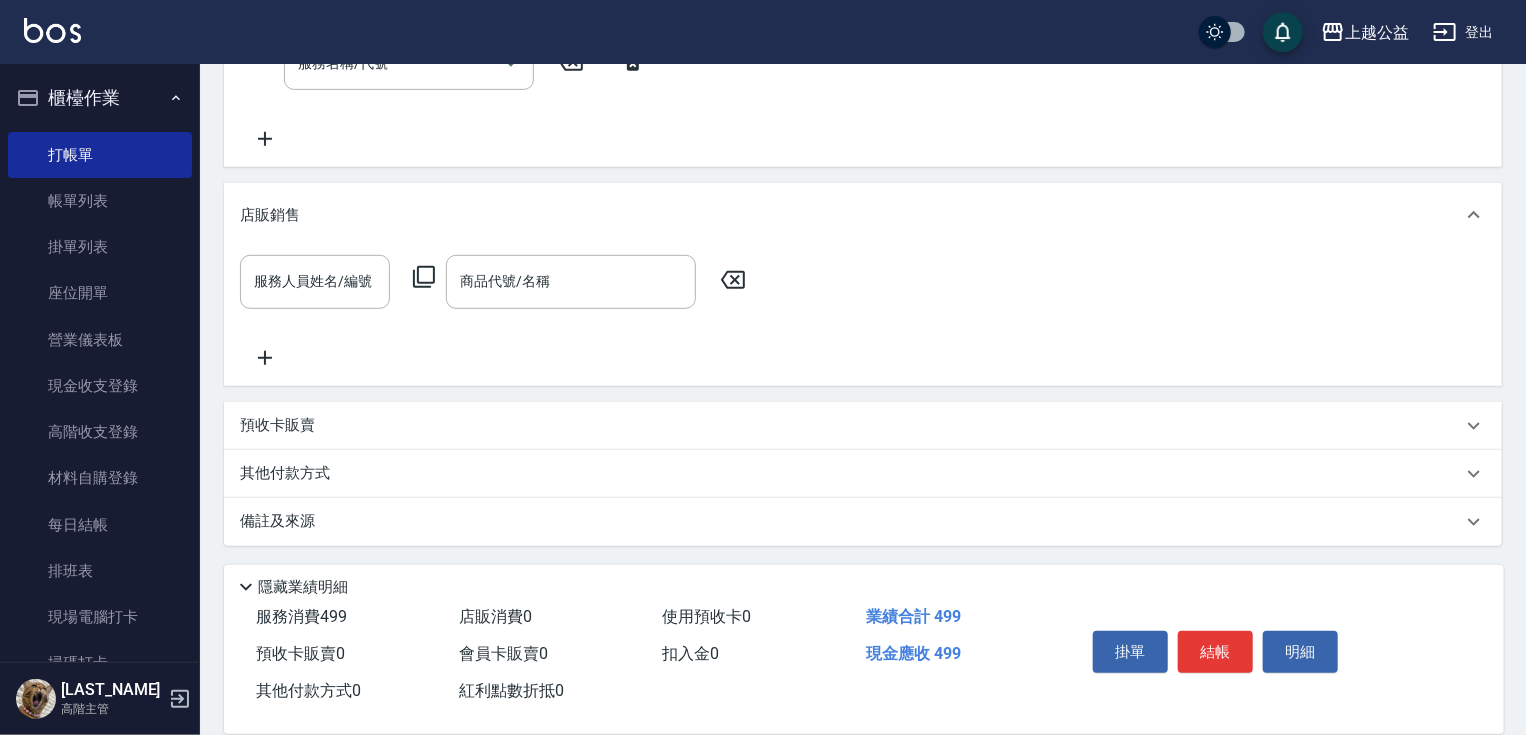 drag, startPoint x: 392, startPoint y: 384, endPoint x: 398, endPoint y: 440, distance: 56.32051 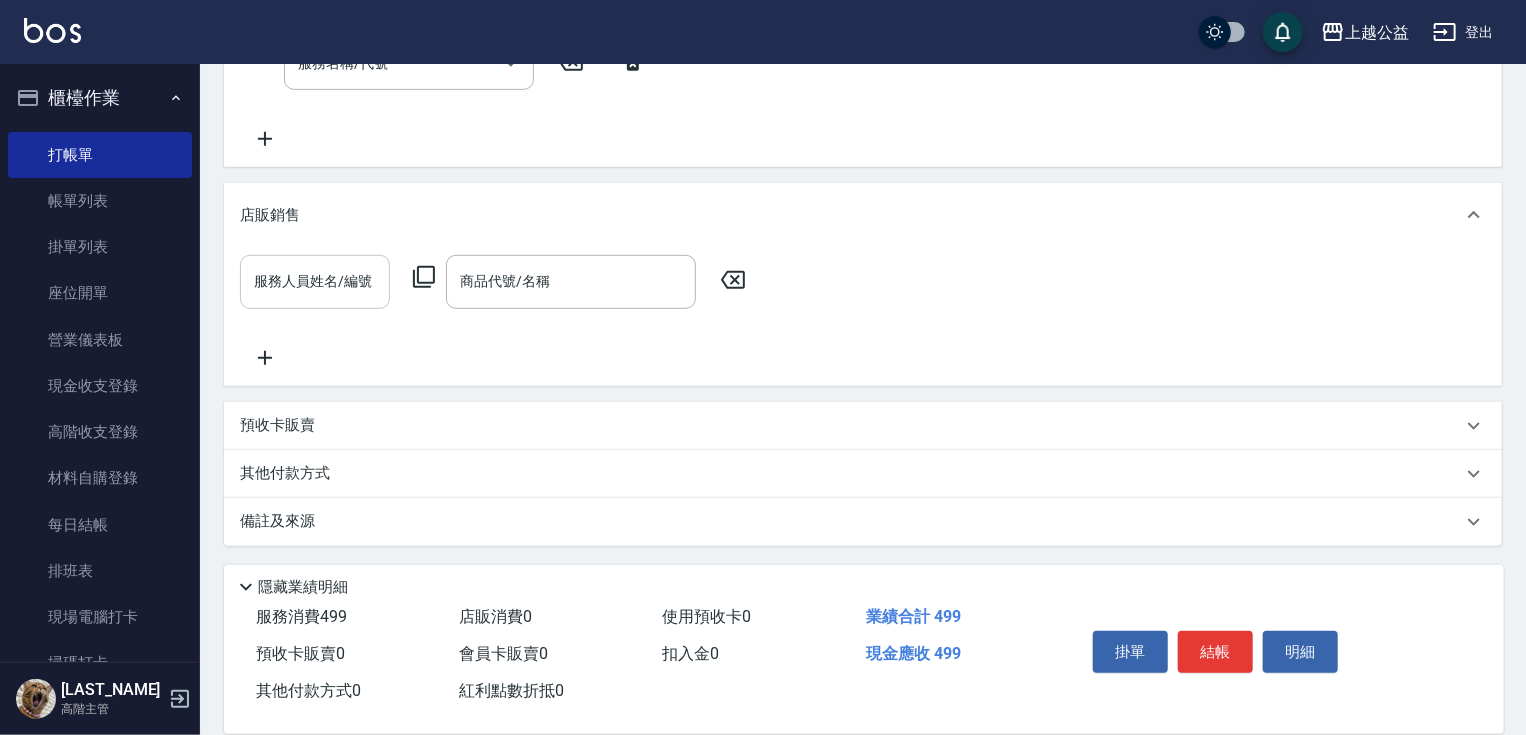 click on "服務人員姓名/編號" at bounding box center [315, 281] 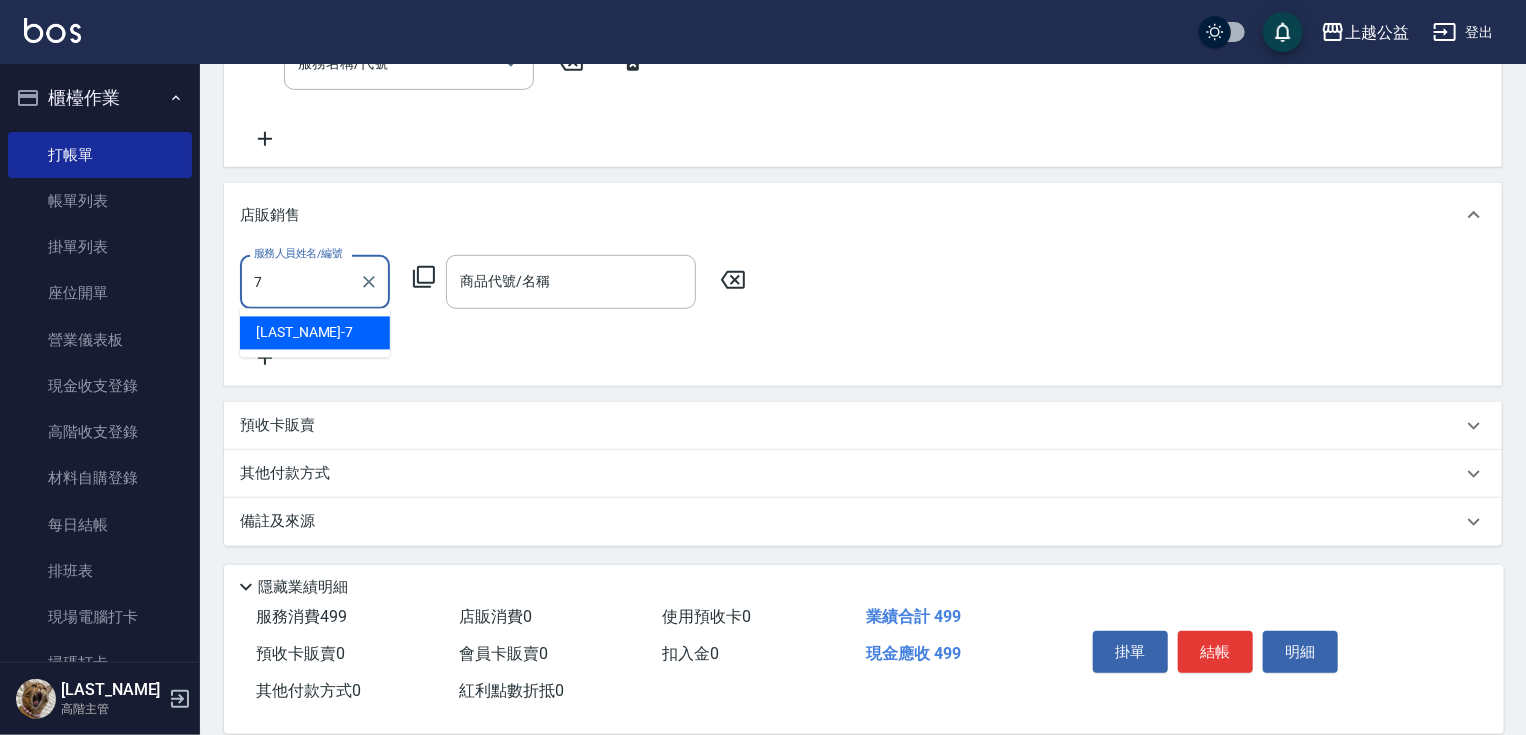 type on "[LAST_NAME]-[NUMBER]" 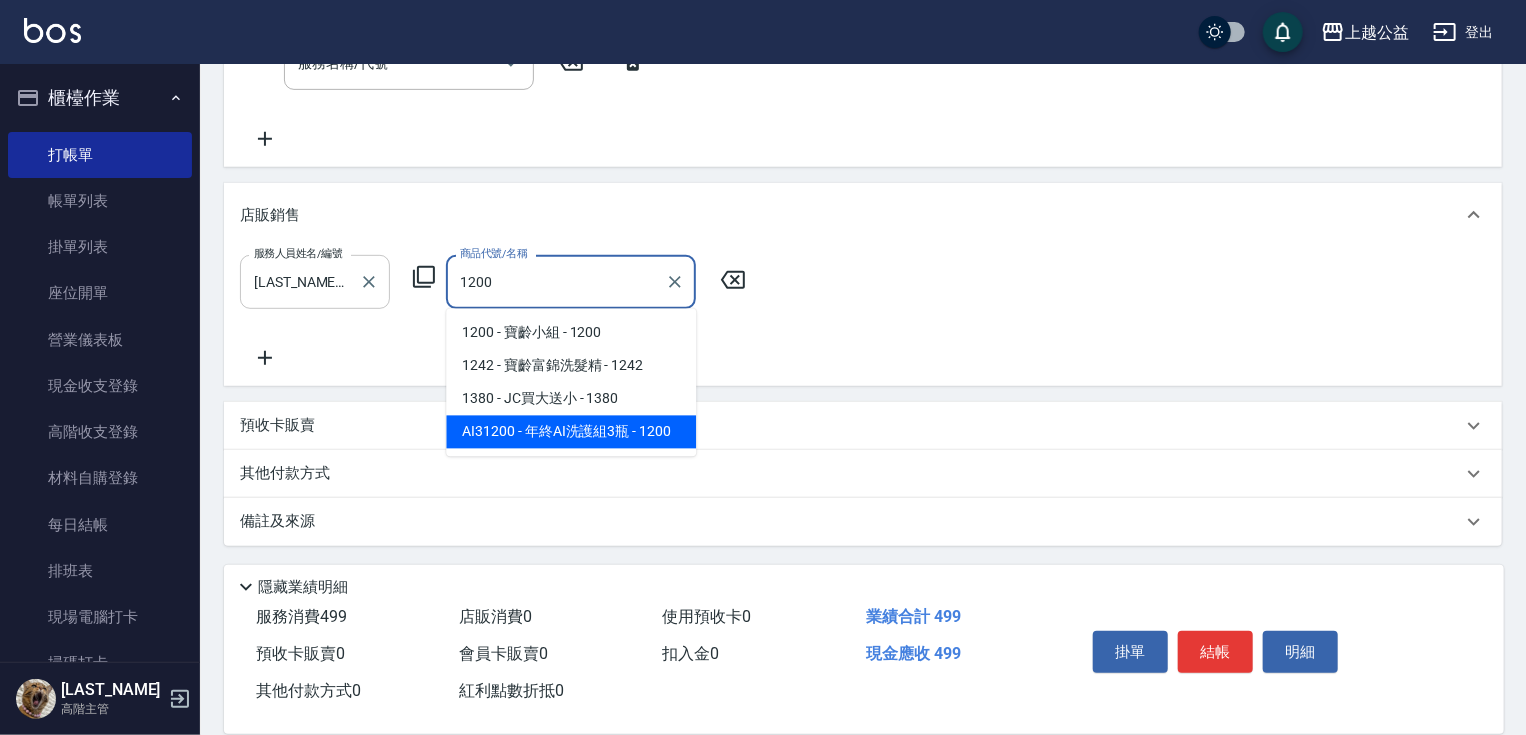 type on "年終AI洗護組3瓶" 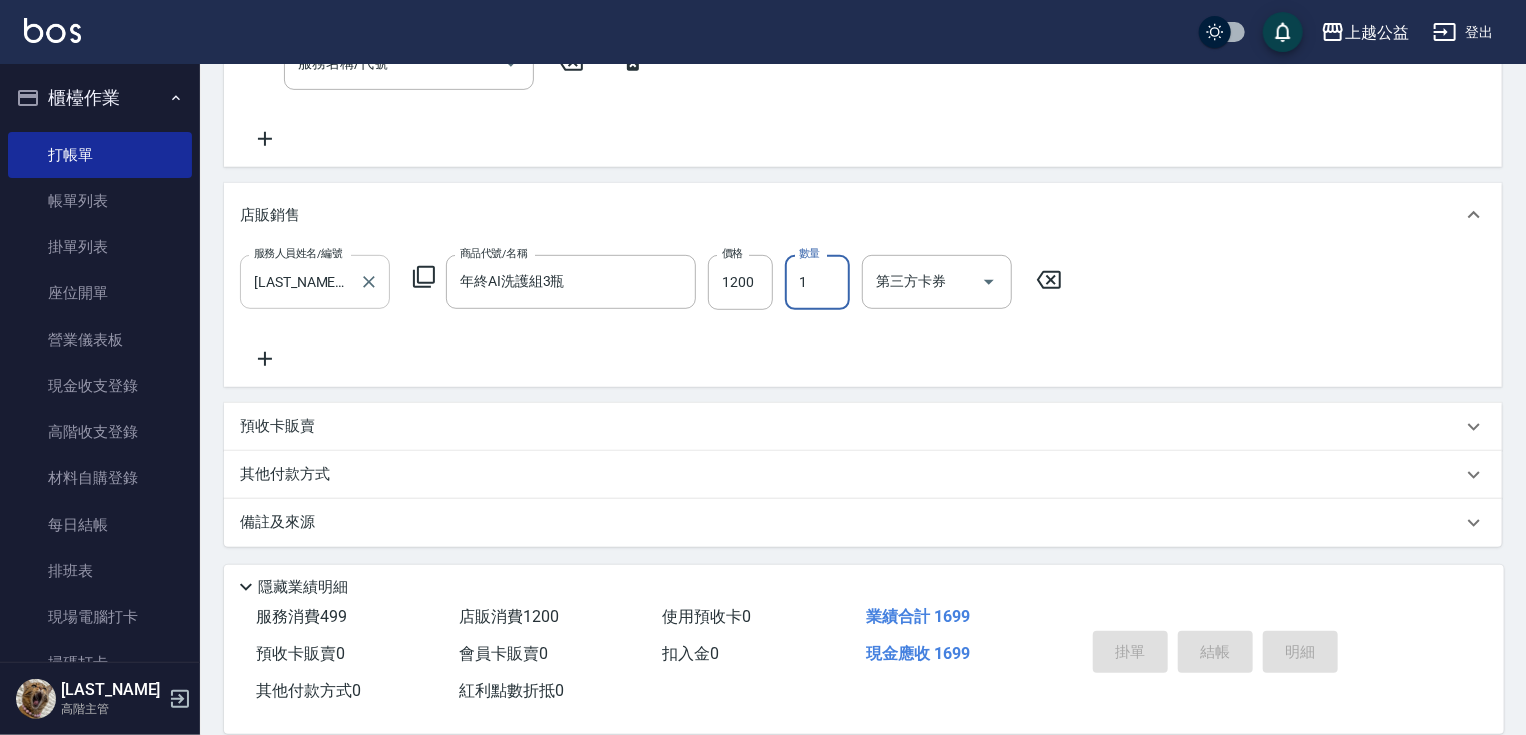 type 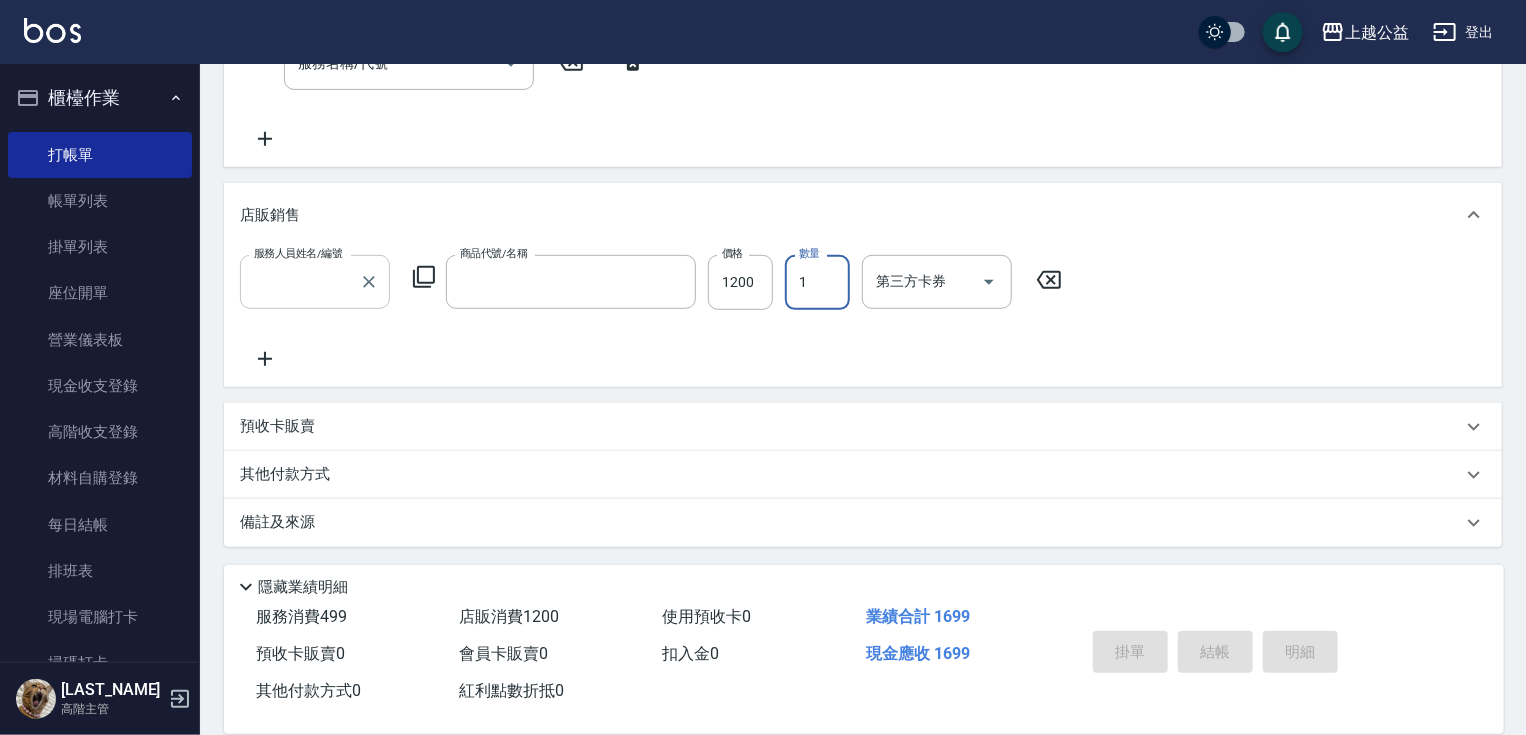 scroll, scrollTop: 0, scrollLeft: 0, axis: both 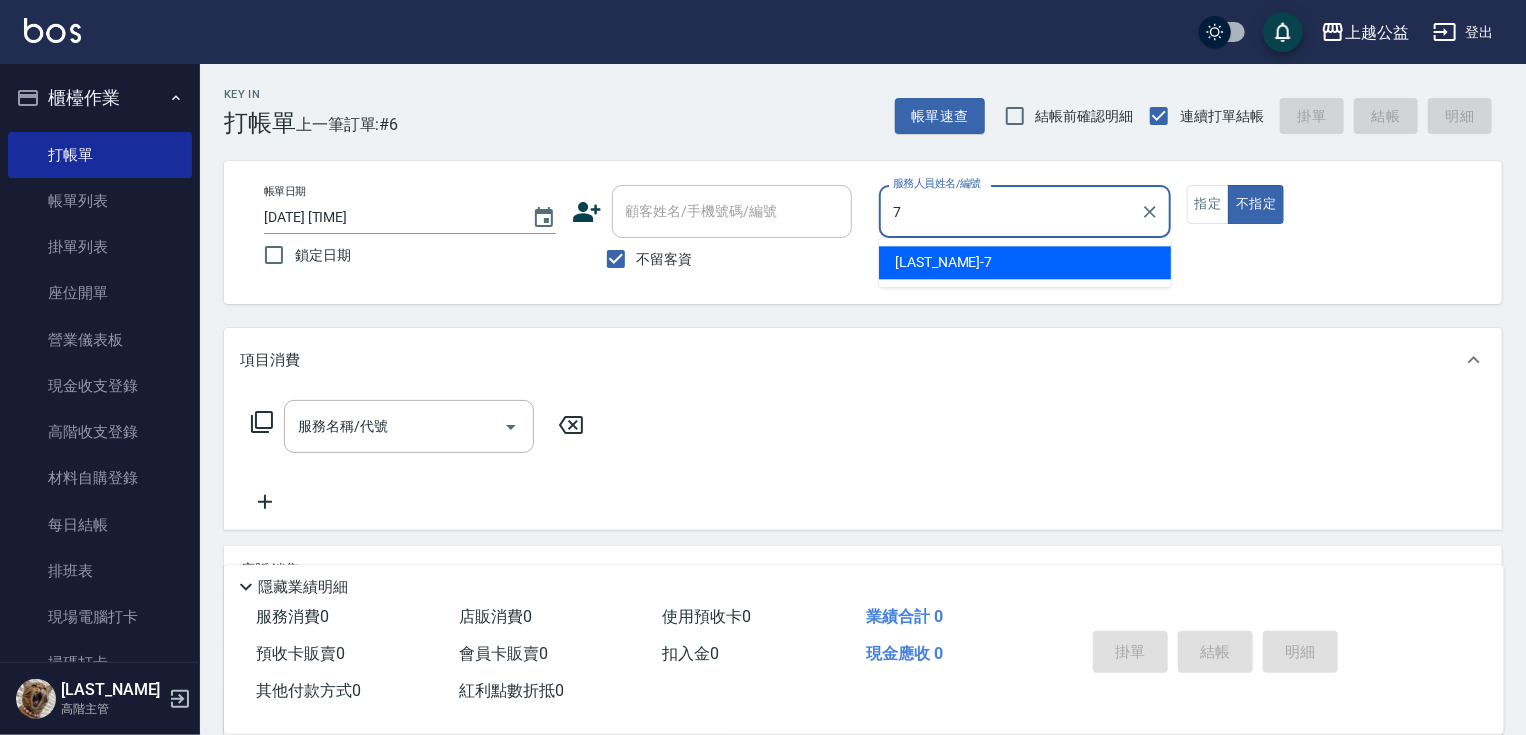 type on "[LAST_NAME]-[NUMBER]" 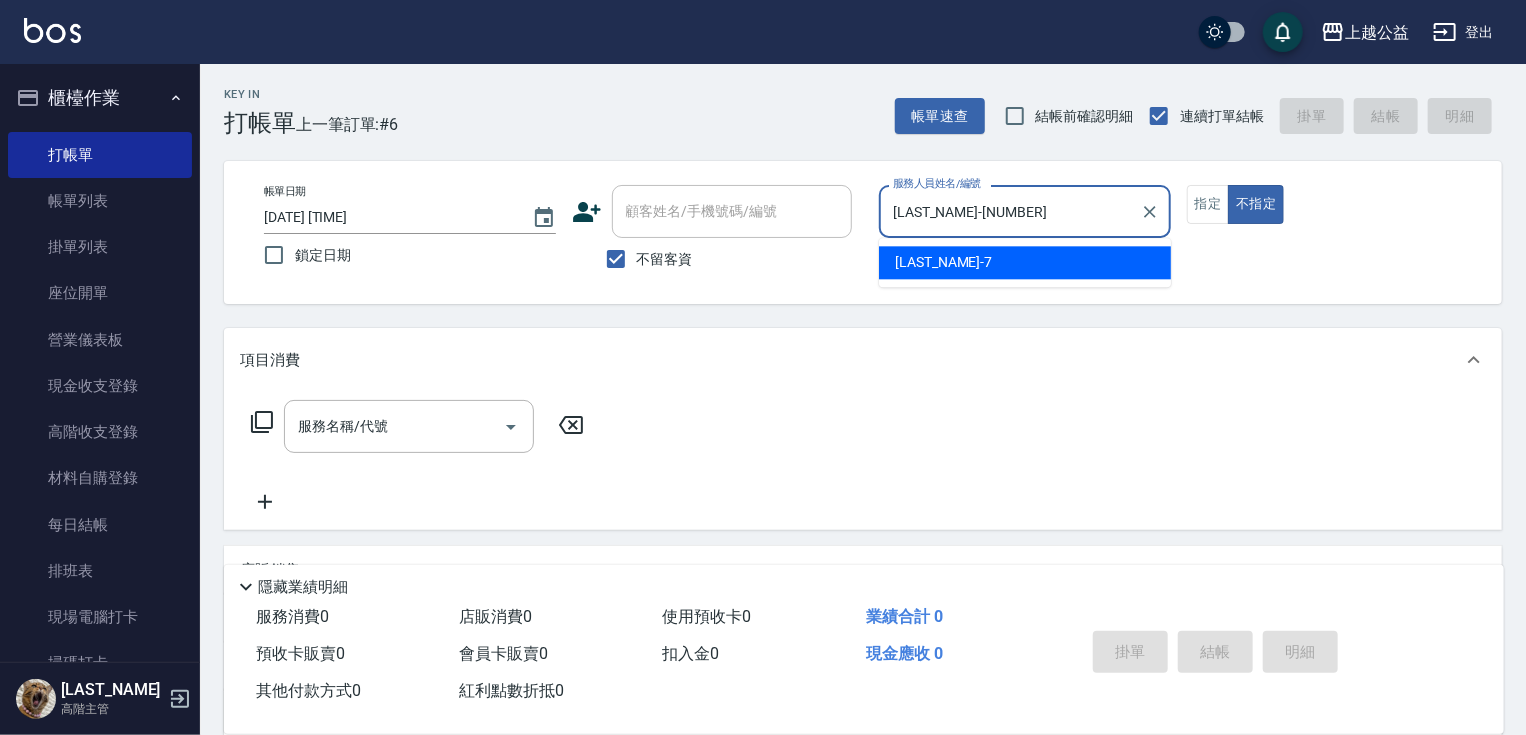 type on "false" 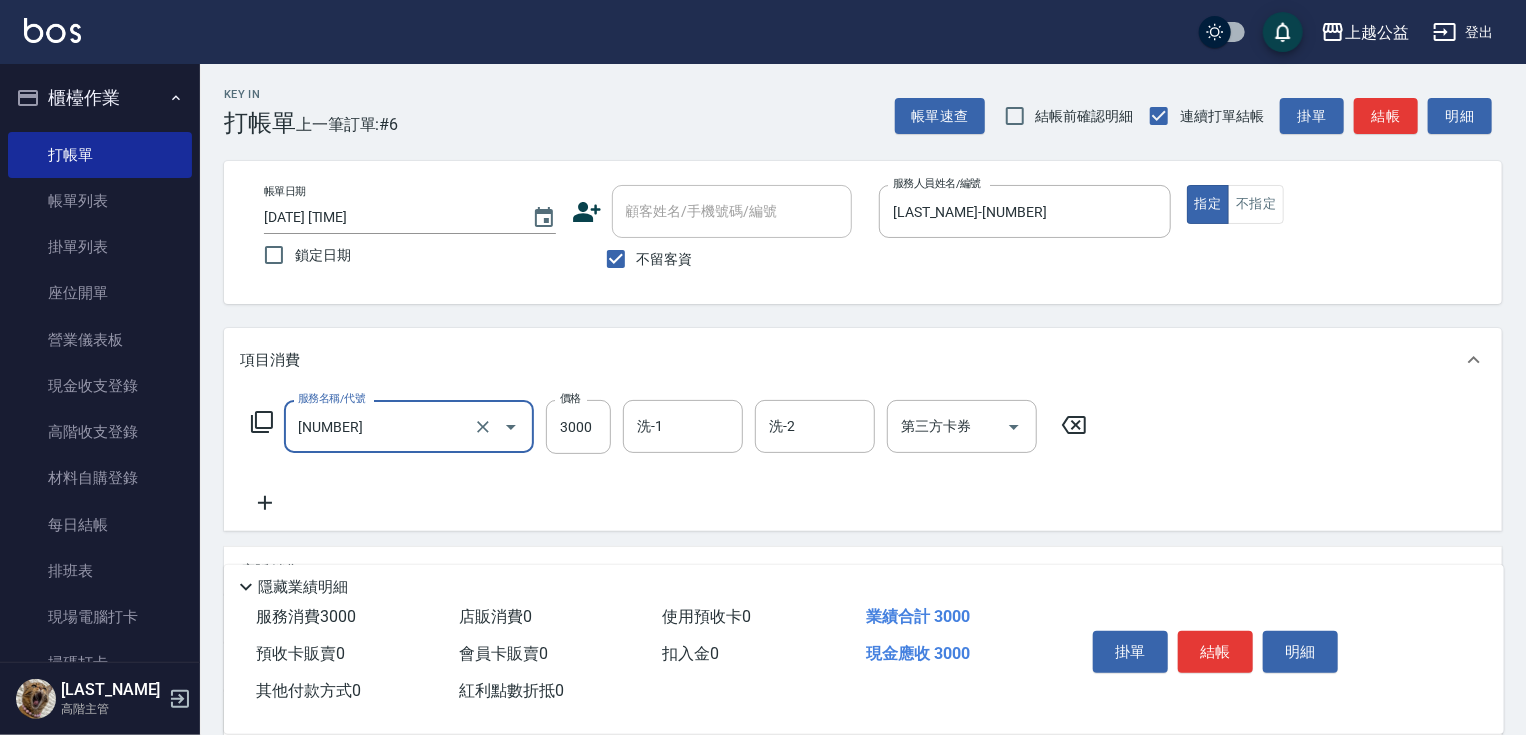 type on "重整3包(7004)" 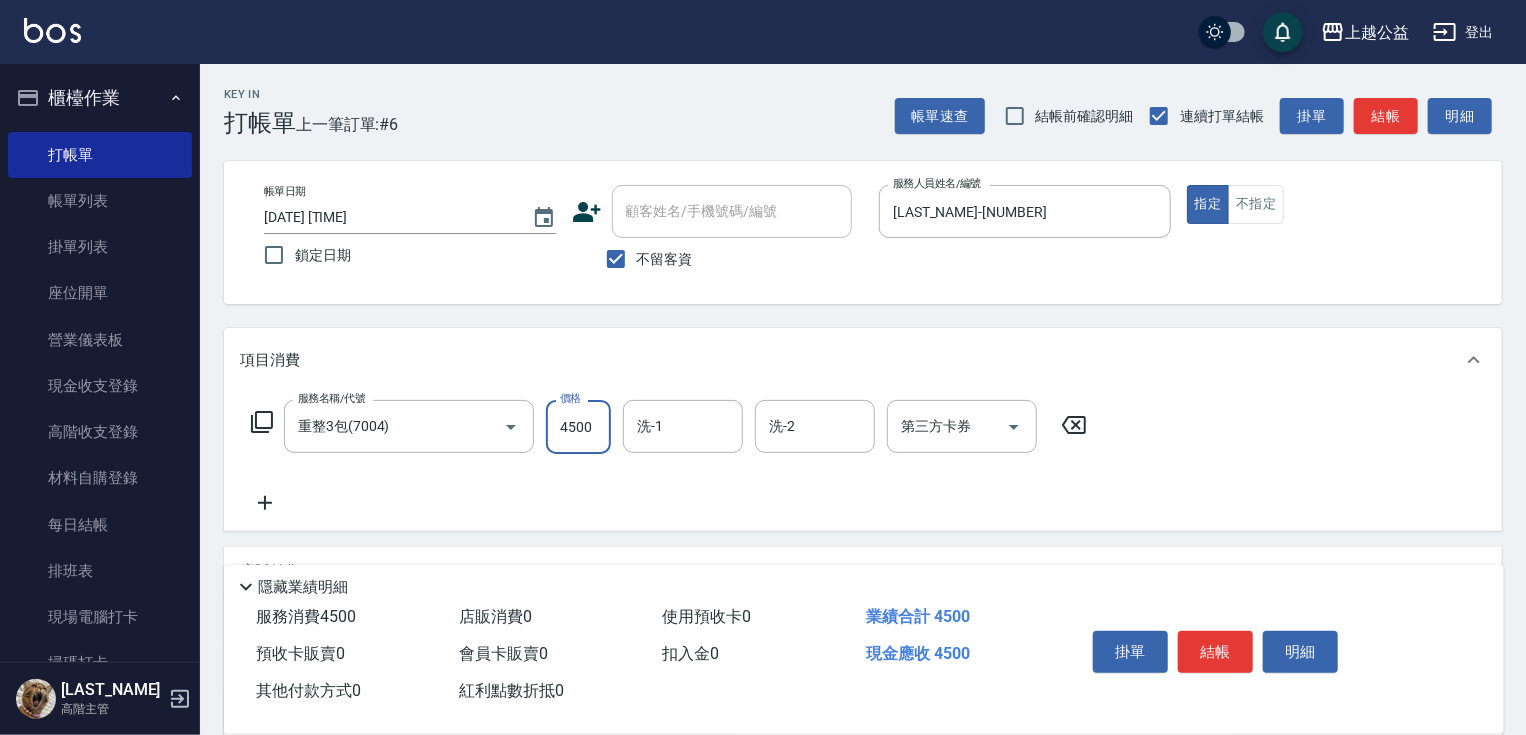 type on "4500" 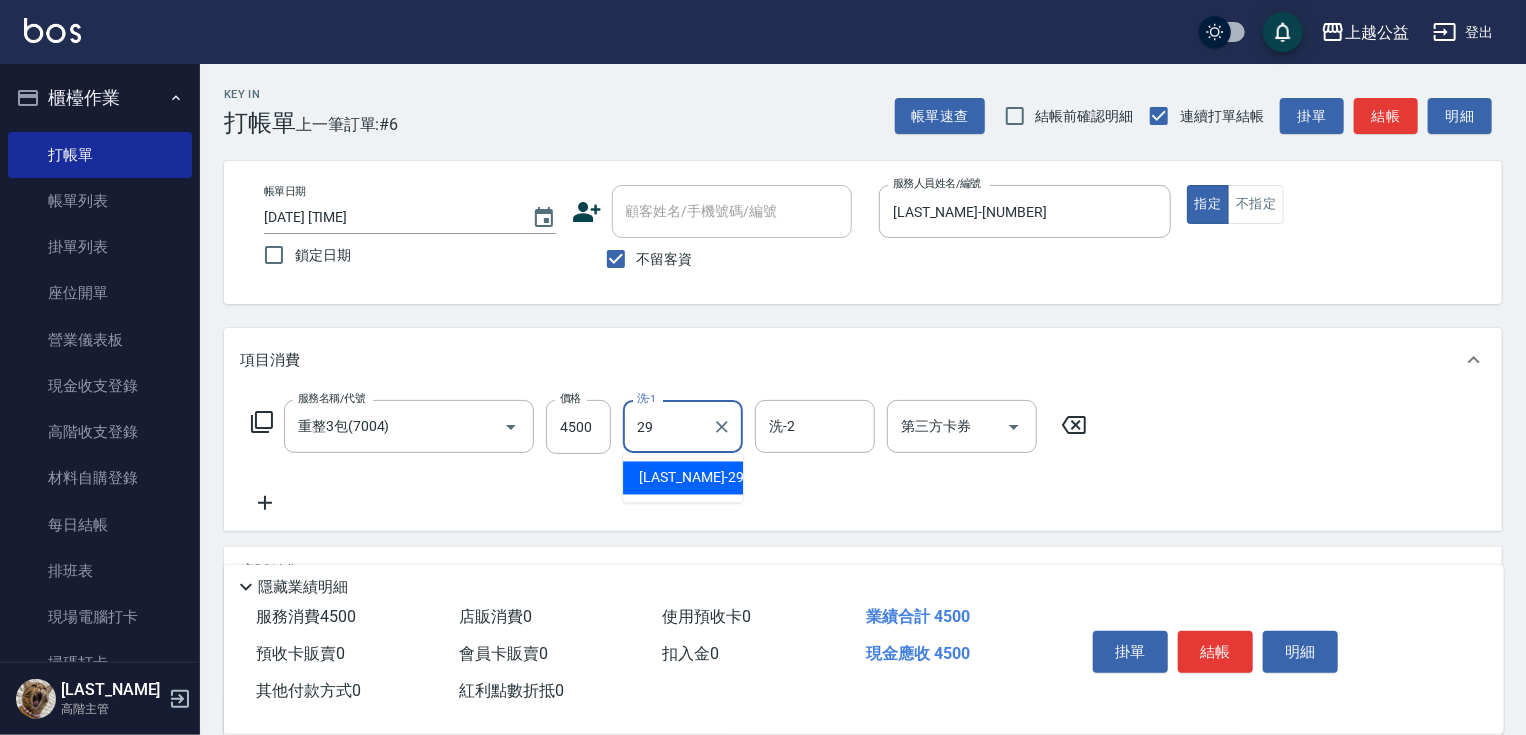 type on "[LAST_NAME]-[NUMBER]" 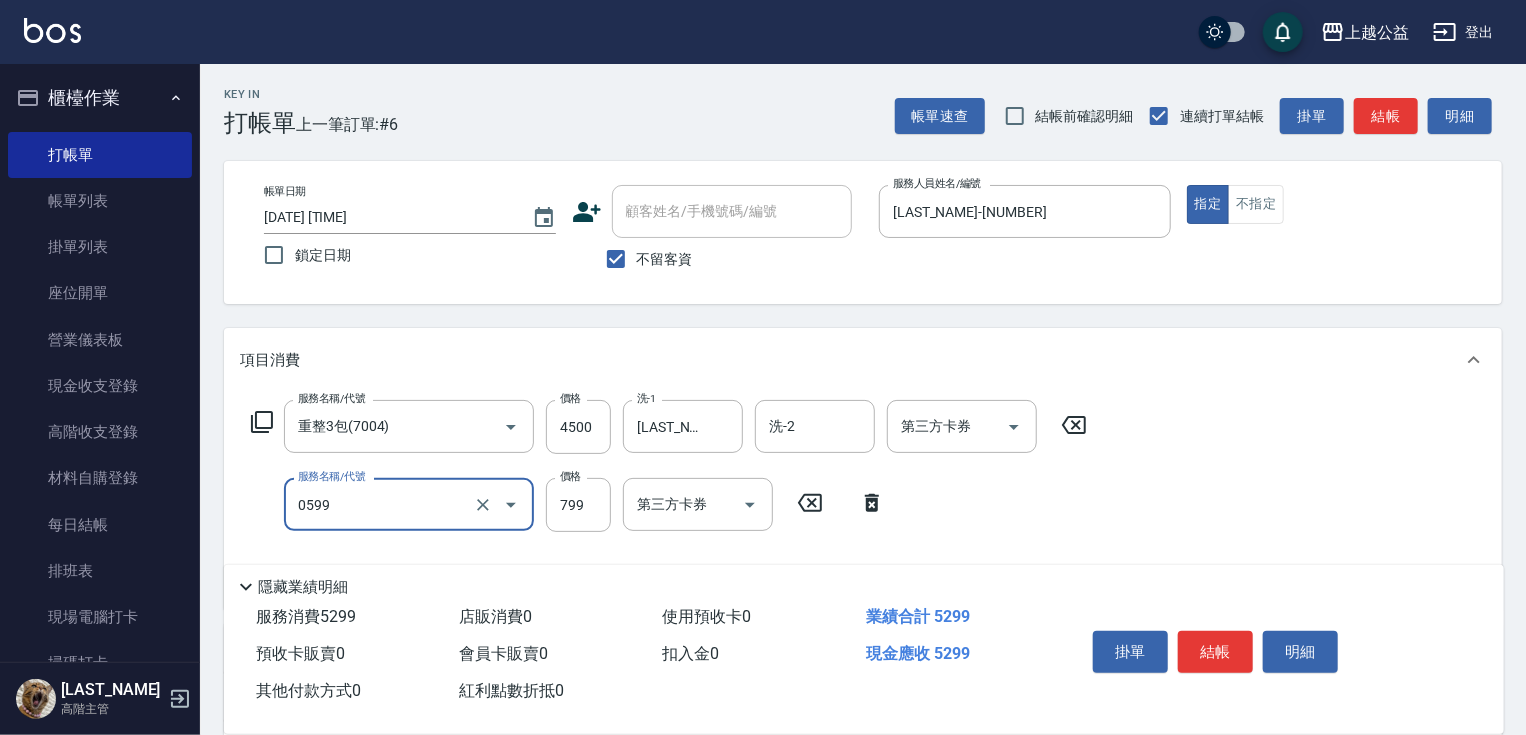 type on "精油SPA(0599)" 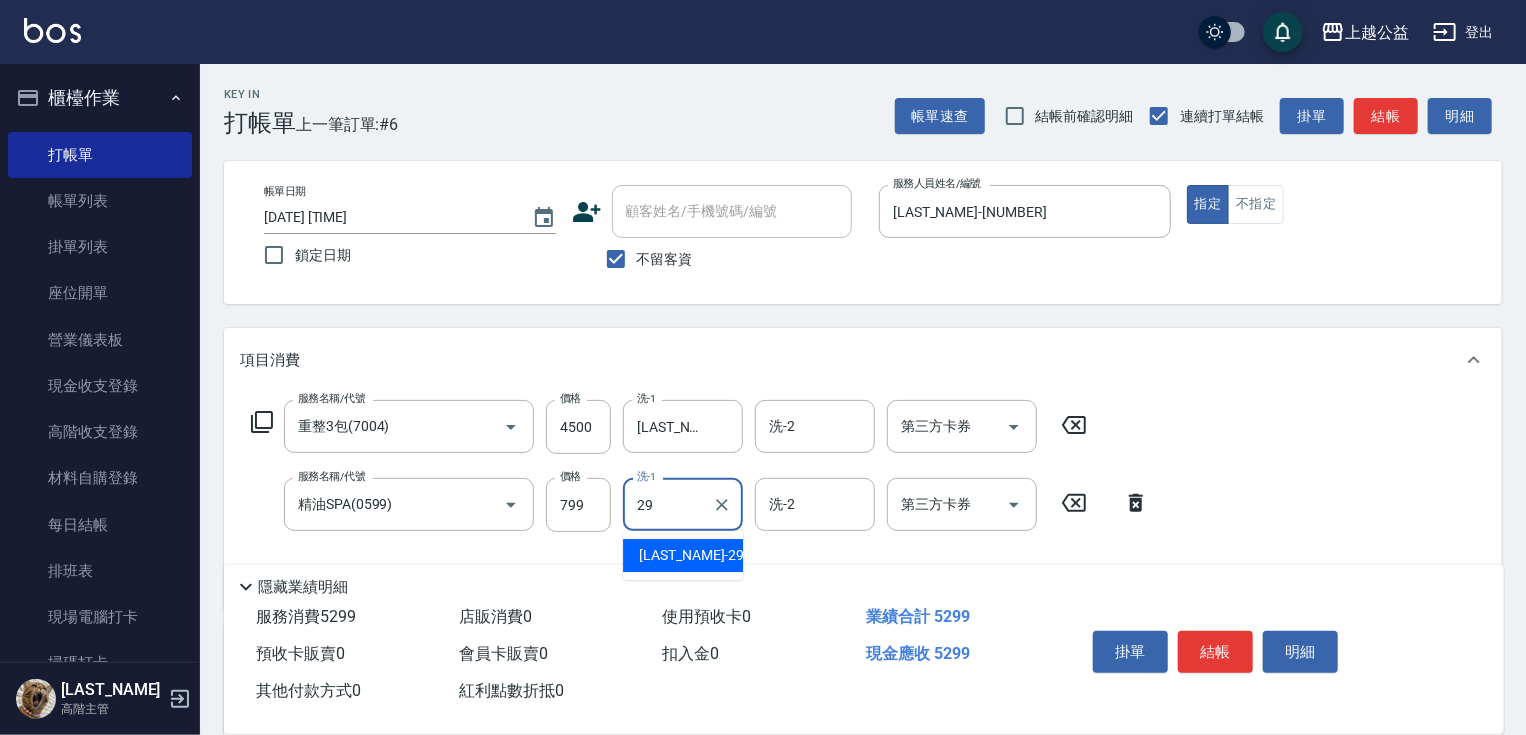 type on "[LAST_NAME]-[NUMBER]" 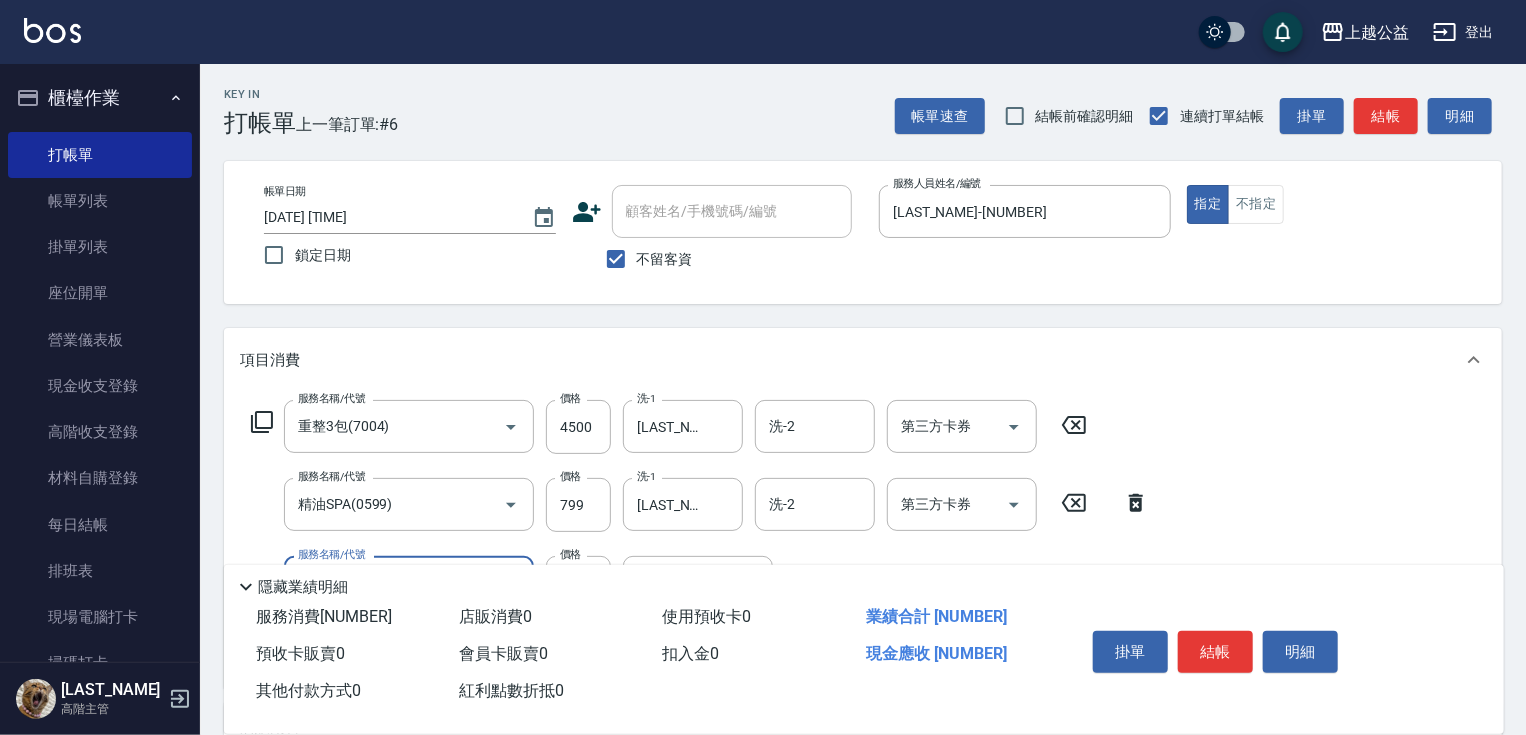 type on "鏡面1300(41300)" 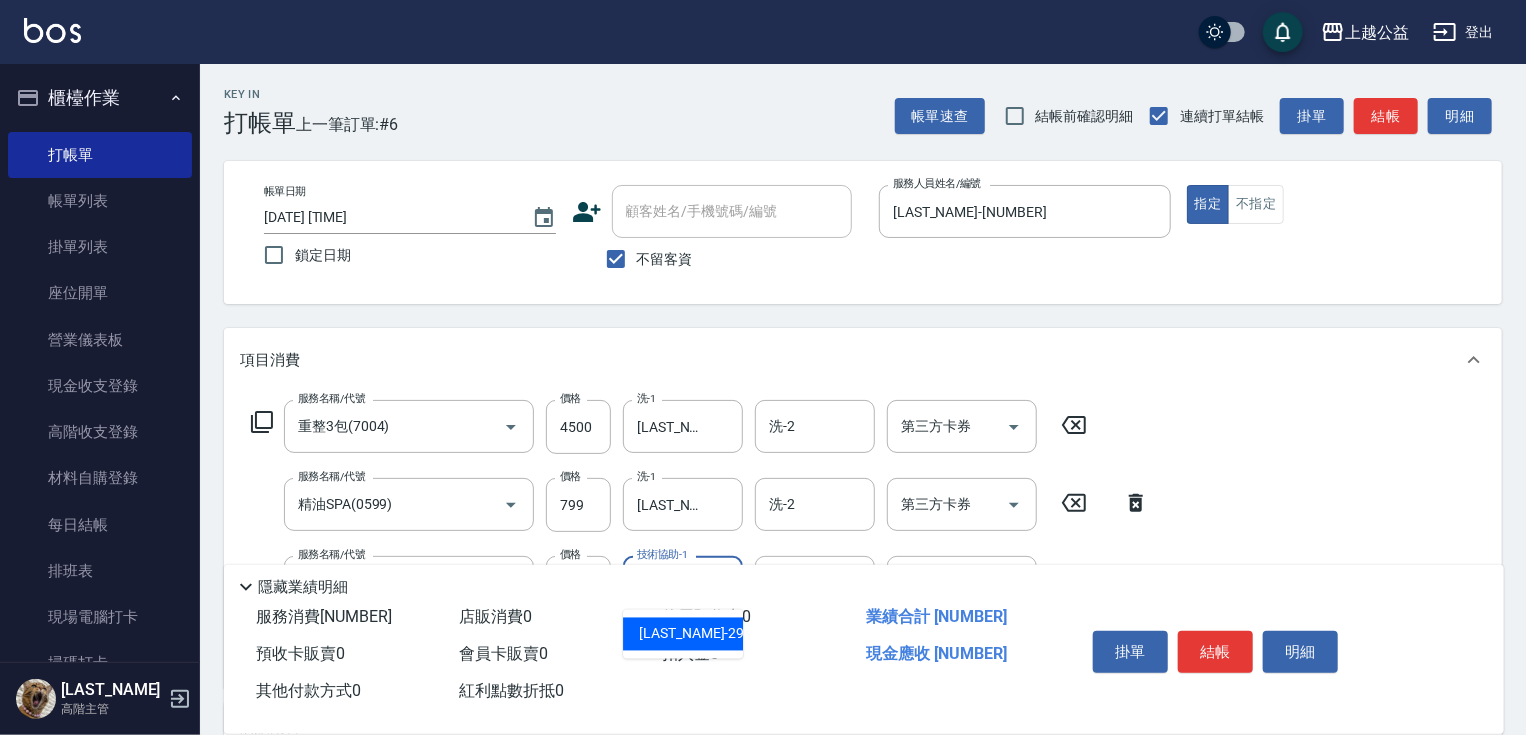 type on "[LAST_NAME]-[NUMBER]" 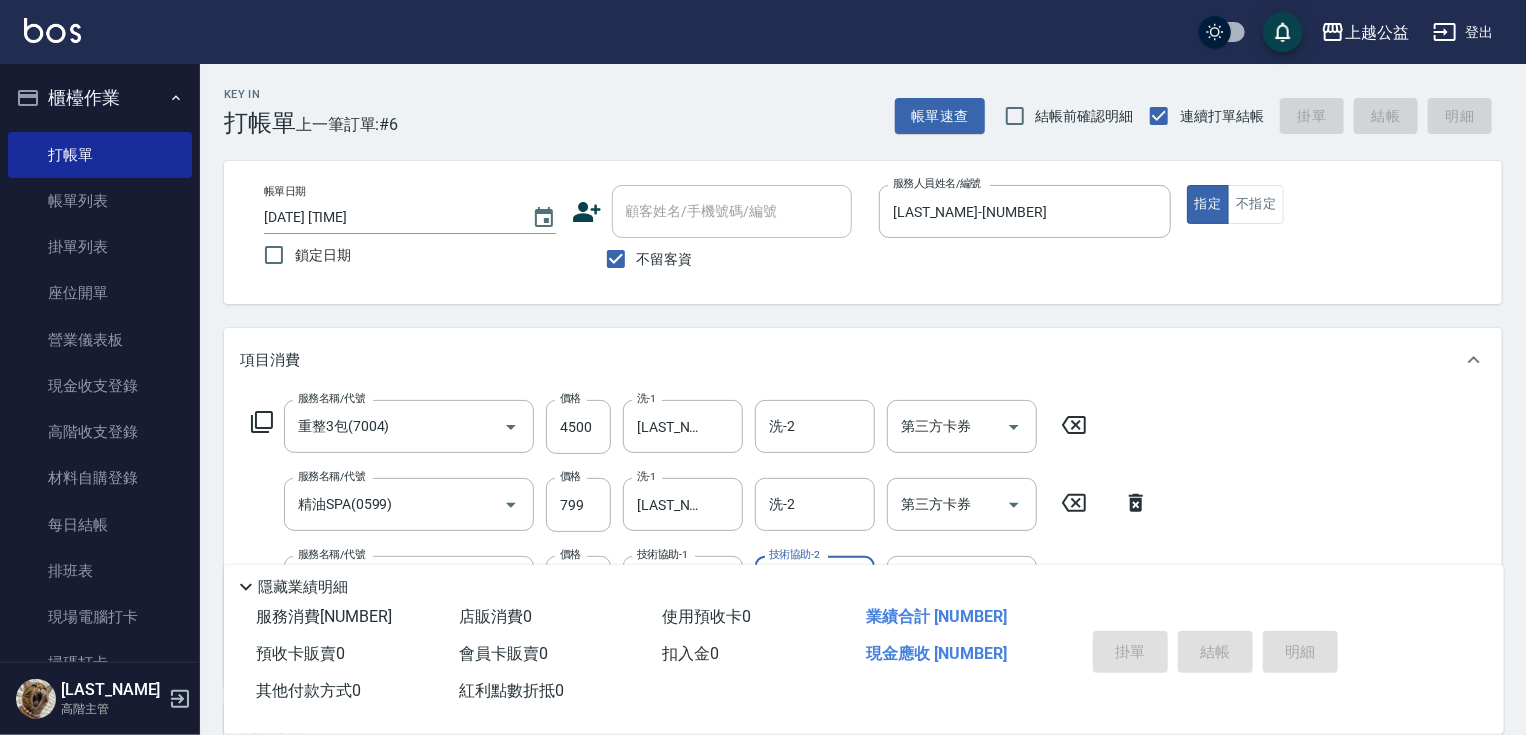 type on "[DATE] [TIME]" 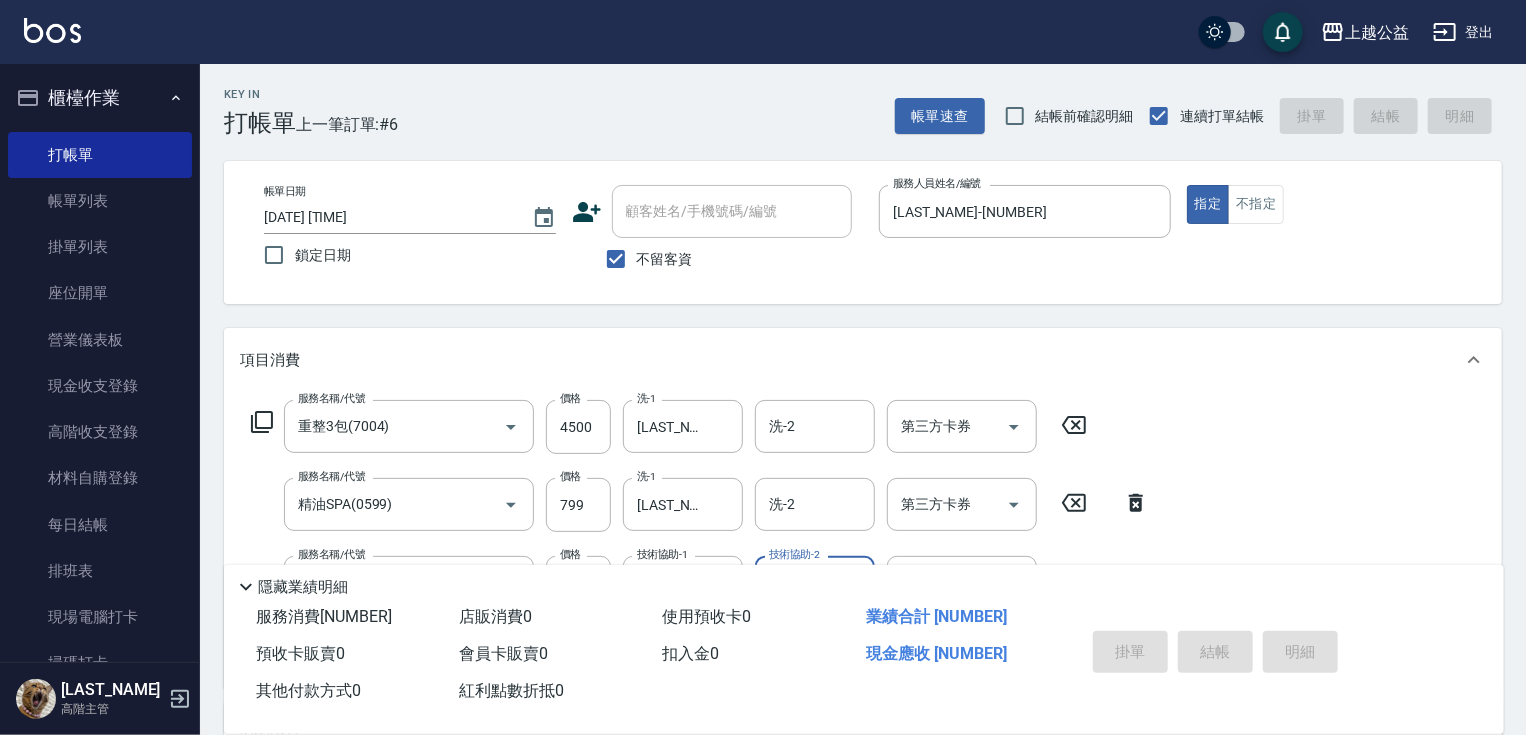 type 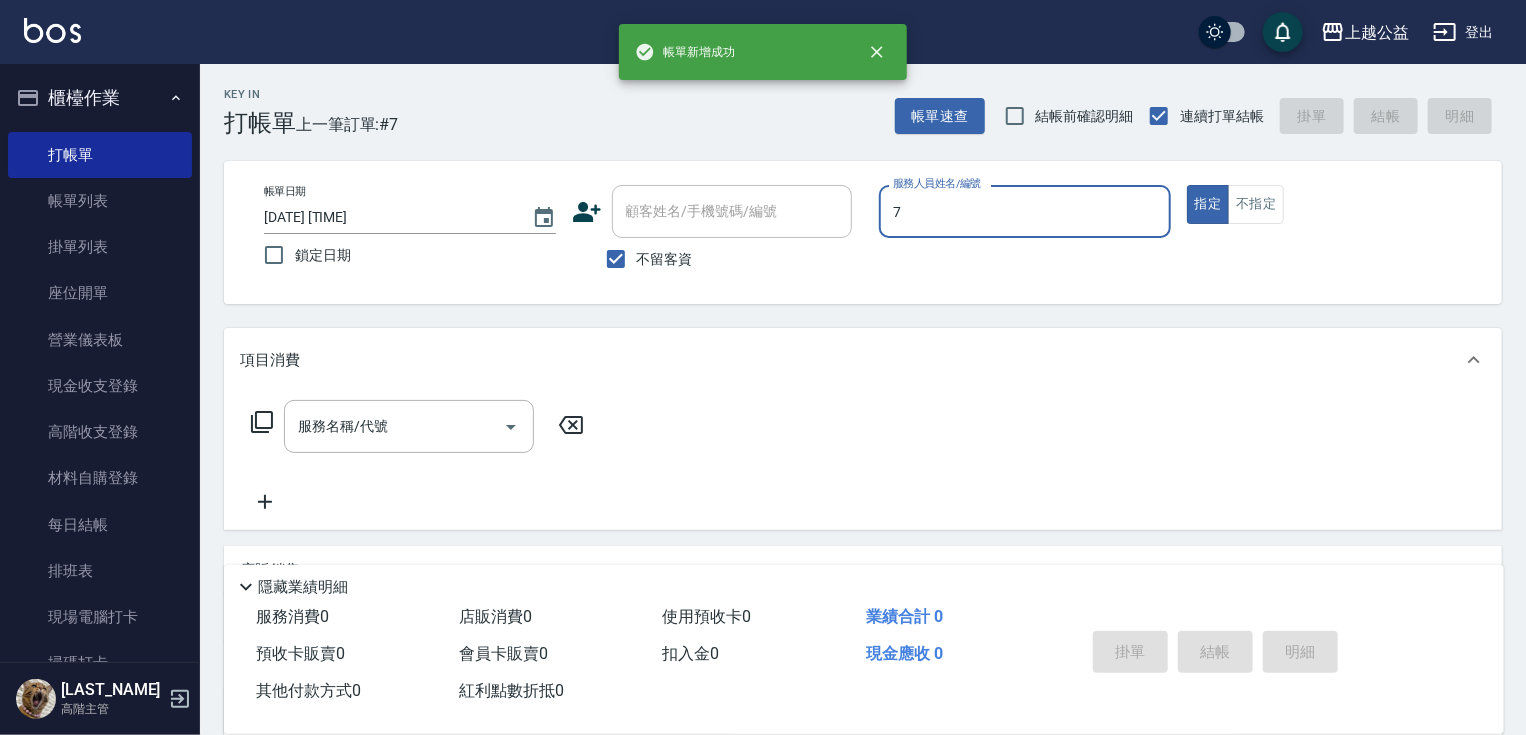 type on "[LAST_NAME]-[NUMBER]" 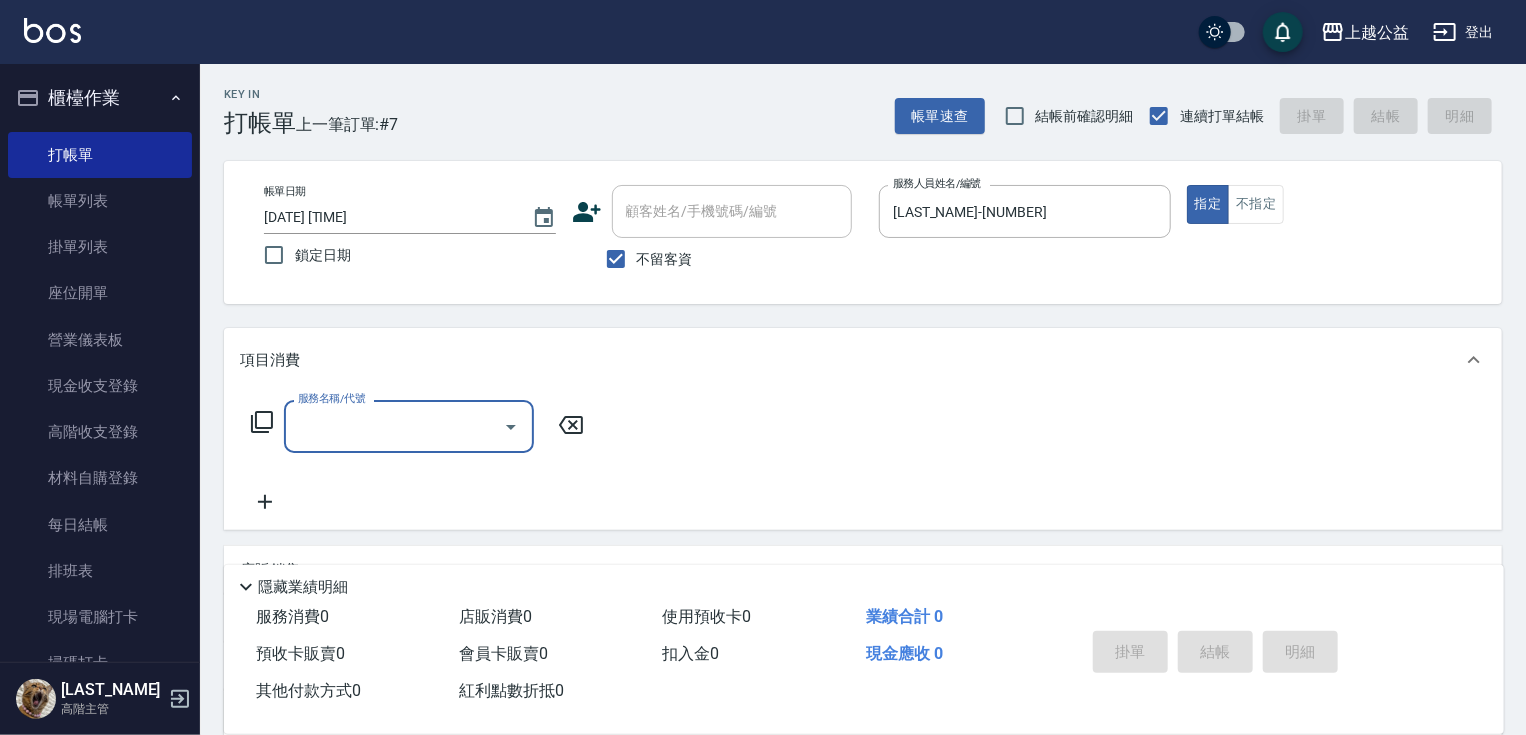 type on "5" 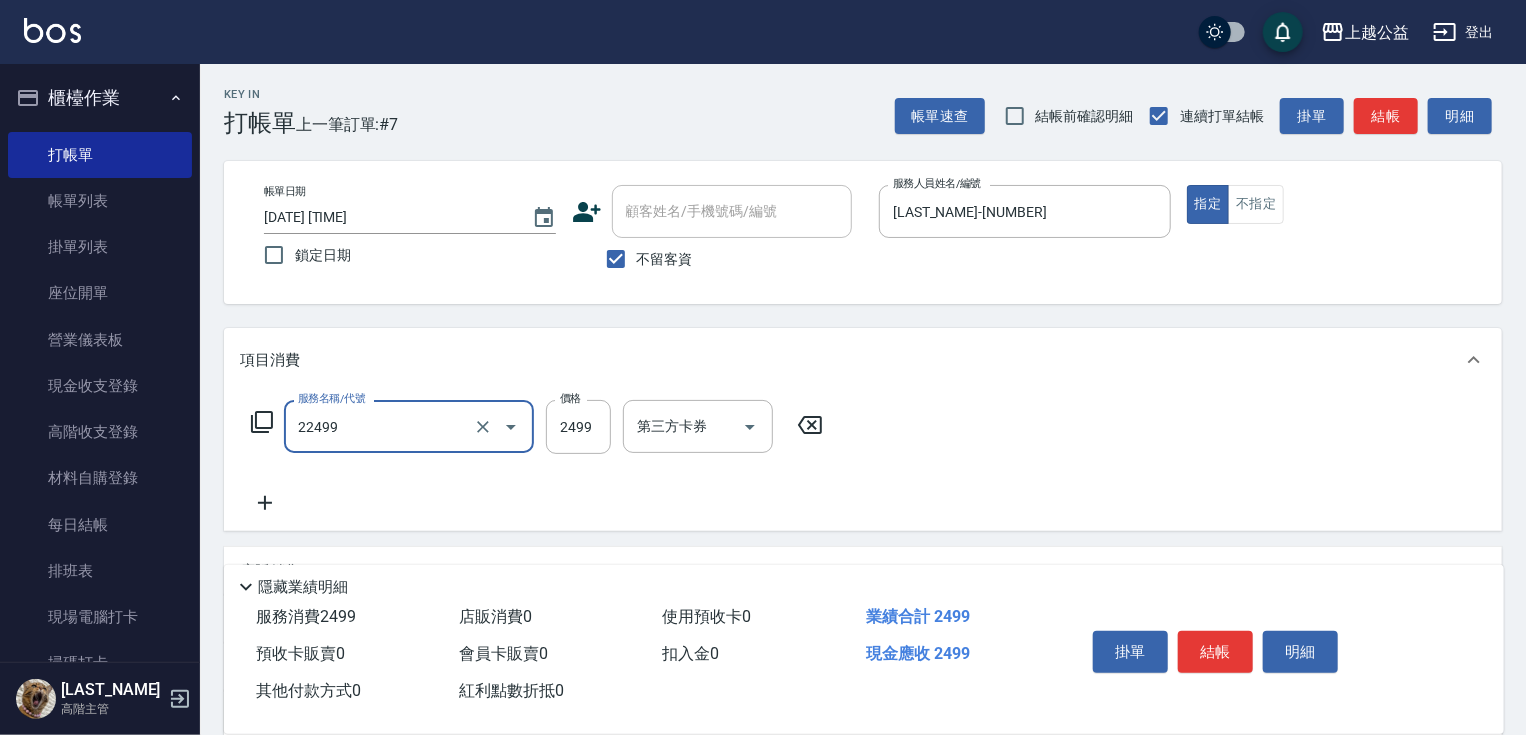 type on "[SERVICE] ([PRICE])" 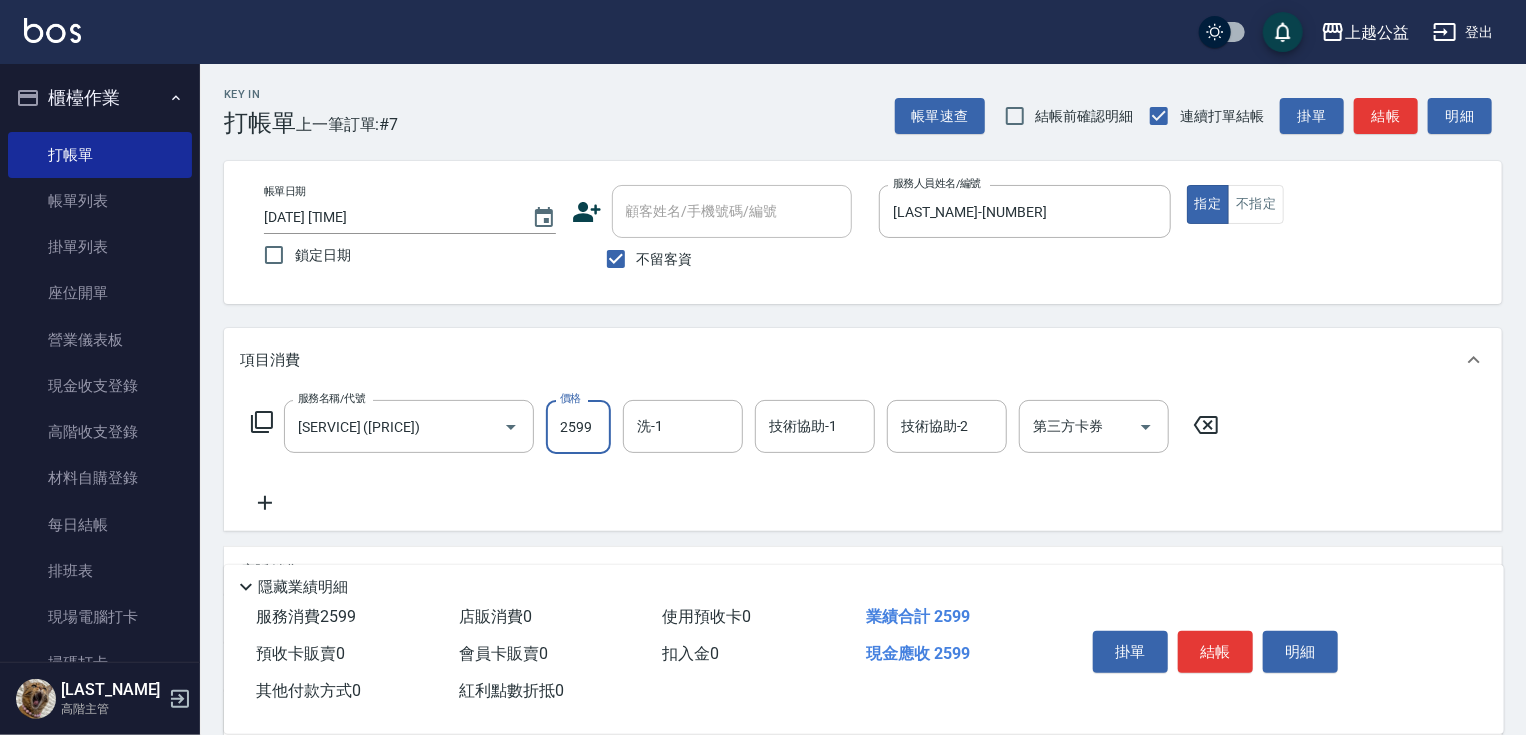 type on "2599" 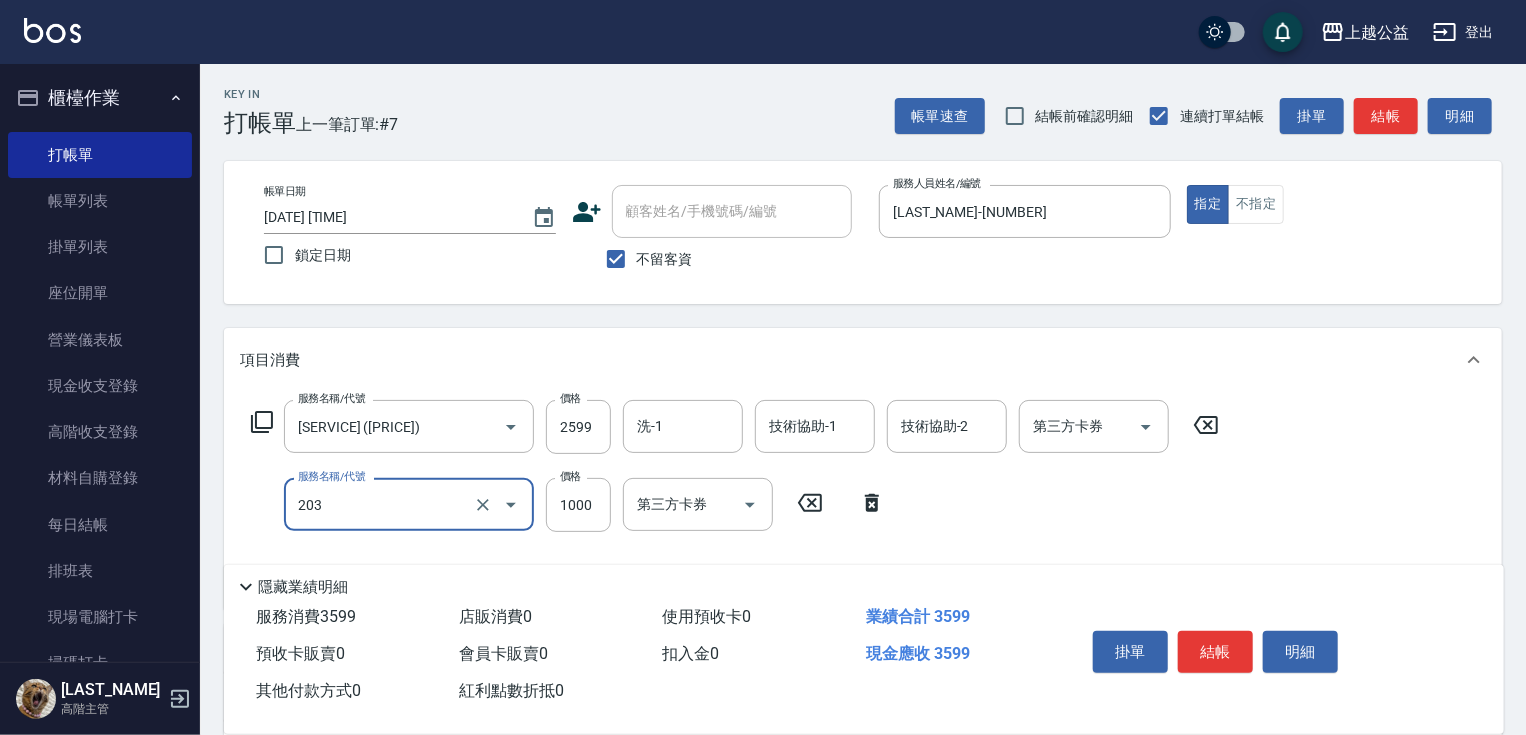 type on "[SERVICE] ([NUMBER])" 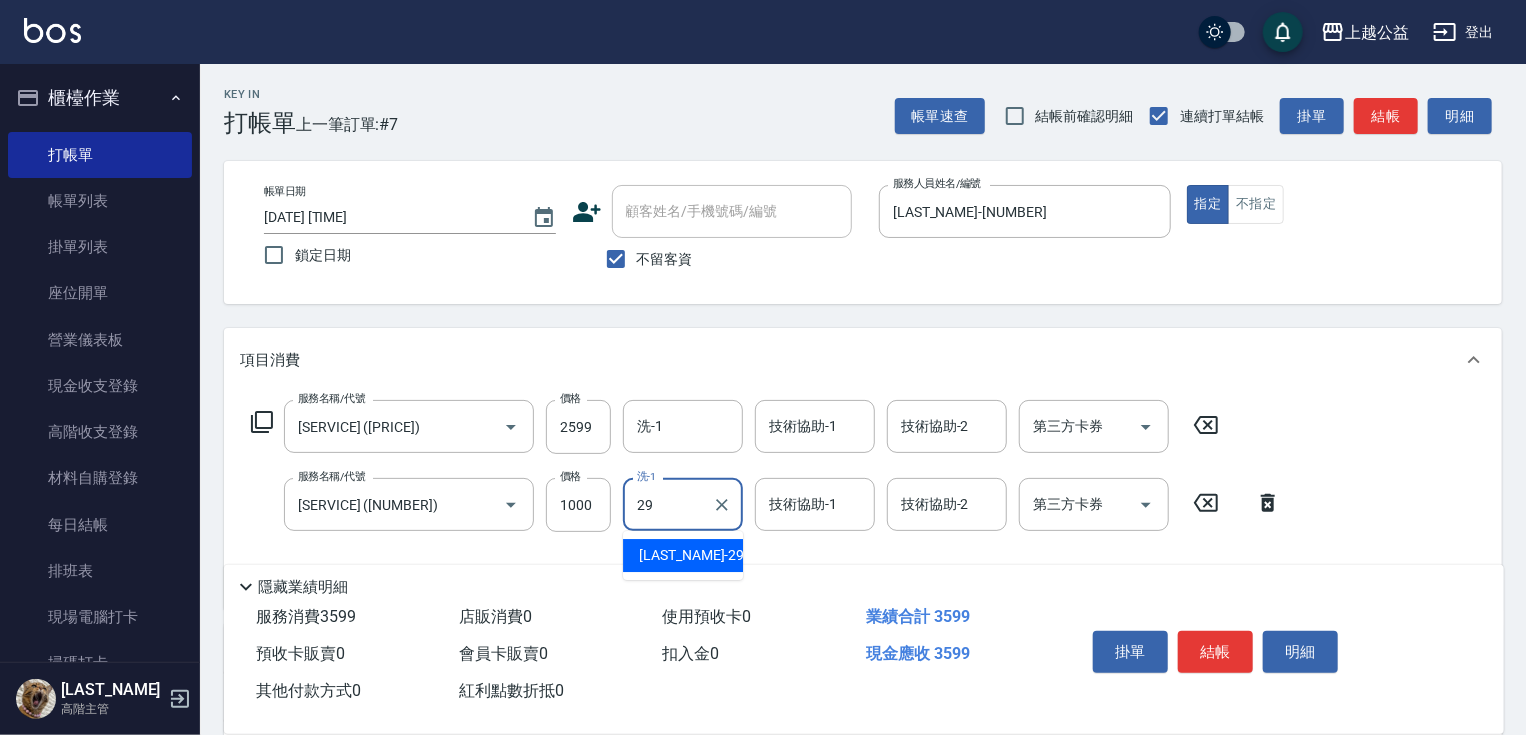 type on "[LAST_NAME]-[NUMBER]" 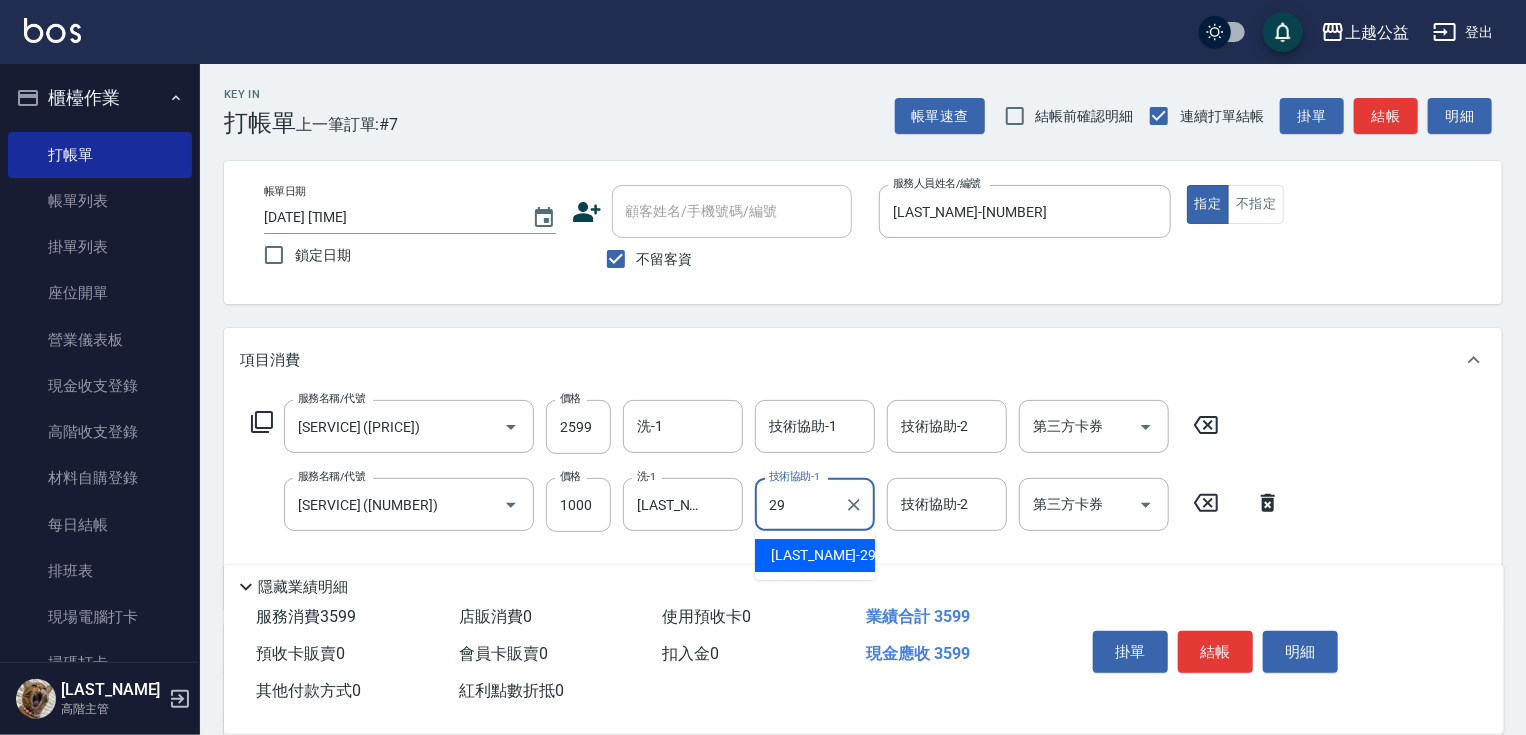 type on "[LAST_NAME]-[NUMBER]" 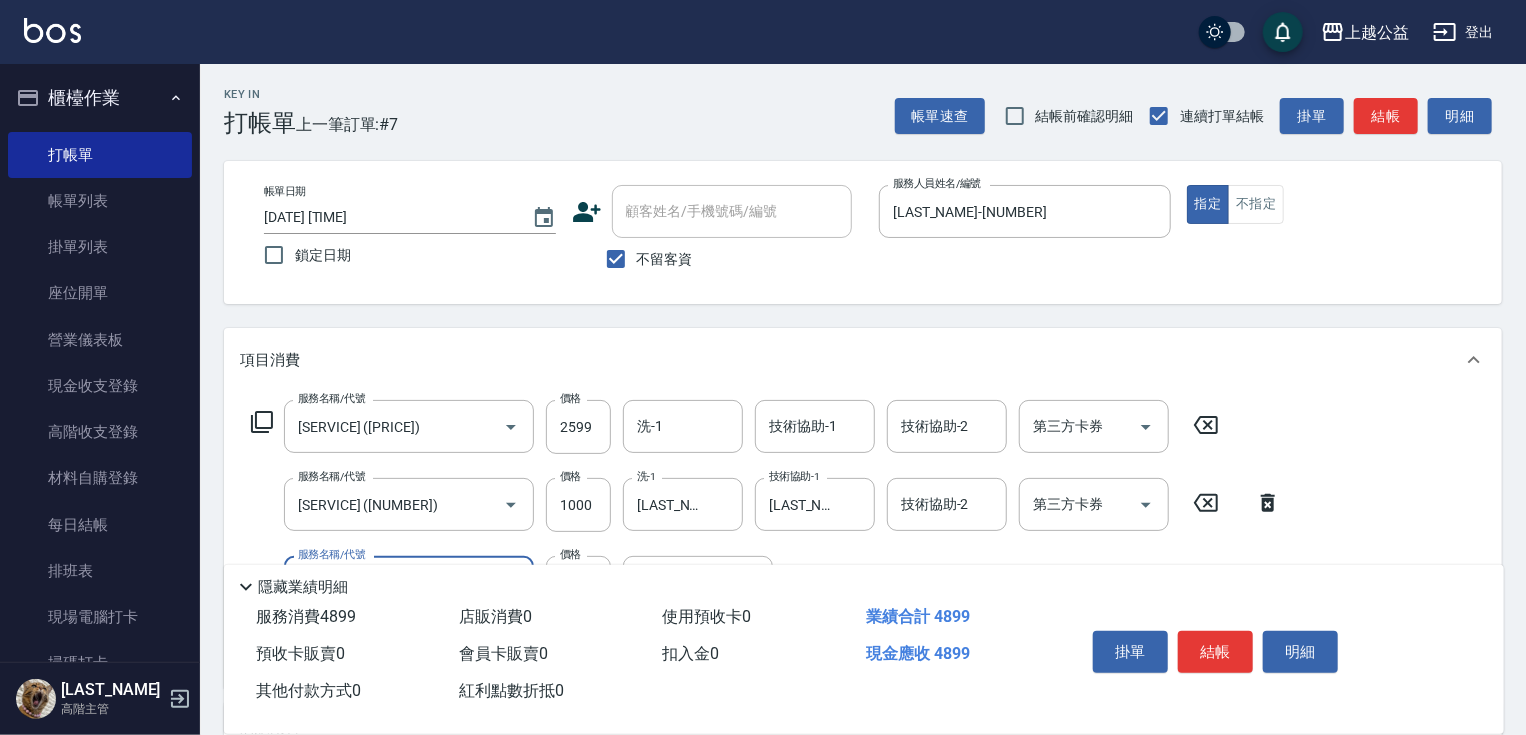 type on "鏡面1300(41300)" 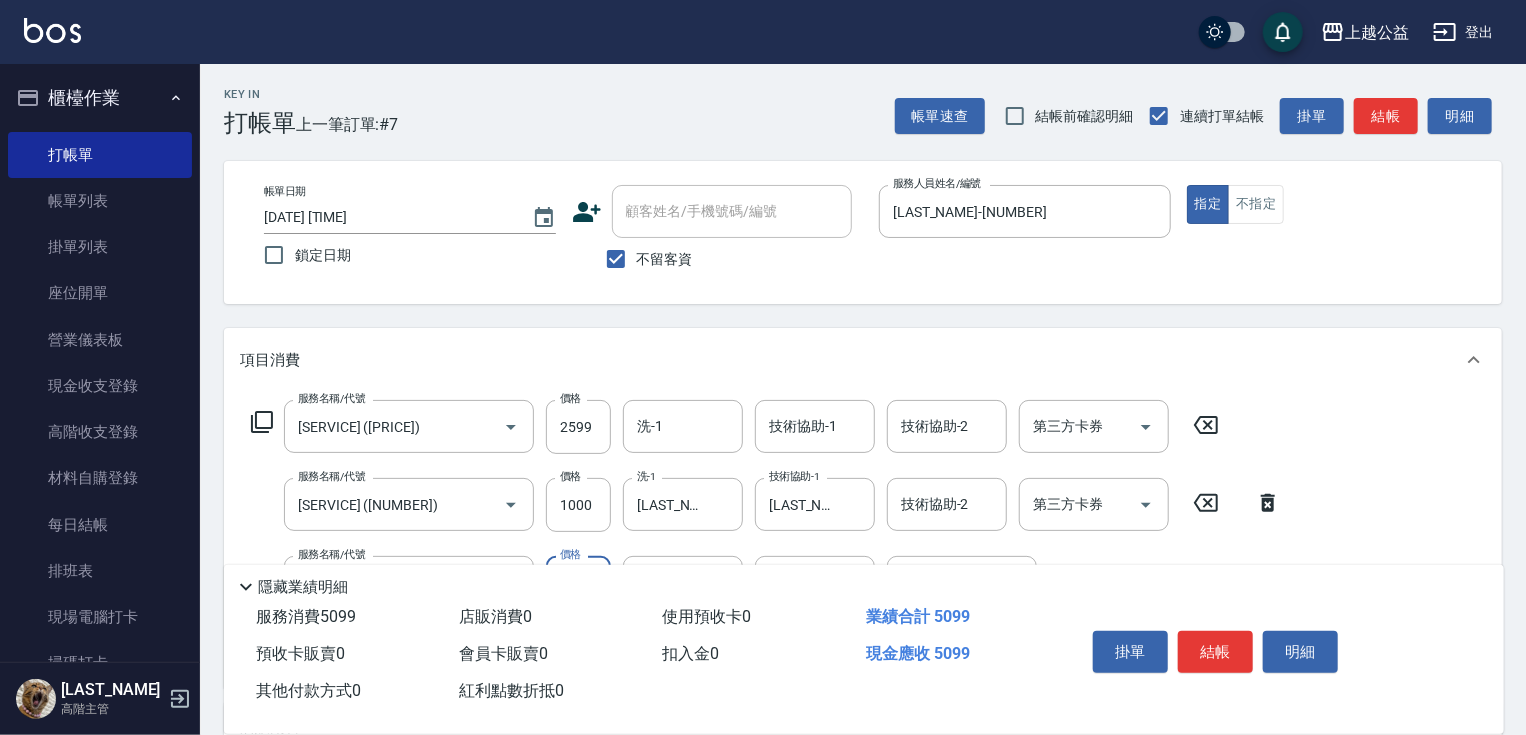 type on "1500" 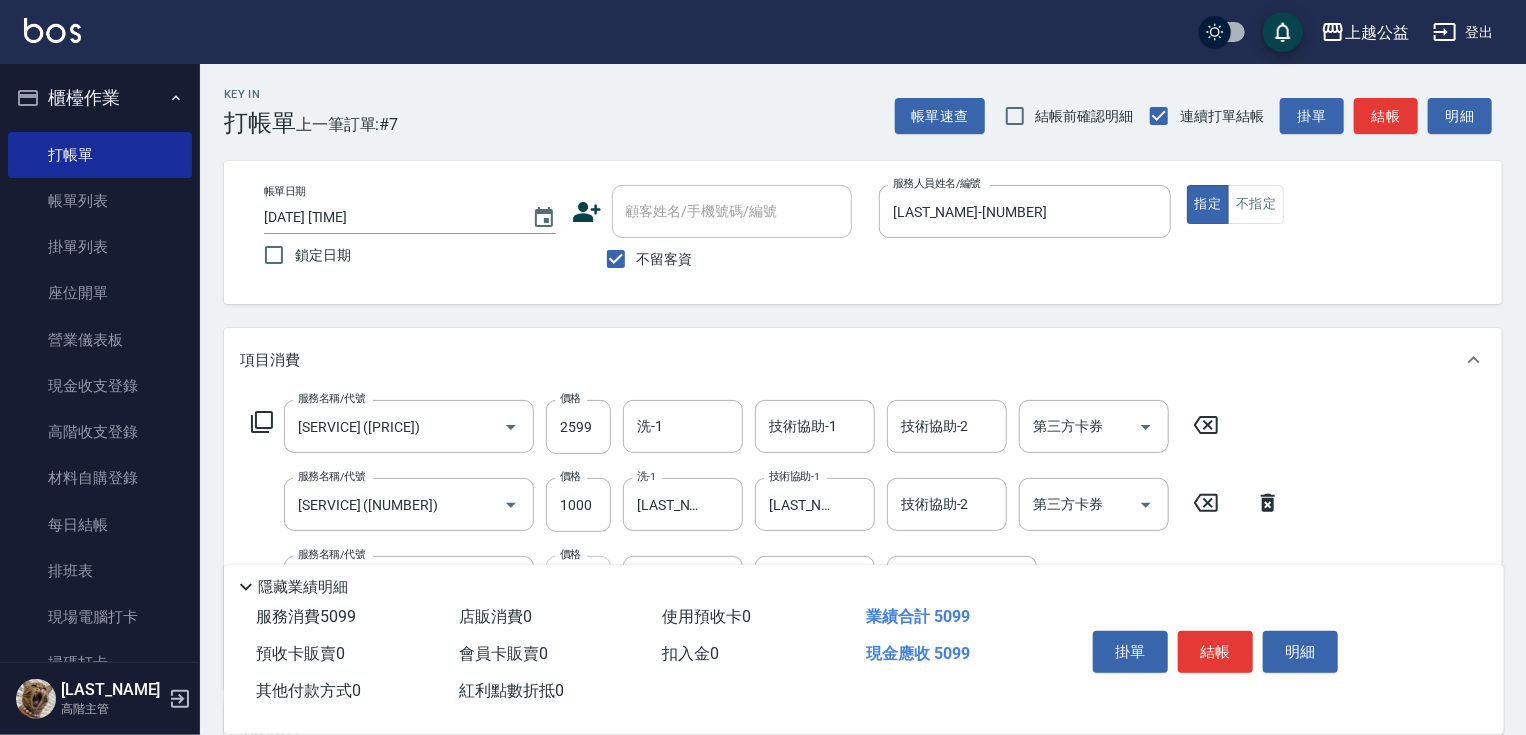 scroll, scrollTop: 350, scrollLeft: 0, axis: vertical 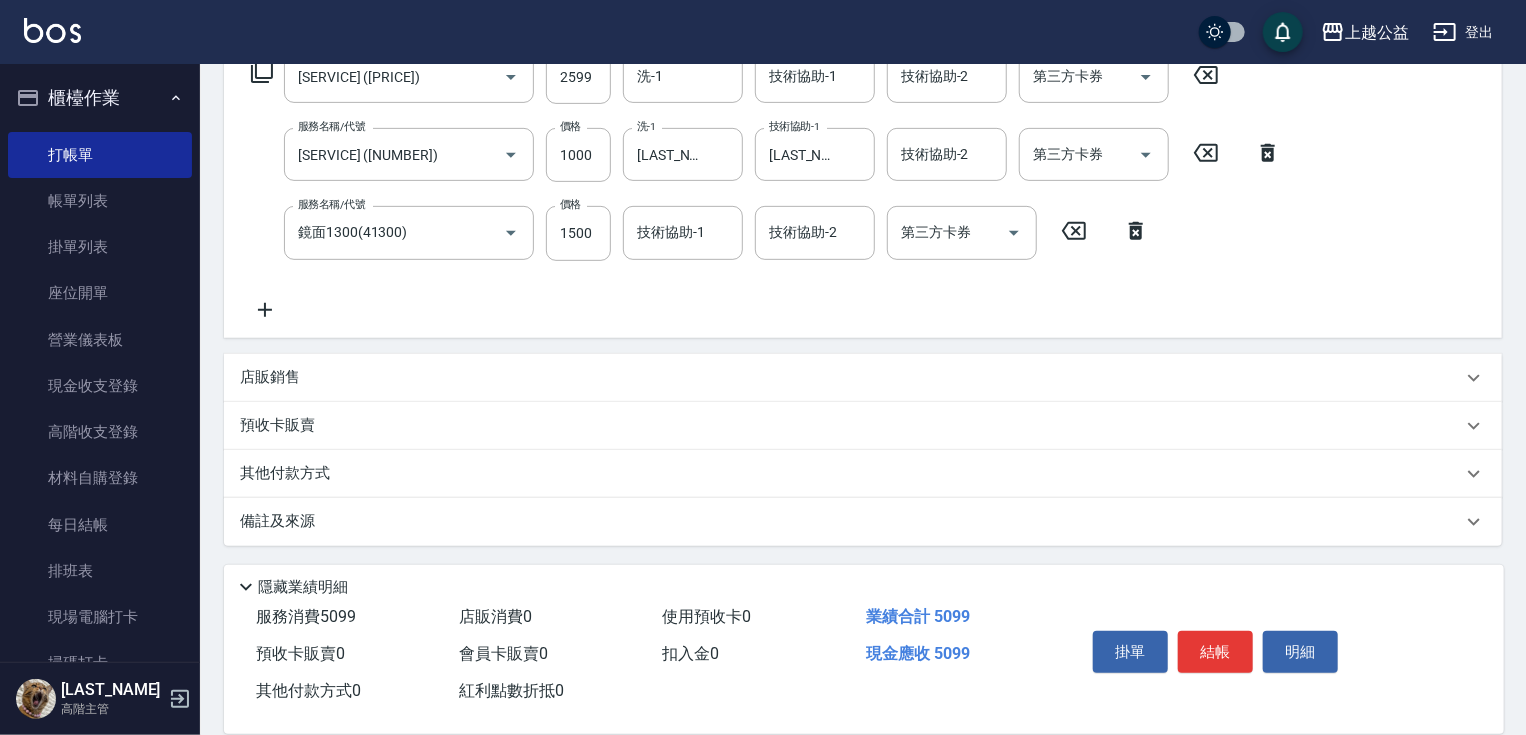 drag, startPoint x: 567, startPoint y: 339, endPoint x: 606, endPoint y: 484, distance: 150.15326 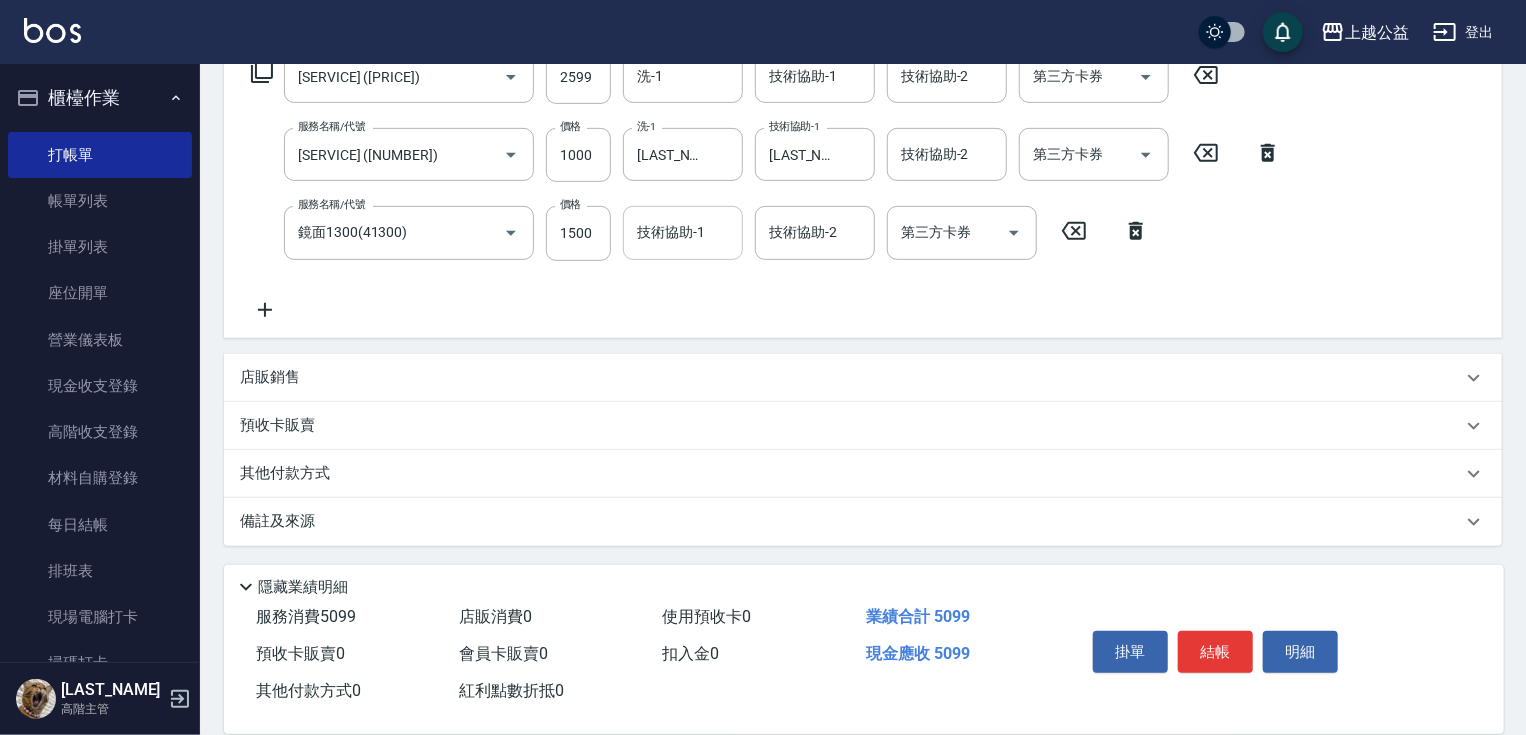 click on "技術協助-1 技術協助-1" at bounding box center [683, 232] 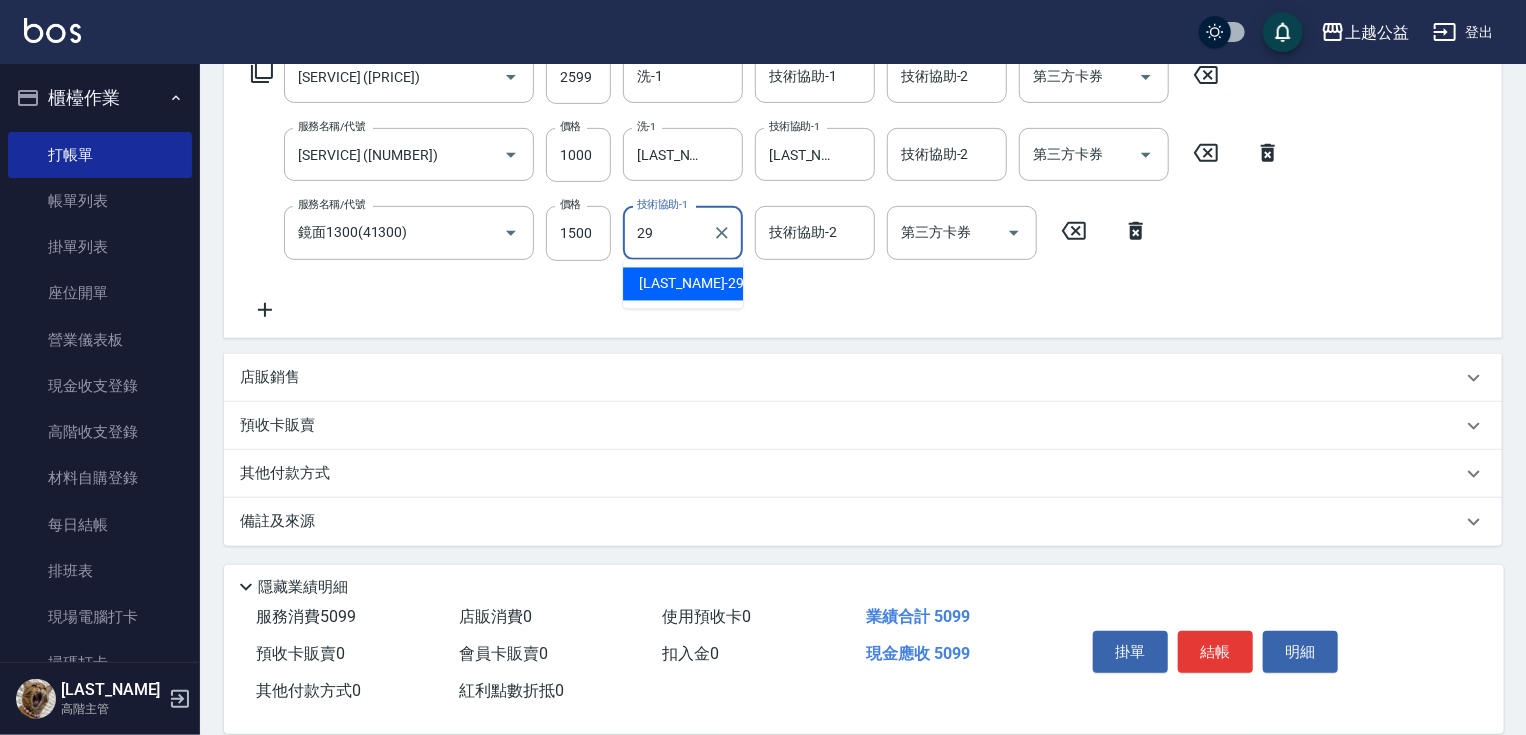 type on "[LAST_NAME]-[NUMBER]" 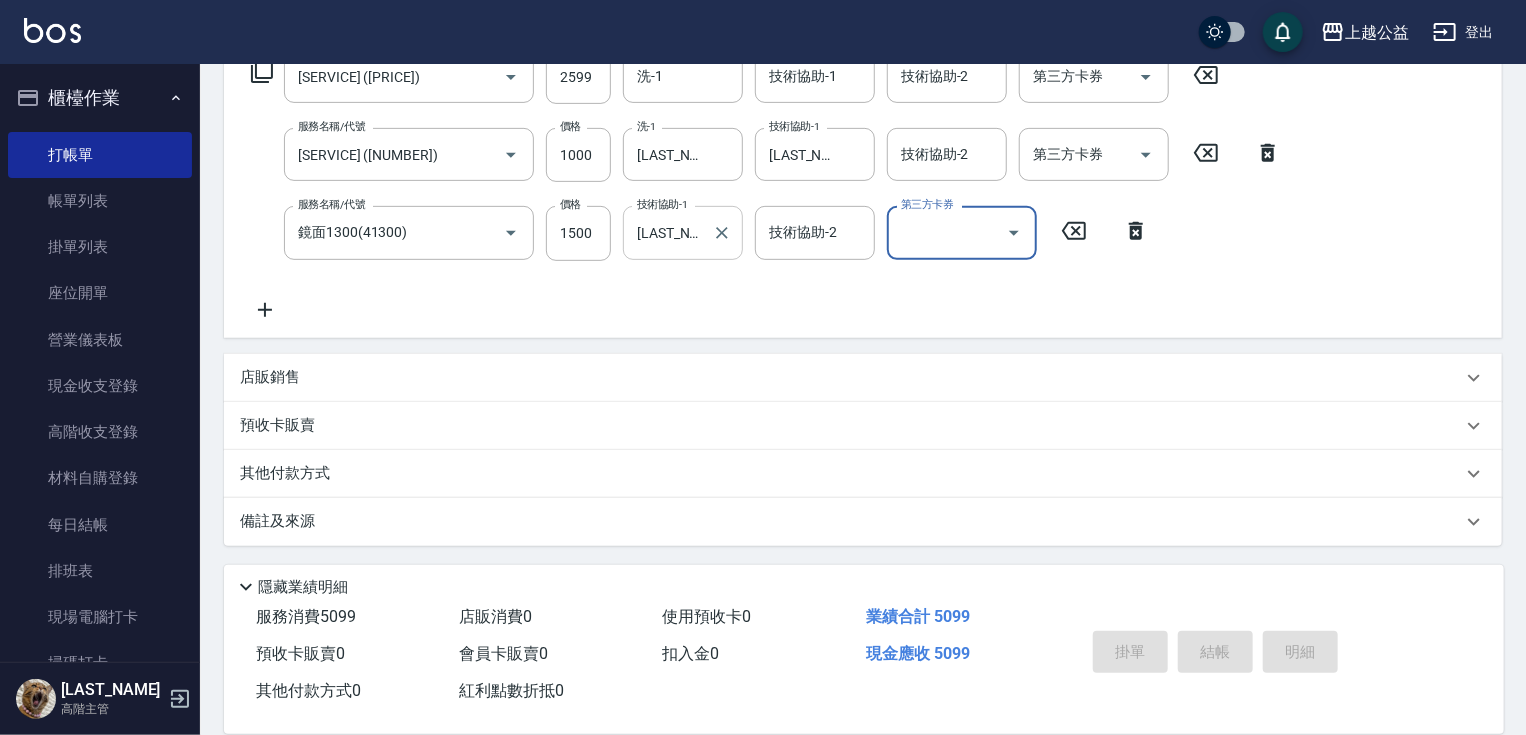 type 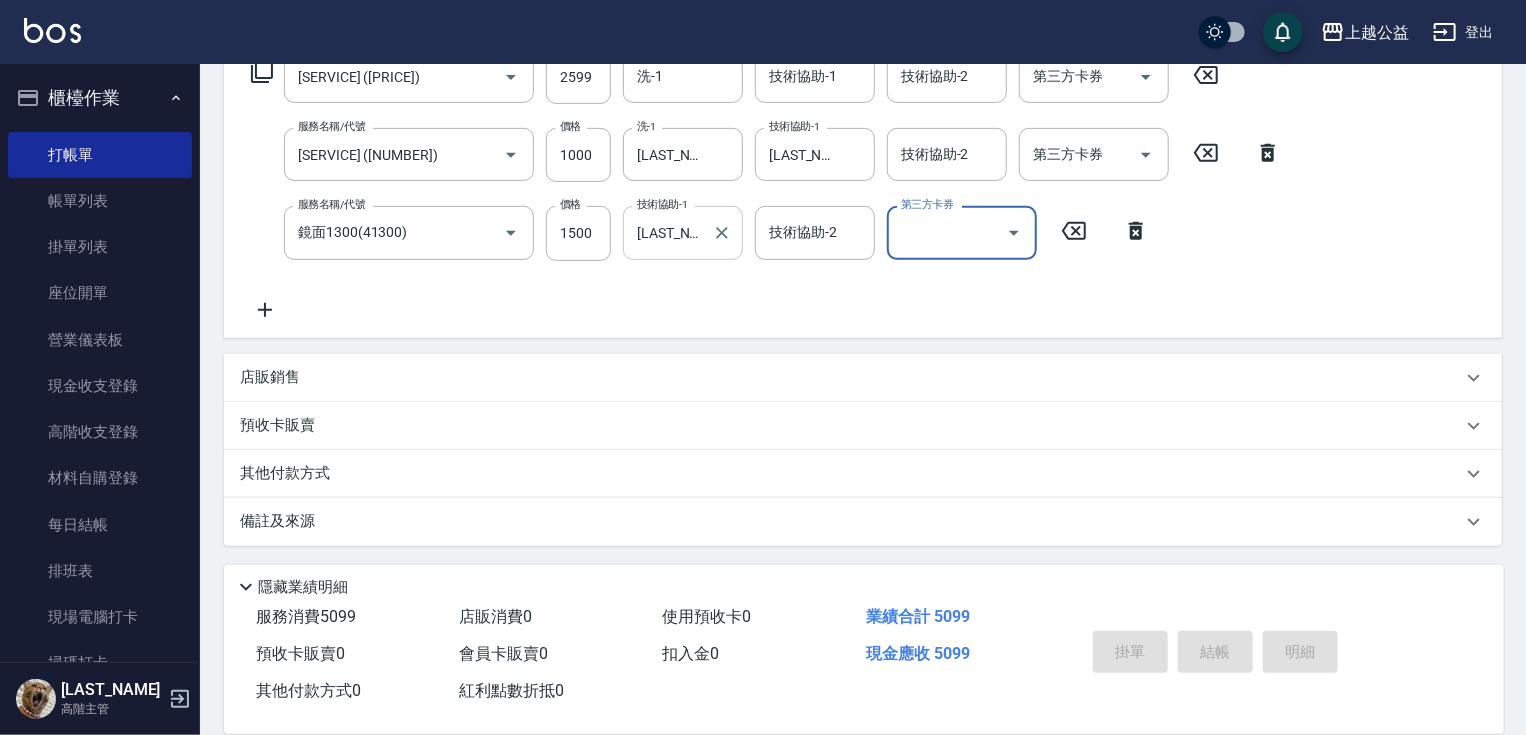 type 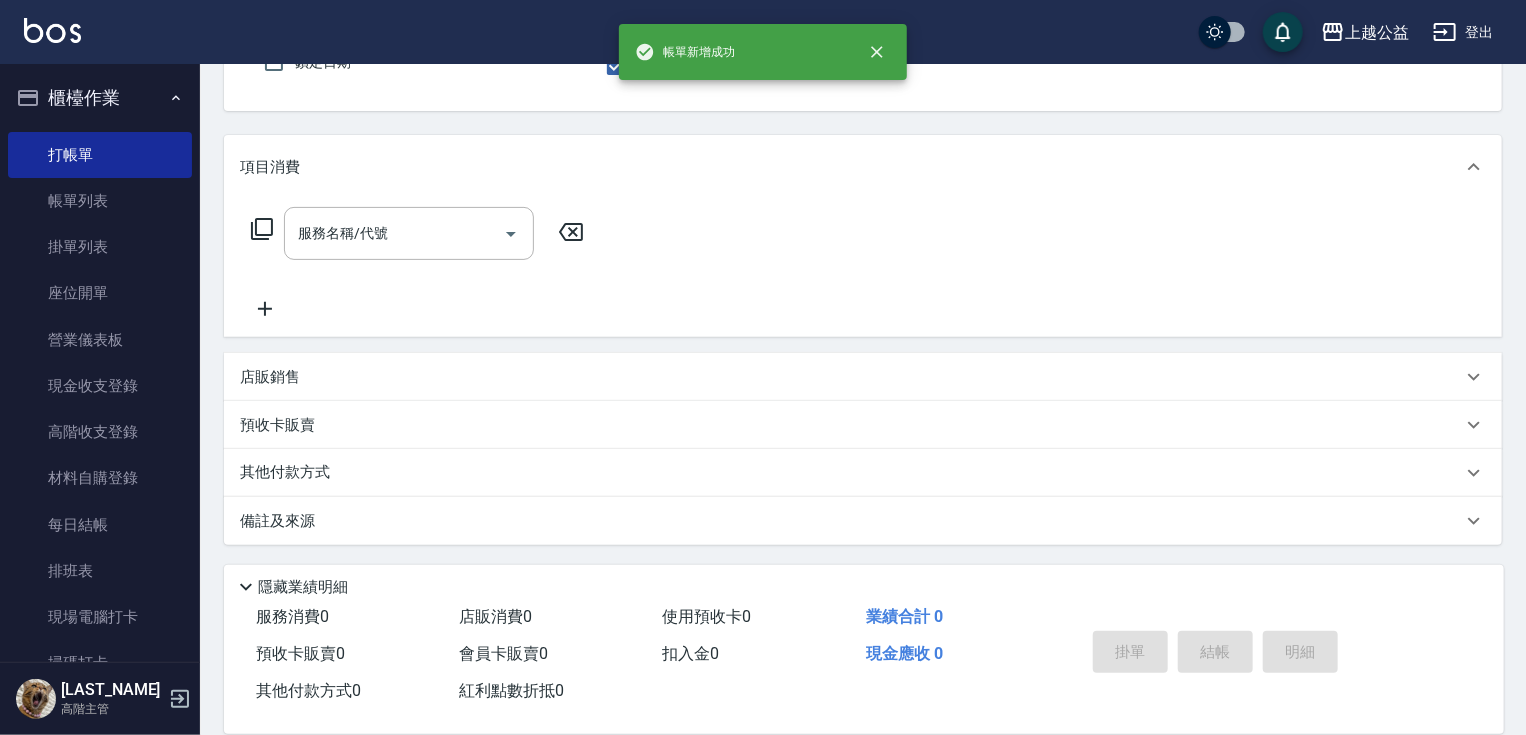 scroll, scrollTop: 192, scrollLeft: 0, axis: vertical 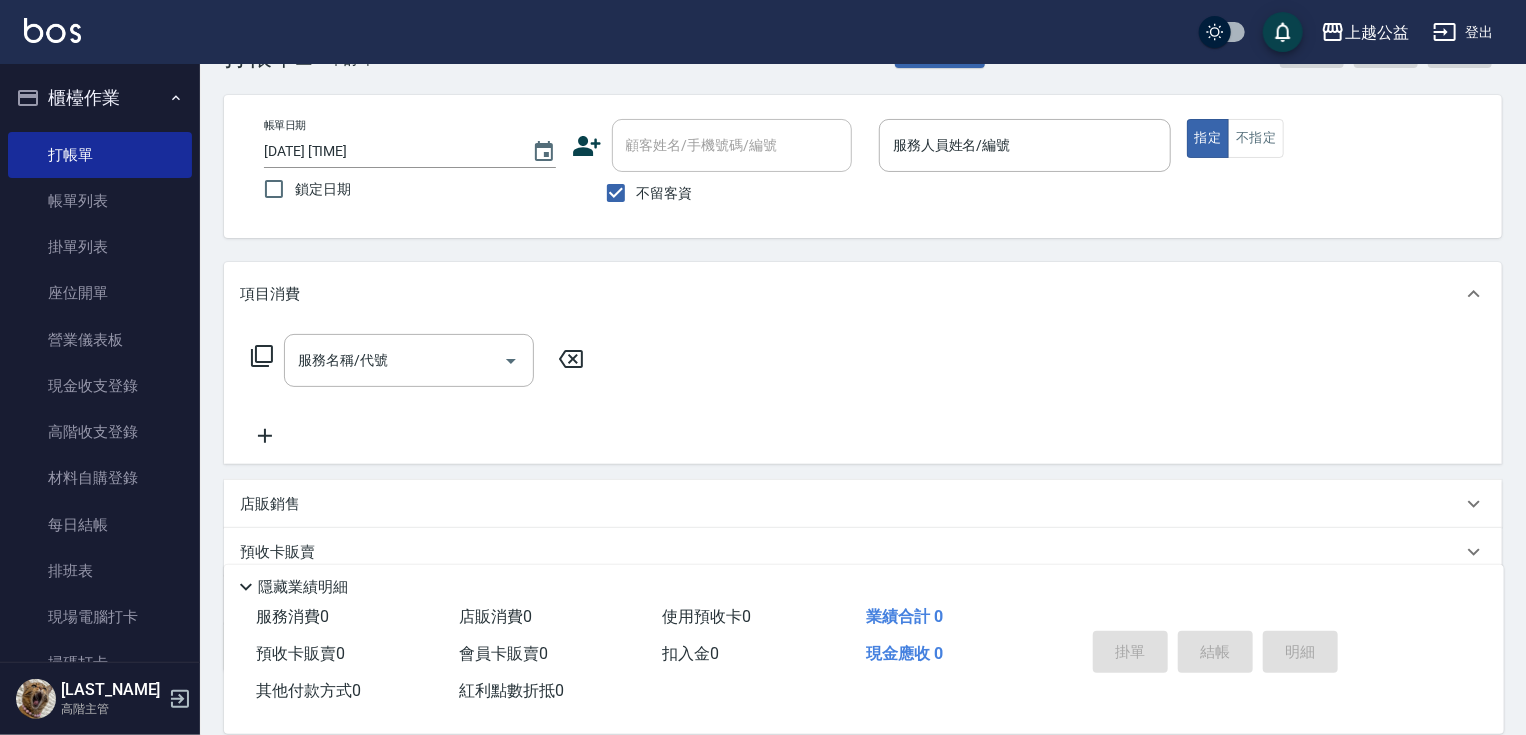 drag, startPoint x: 676, startPoint y: 486, endPoint x: 767, endPoint y: 680, distance: 214.28252 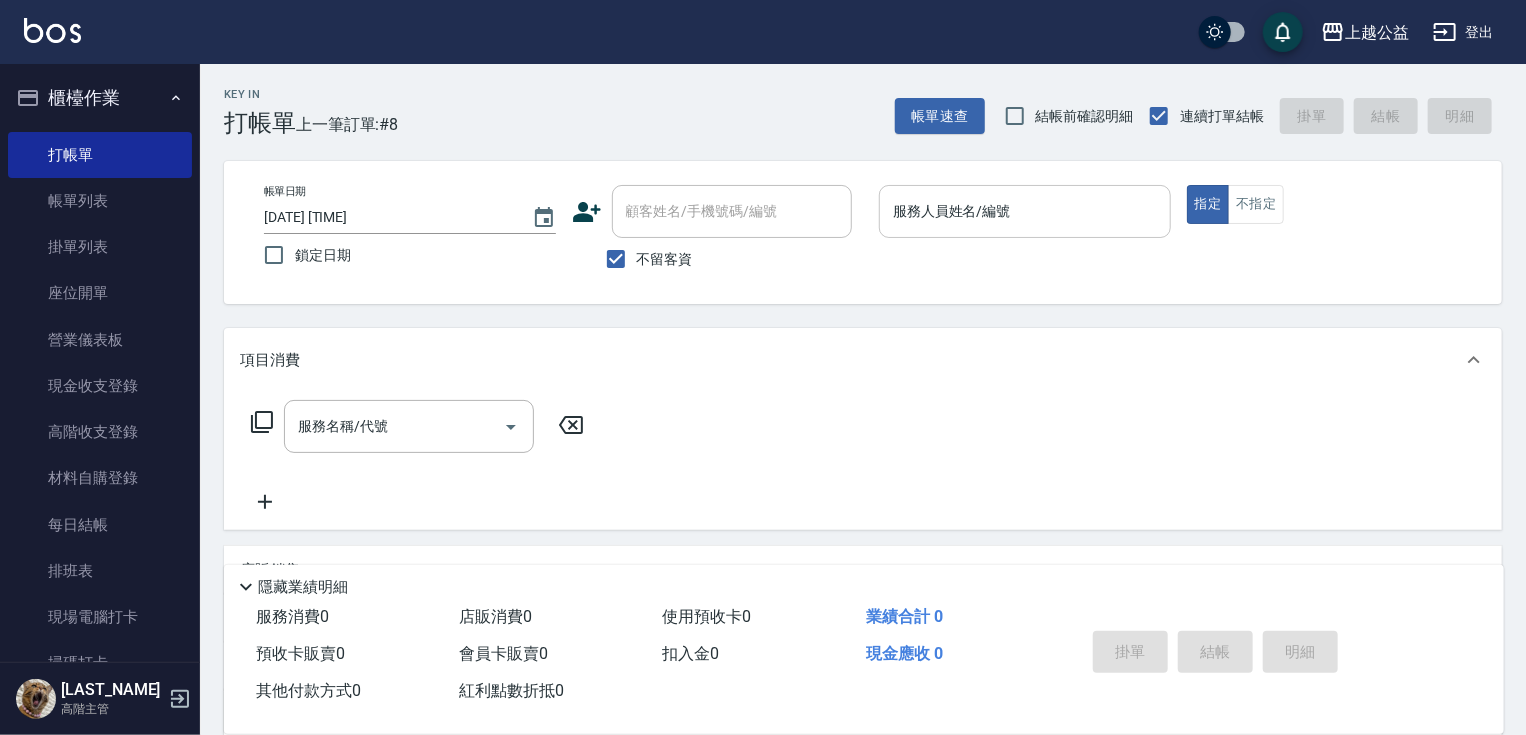 click on "服務人員姓名/編號" at bounding box center (1025, 211) 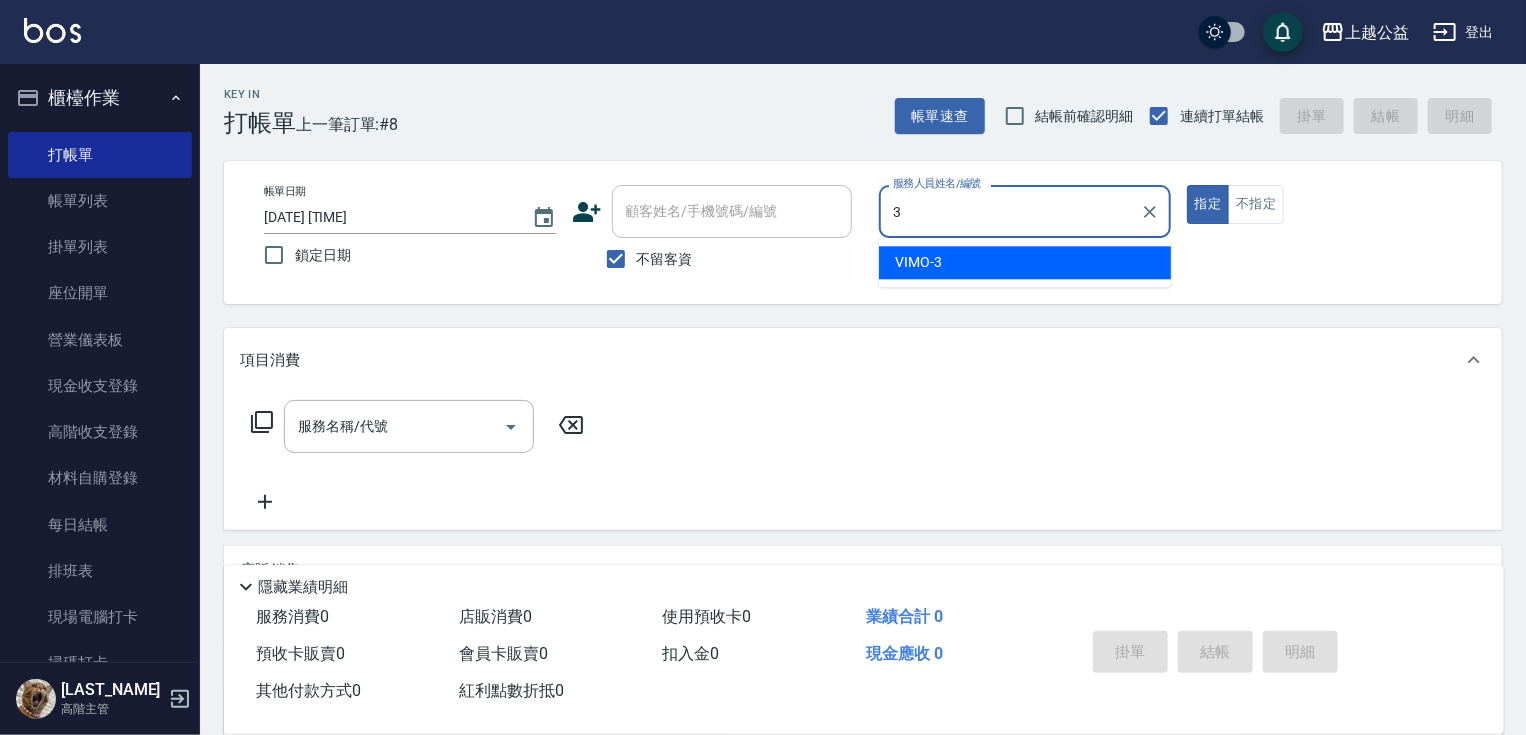 type on "VIMO-3" 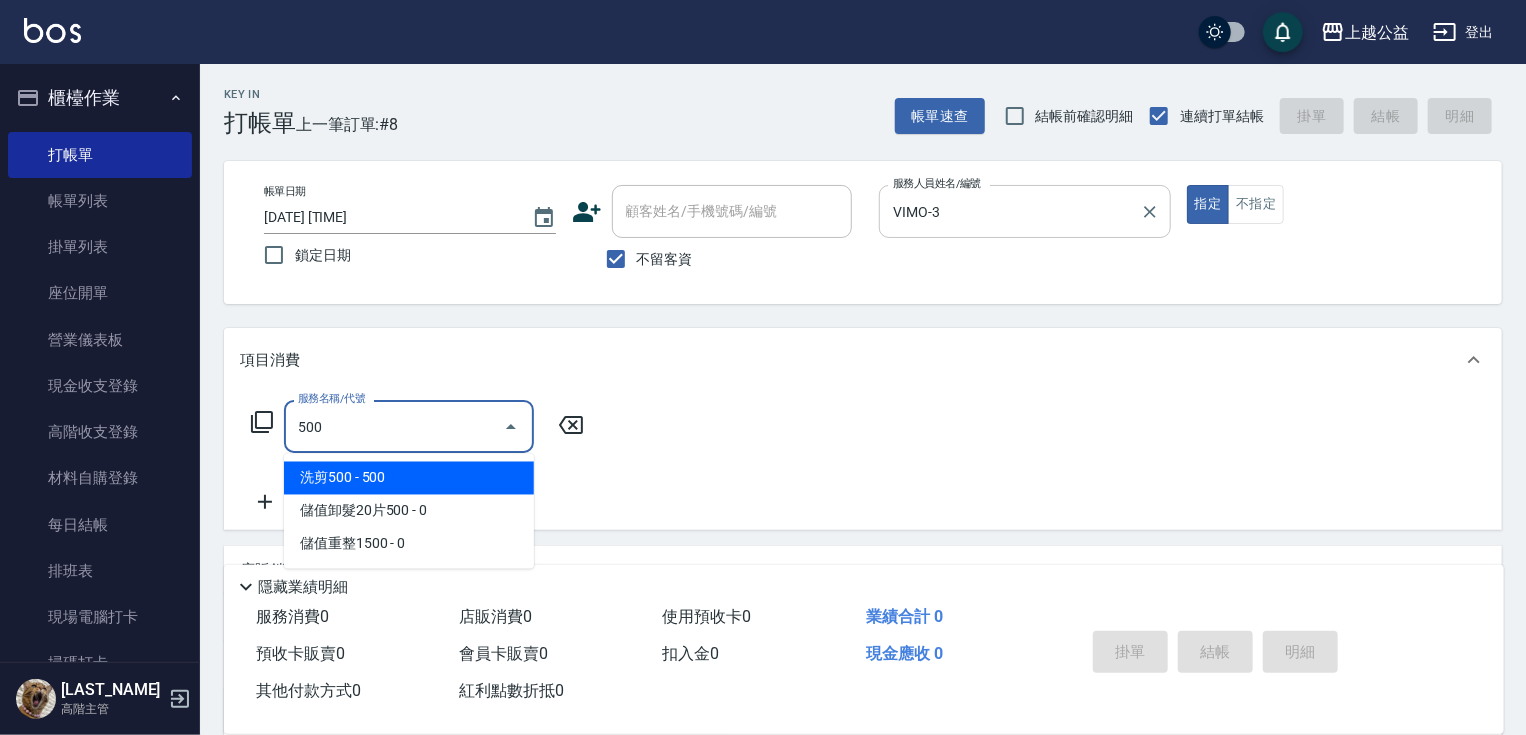 type on "洗剪500(500)" 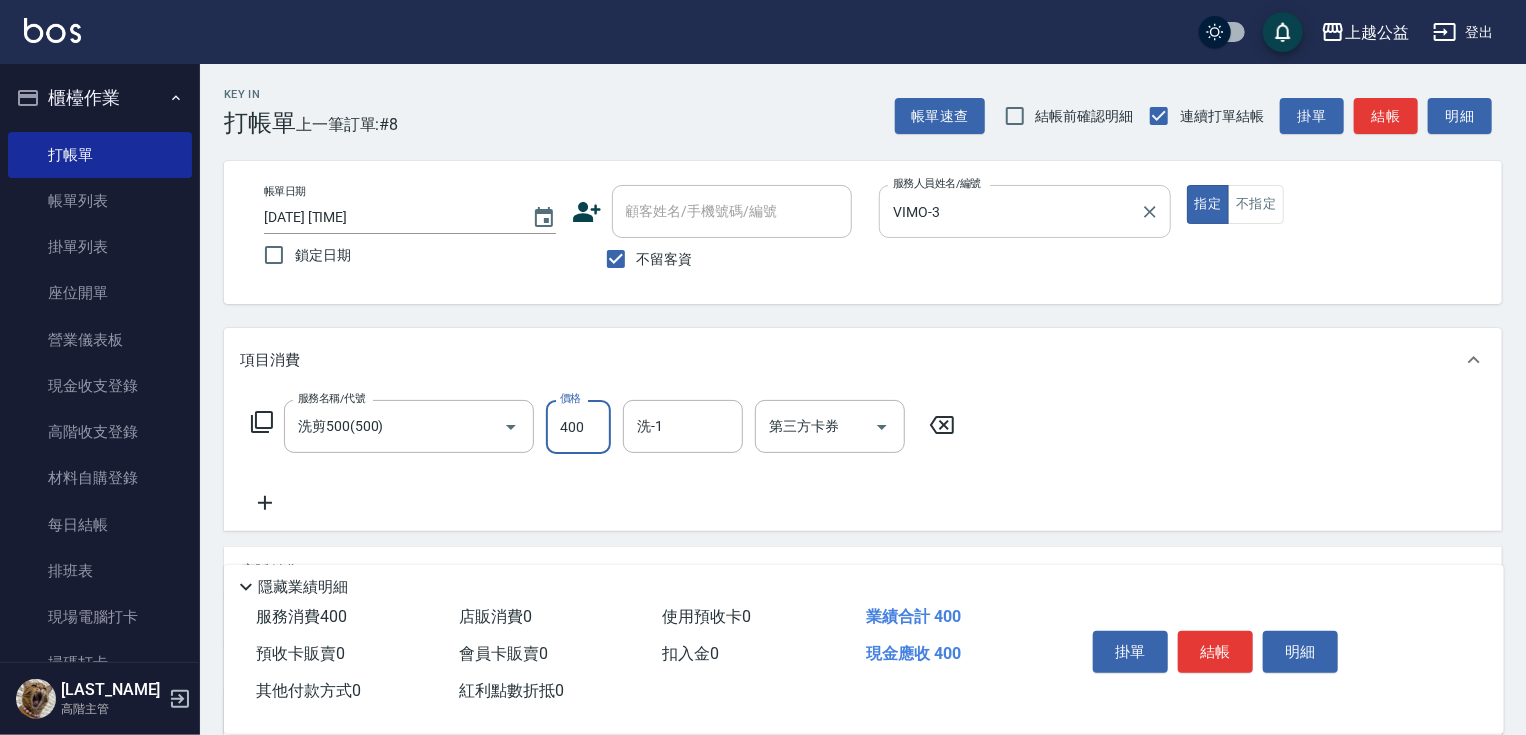 type on "400" 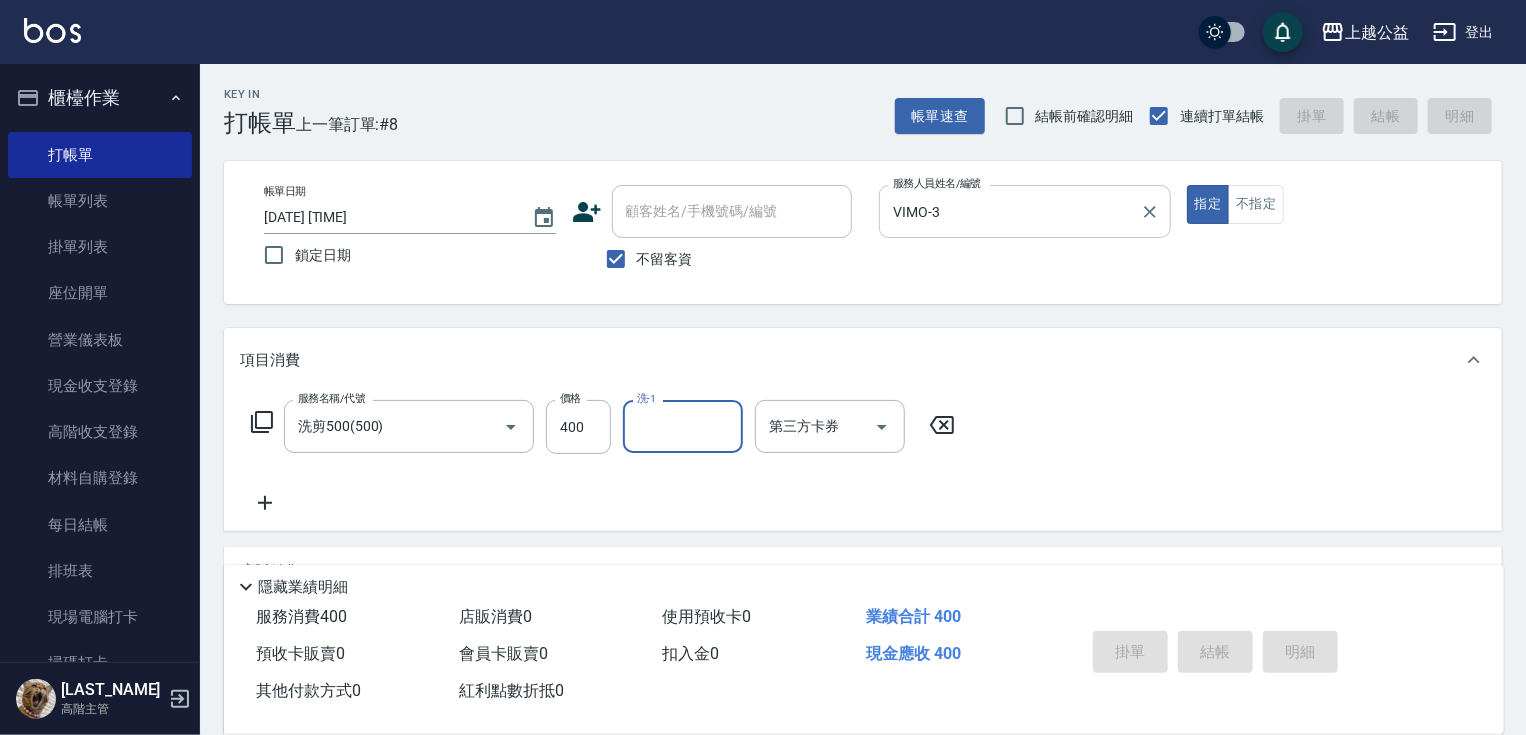 type on "[DATE] [TIME]" 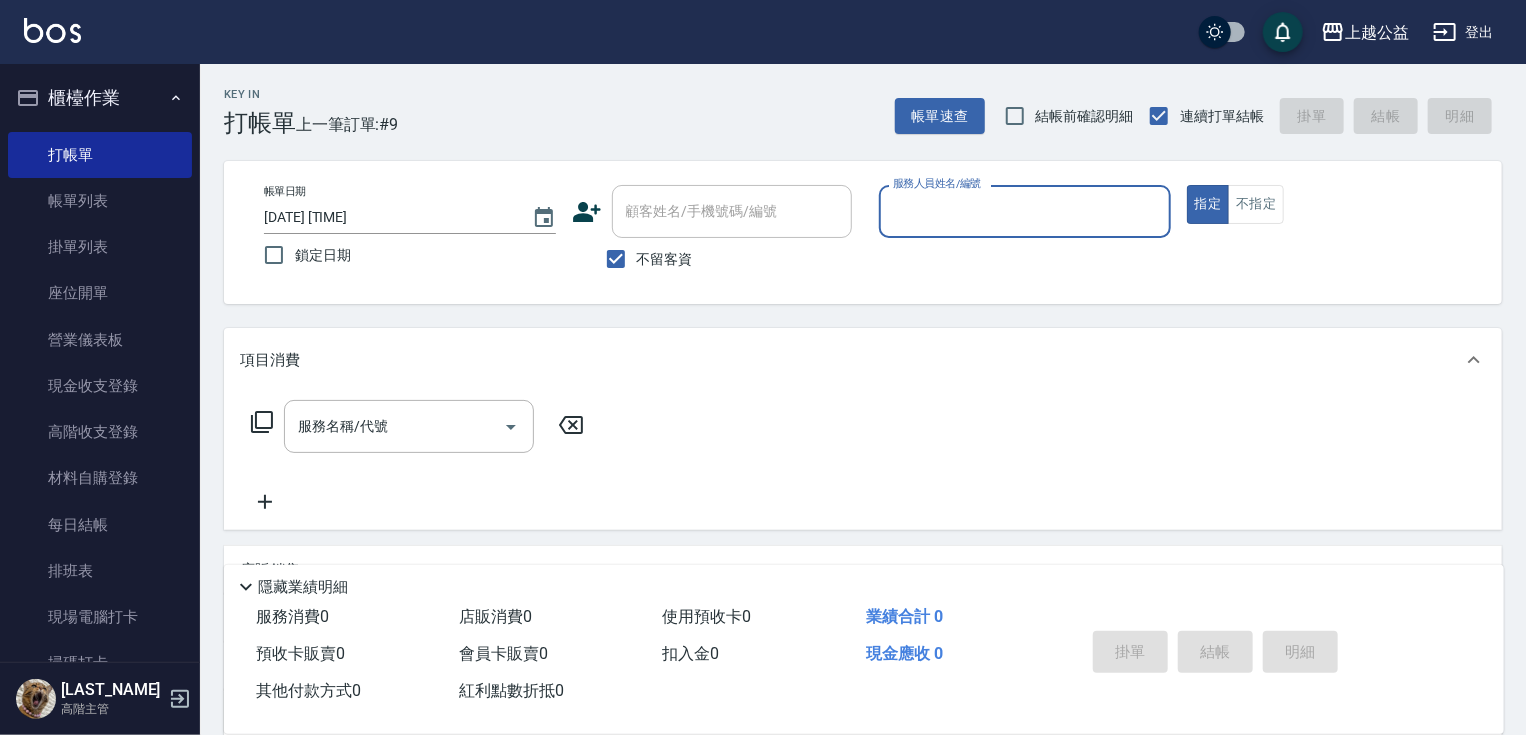 click on "不留客資" at bounding box center [665, 259] 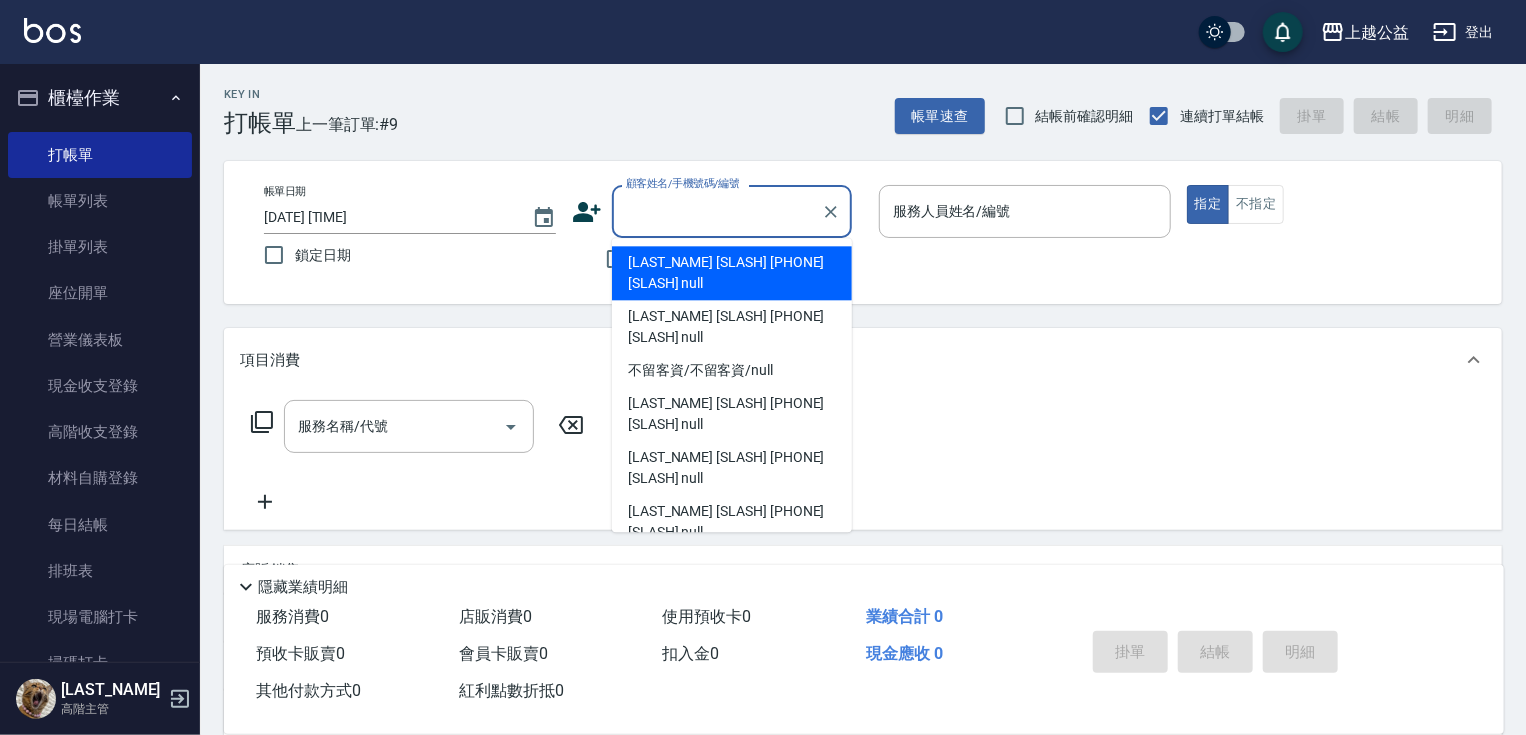 click on "顧客姓名/手機號碼/編號 顧客姓名/手機號碼/編號" at bounding box center (732, 211) 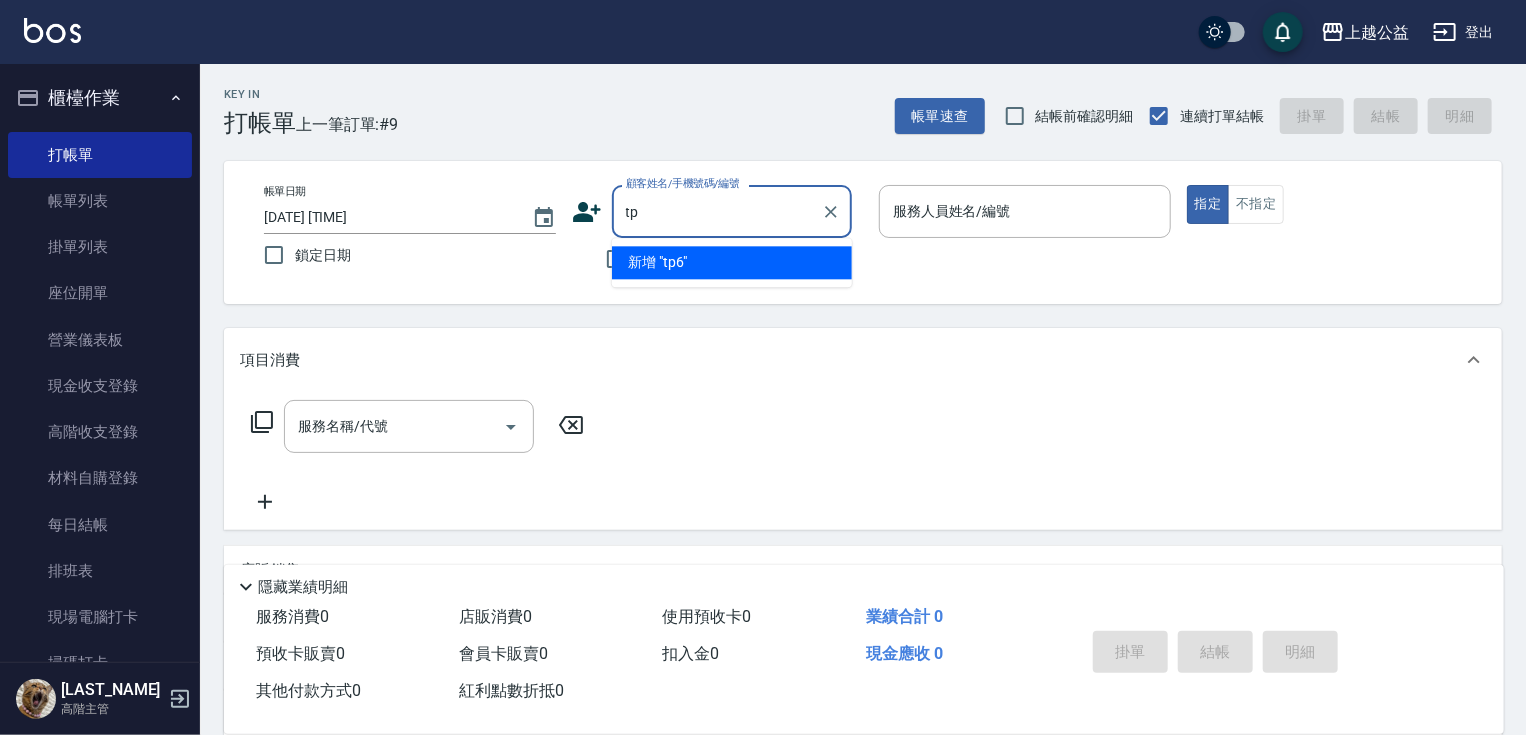 type on "t" 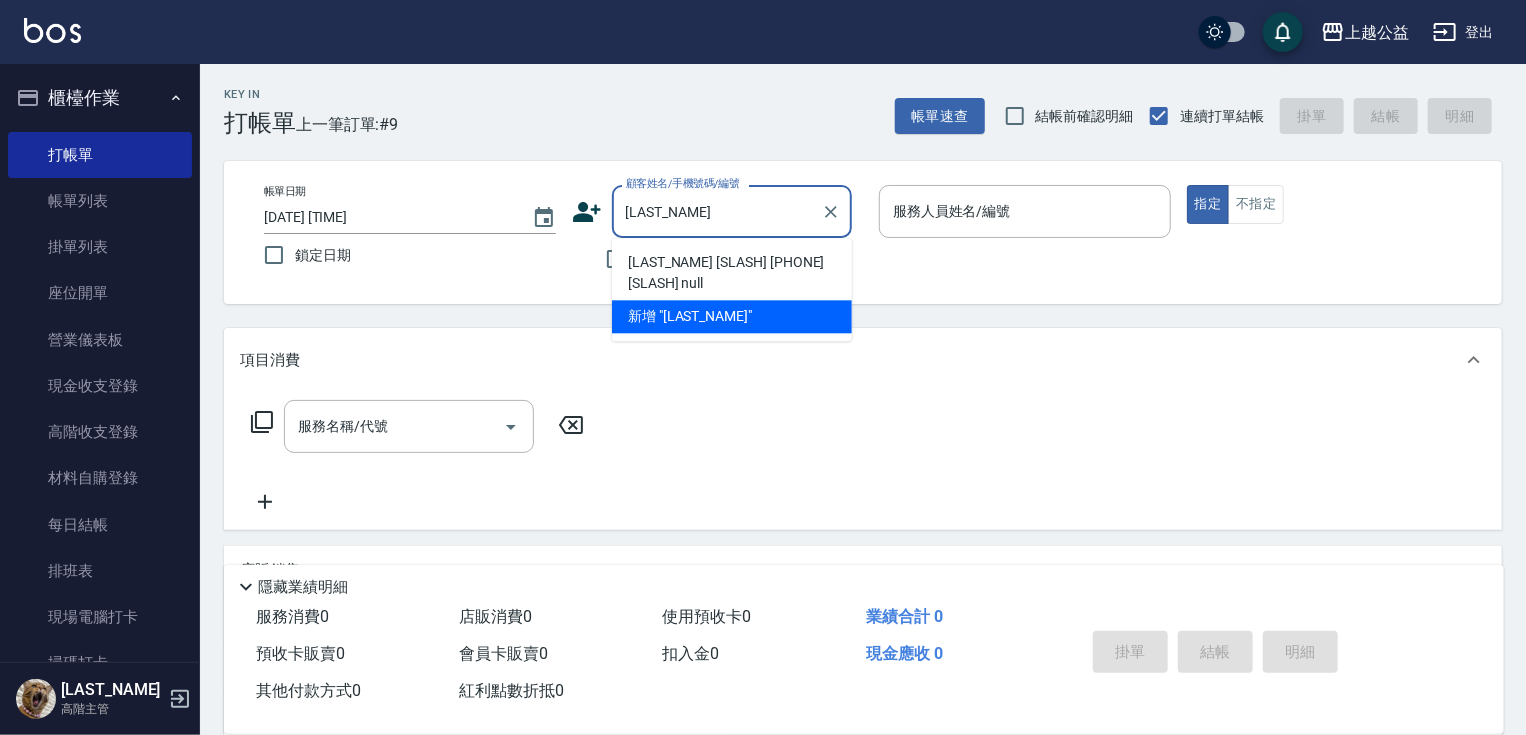 click on "[LAST_NAME] [SLASH] [PHONE] [SLASH] null" at bounding box center [732, 273] 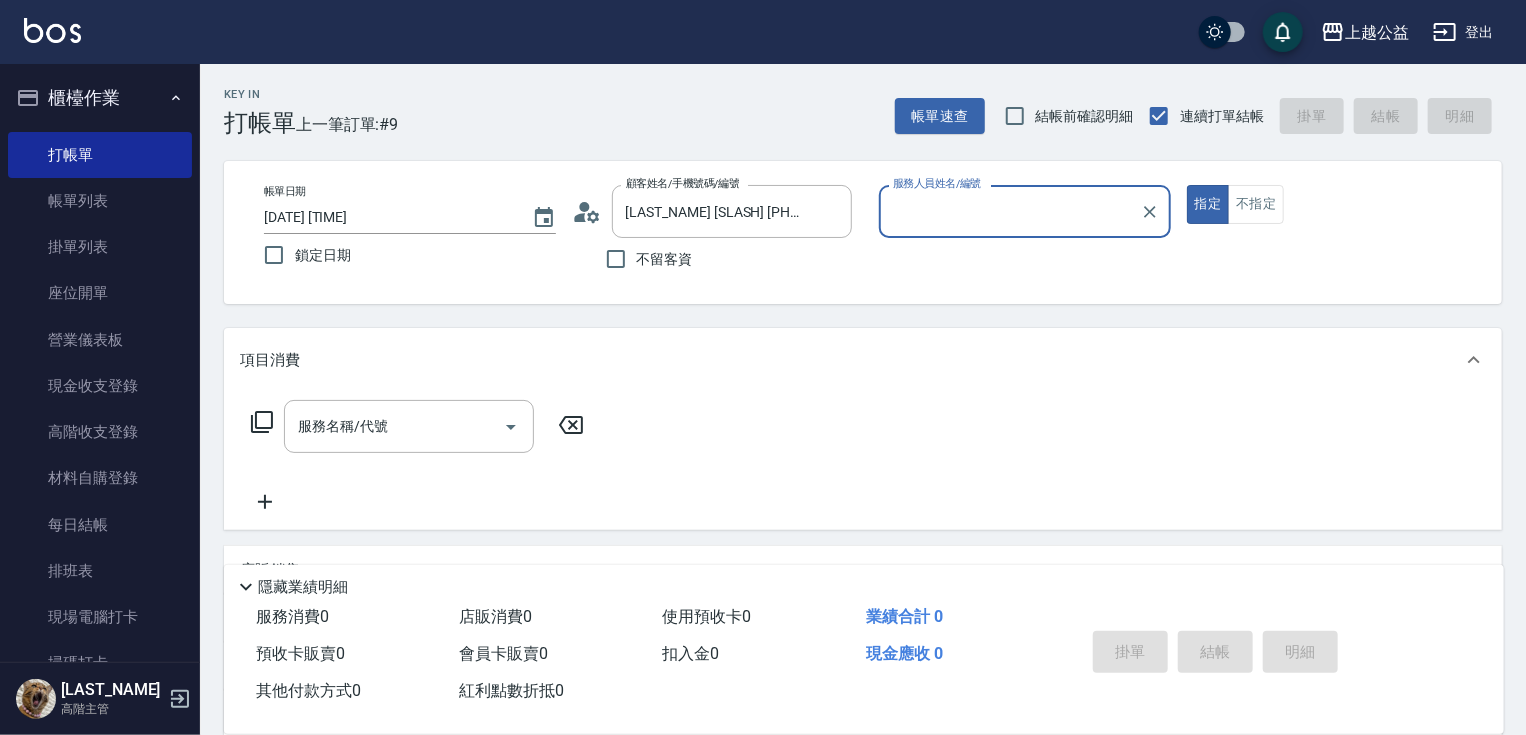 type on "[LAST_NAME]-[NUMBER]" 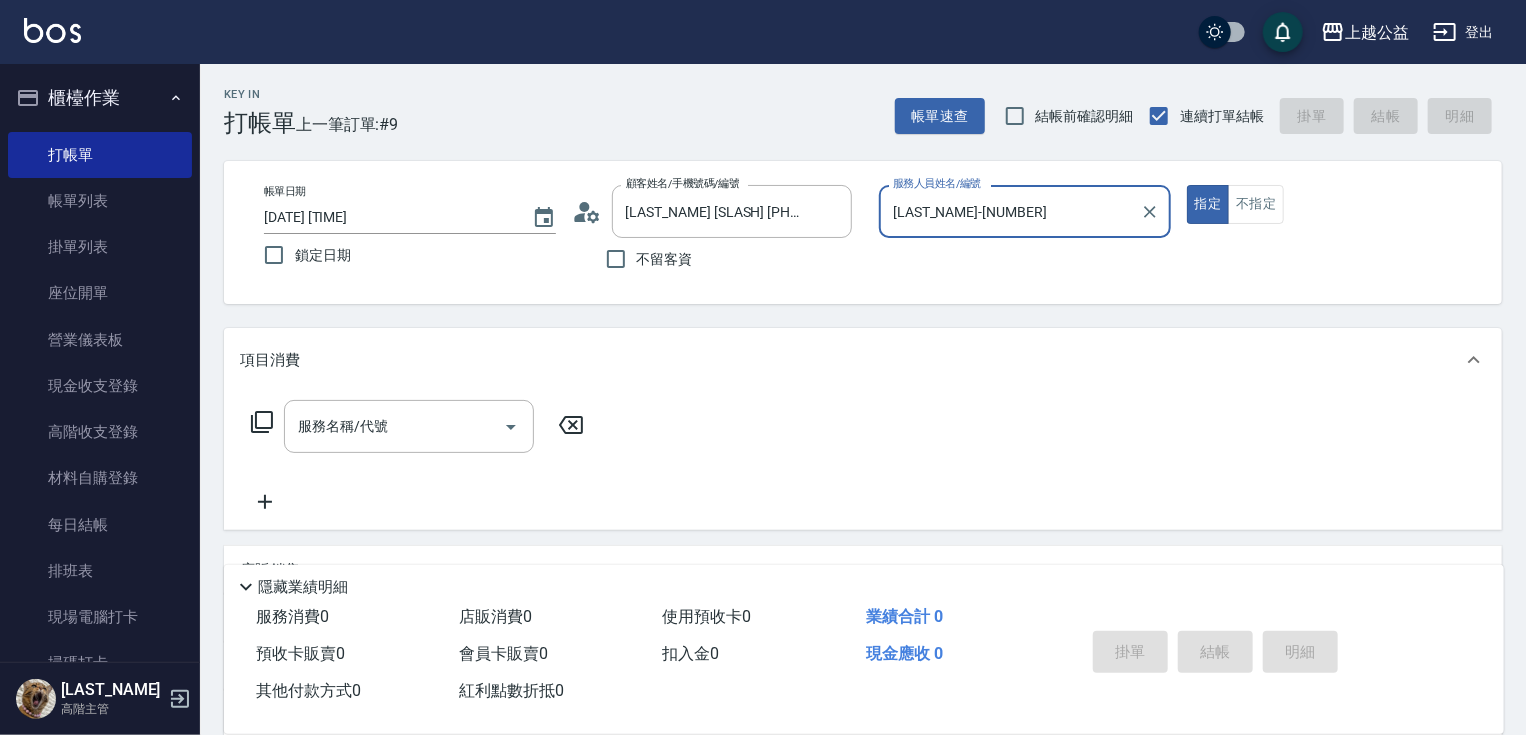 click on "指定" at bounding box center [1208, 204] 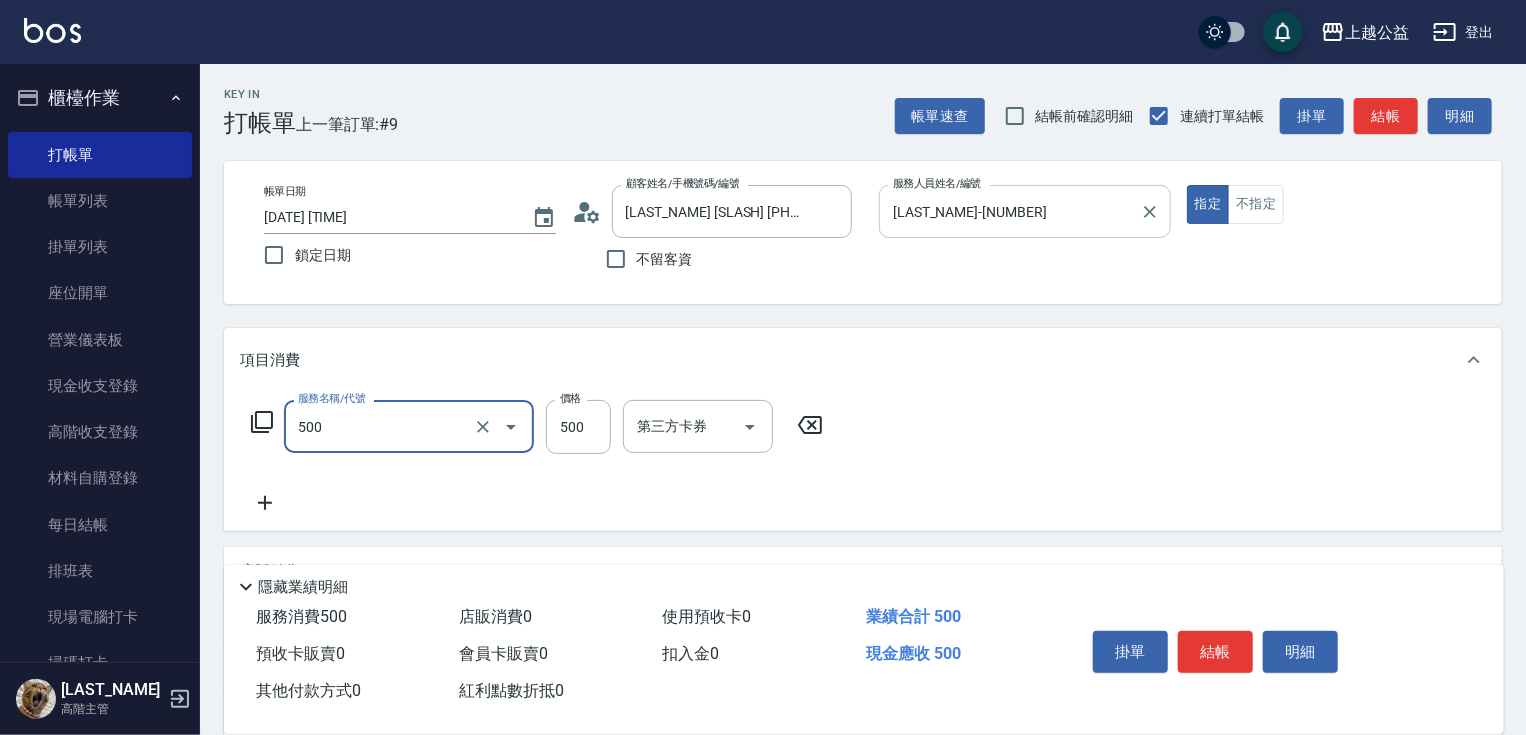 type on "洗剪500(500)" 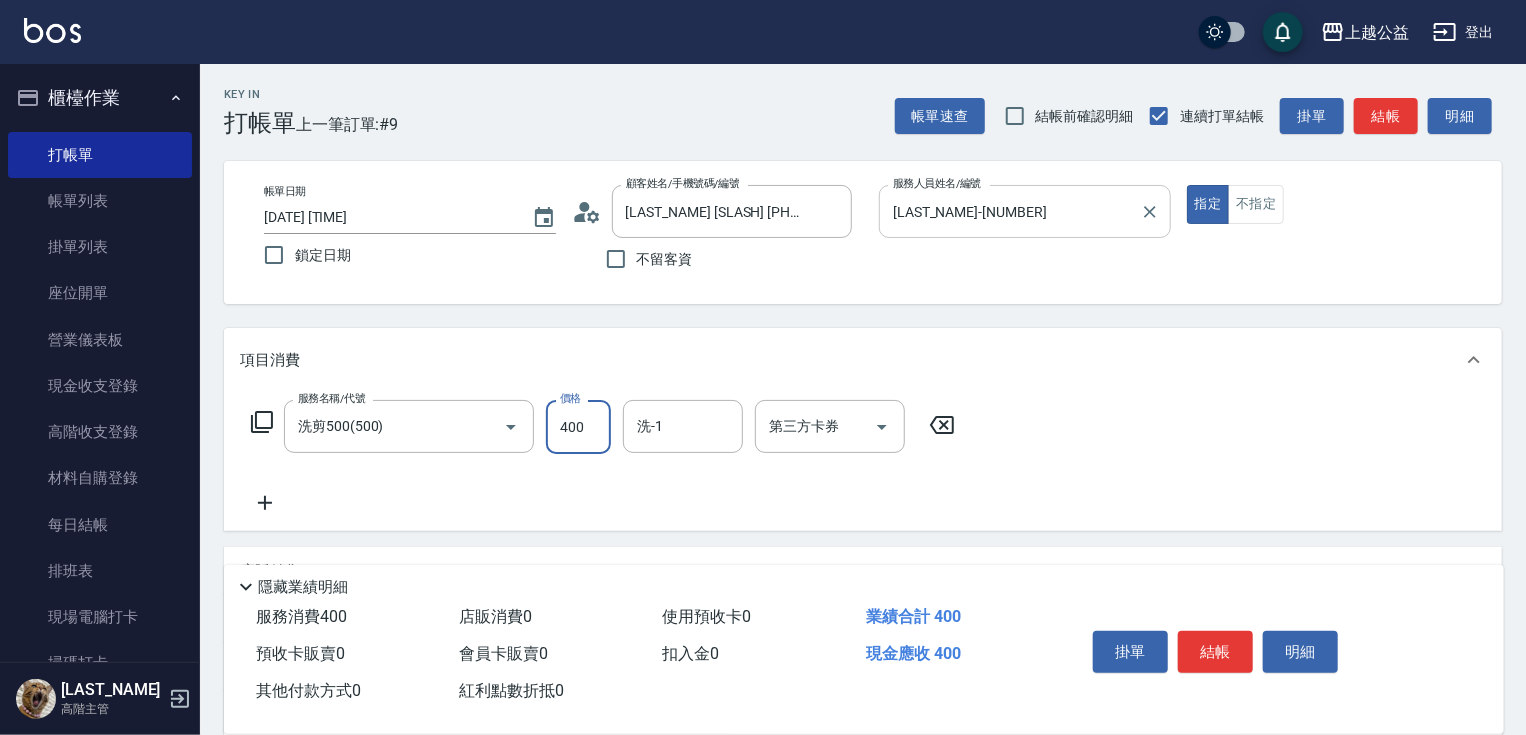 type on "400" 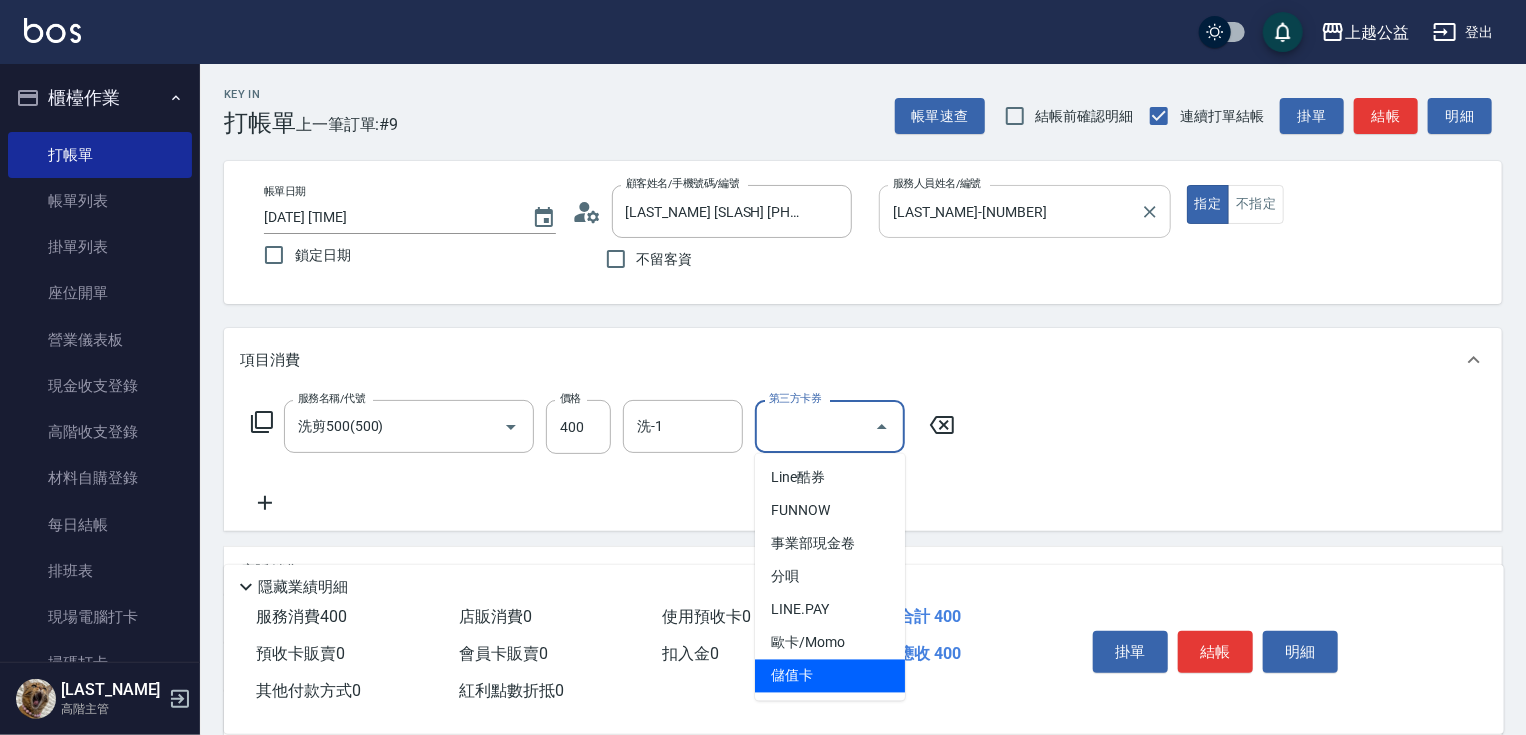 type on "儲值卡" 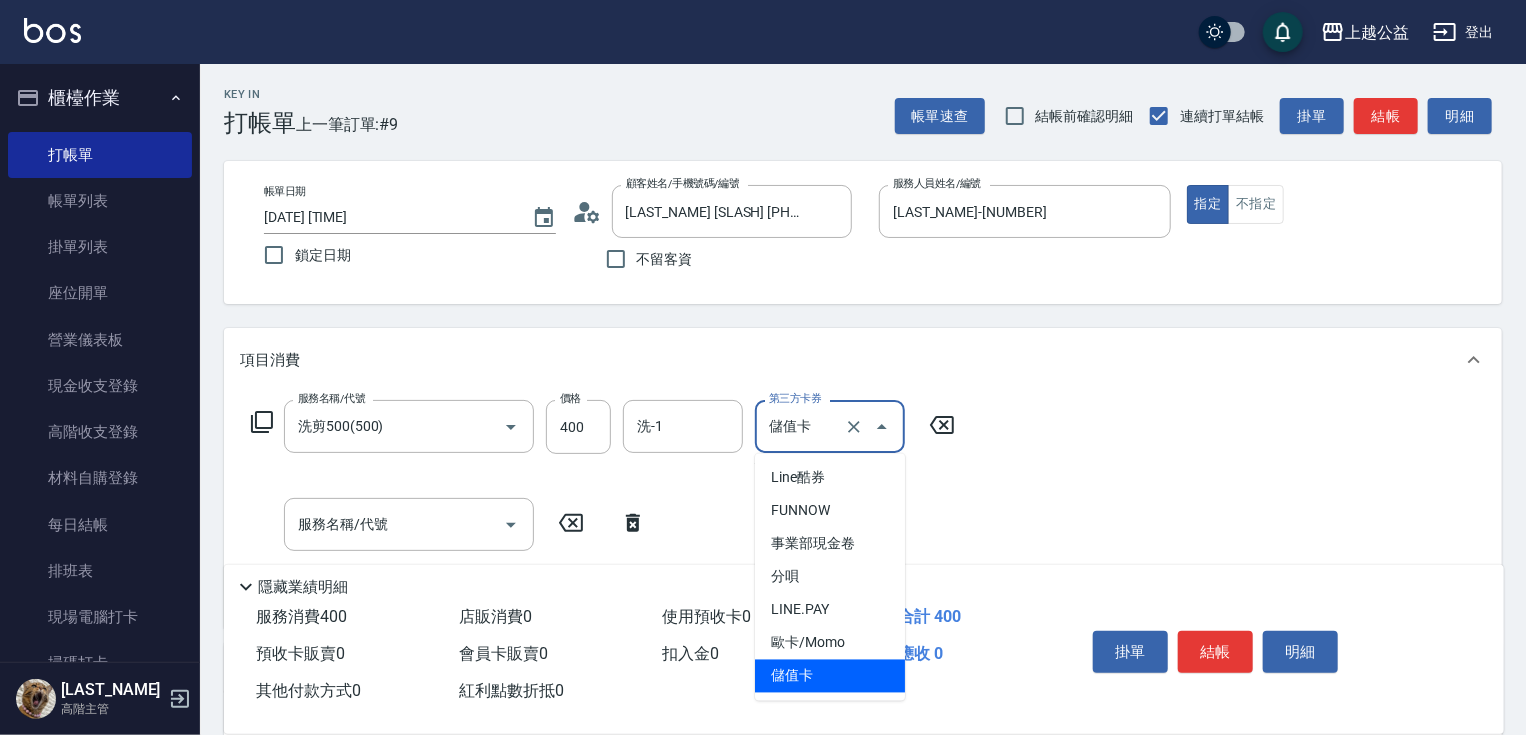 scroll, scrollTop: 339, scrollLeft: 0, axis: vertical 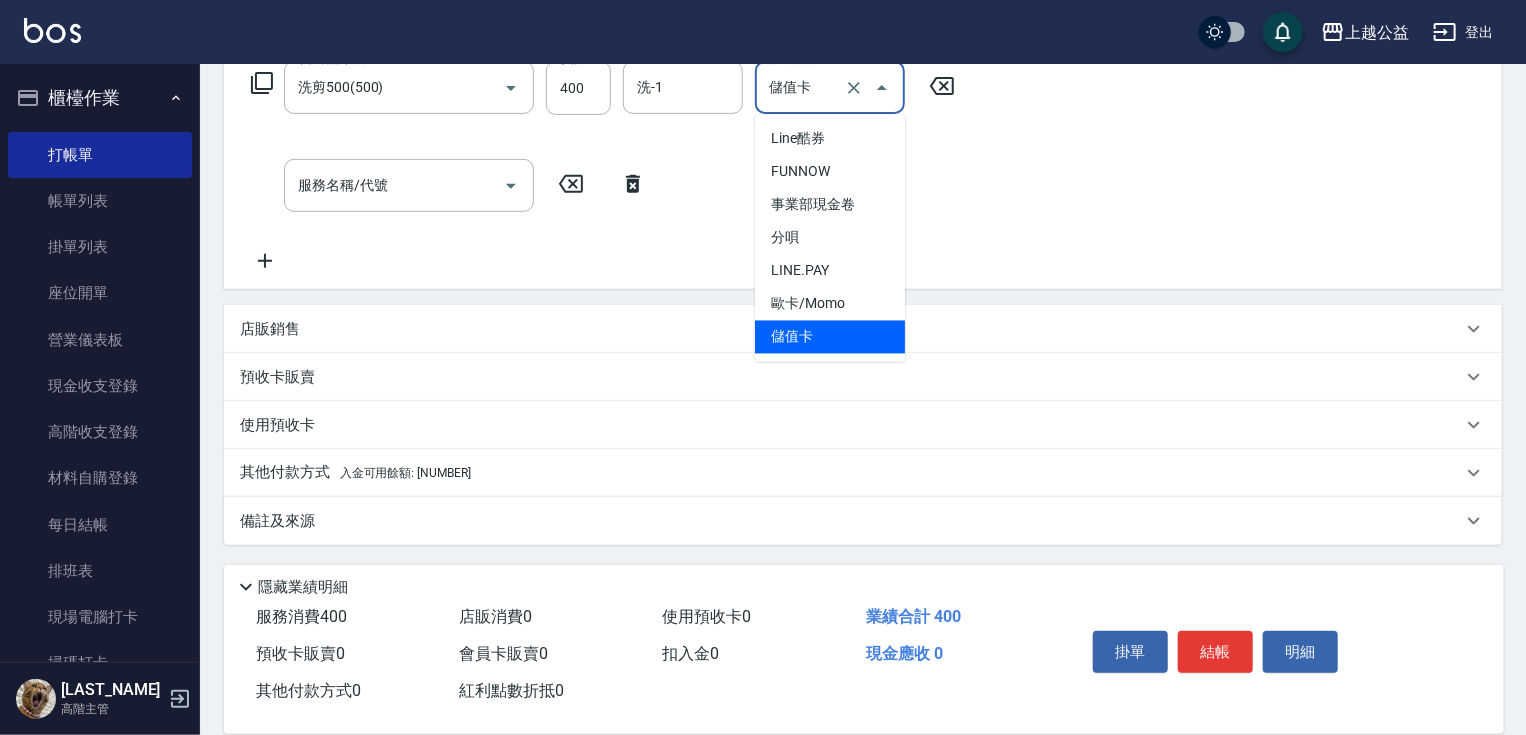 drag, startPoint x: 782, startPoint y: 431, endPoint x: 820, endPoint y: 700, distance: 271.67075 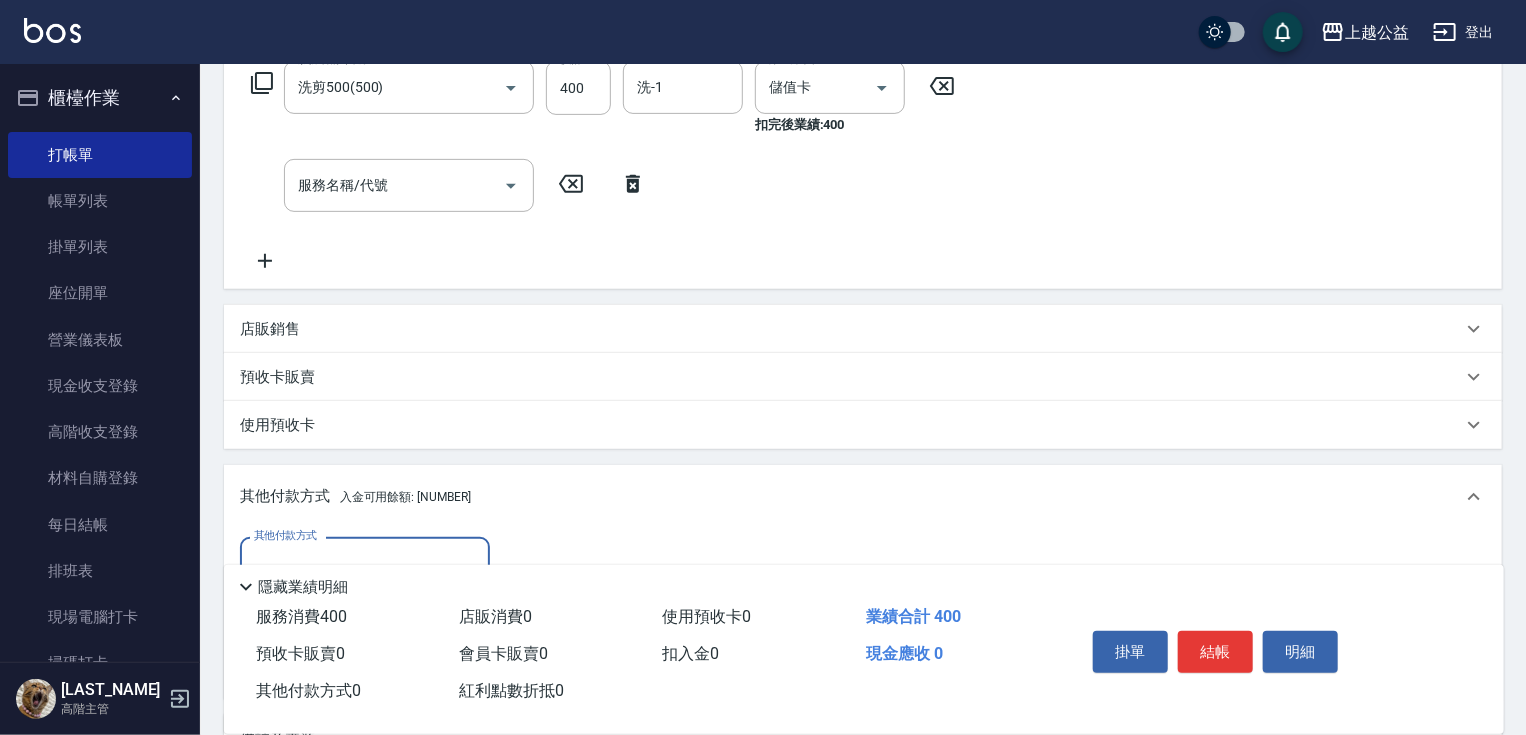 scroll, scrollTop: 0, scrollLeft: 0, axis: both 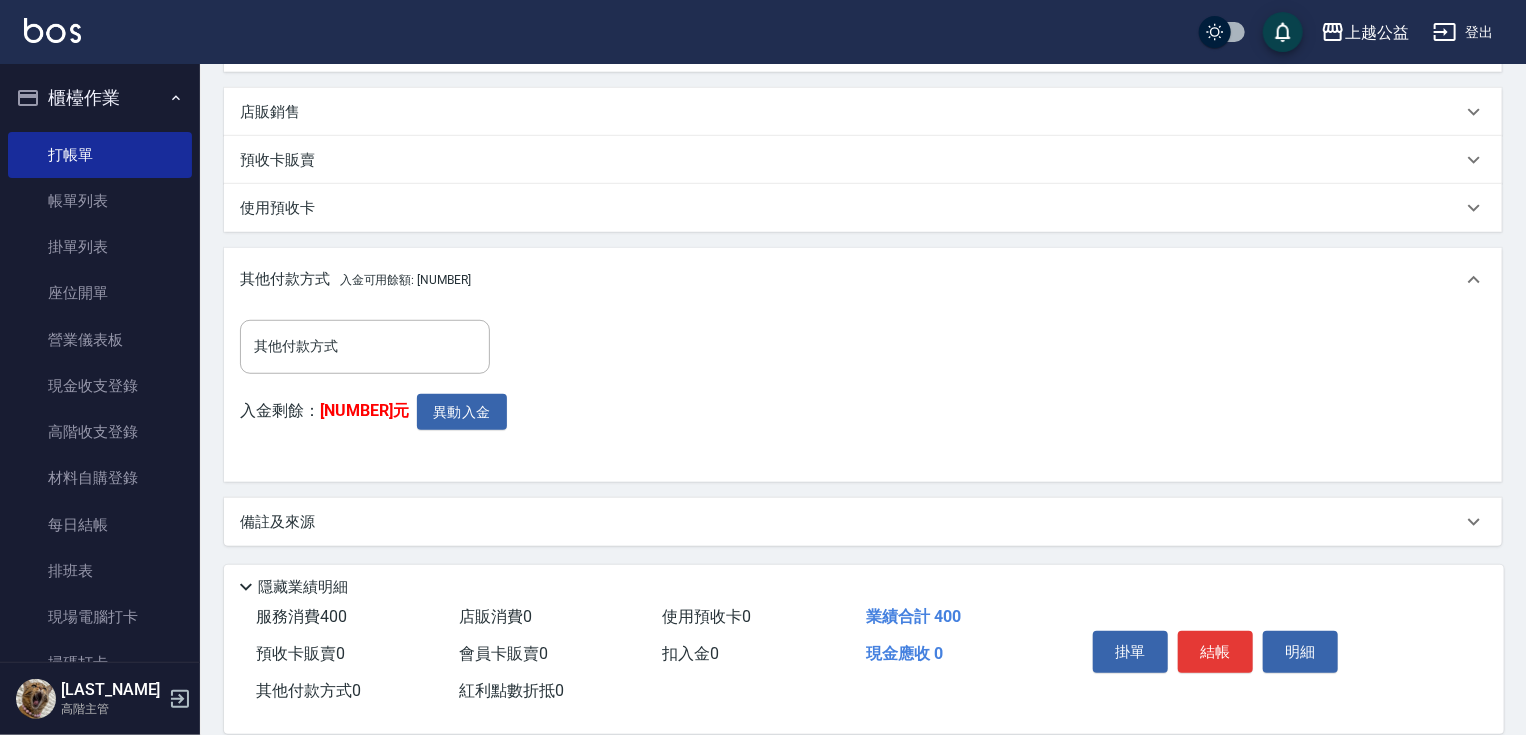 drag, startPoint x: 463, startPoint y: 376, endPoint x: 382, endPoint y: 456, distance: 113.84639 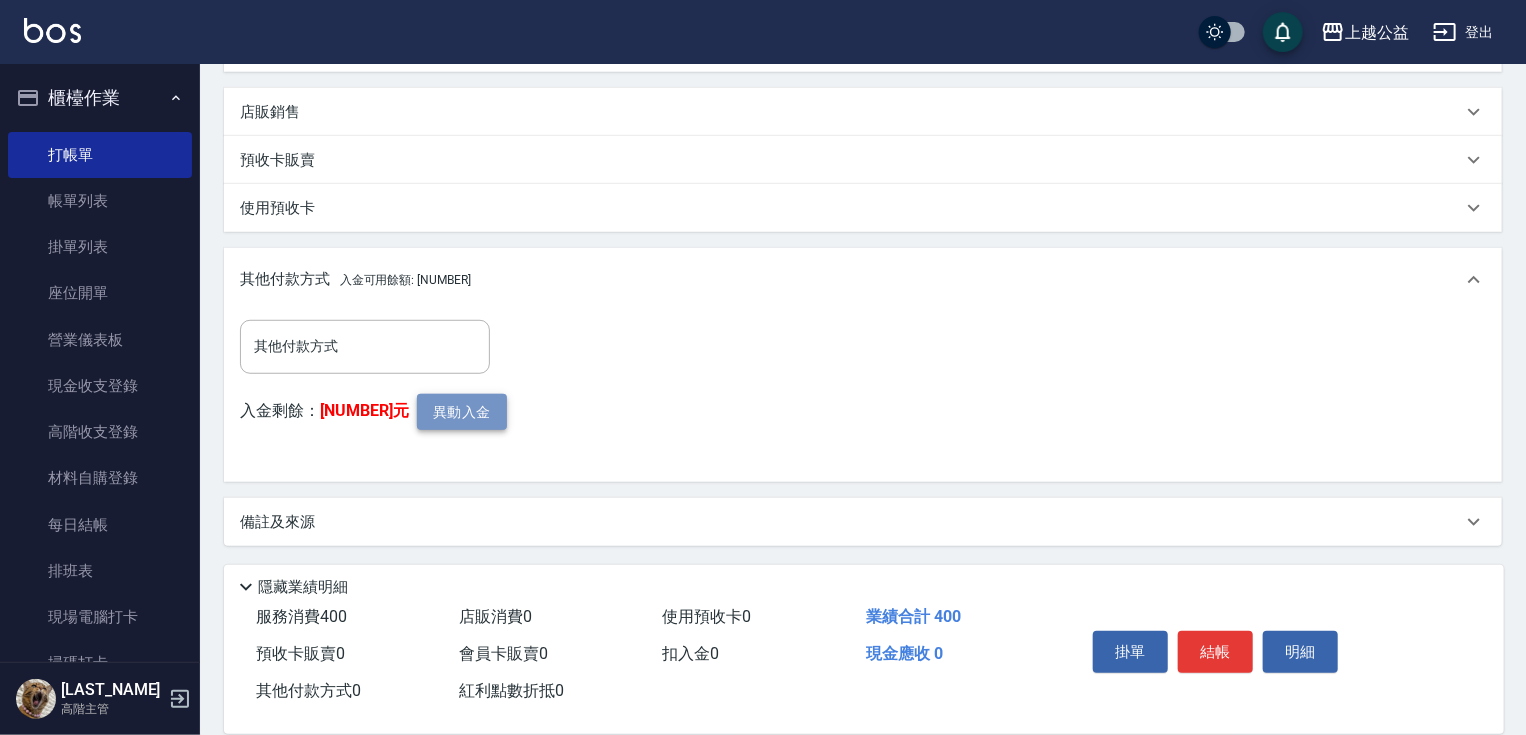 click on "異動入金" at bounding box center [462, 412] 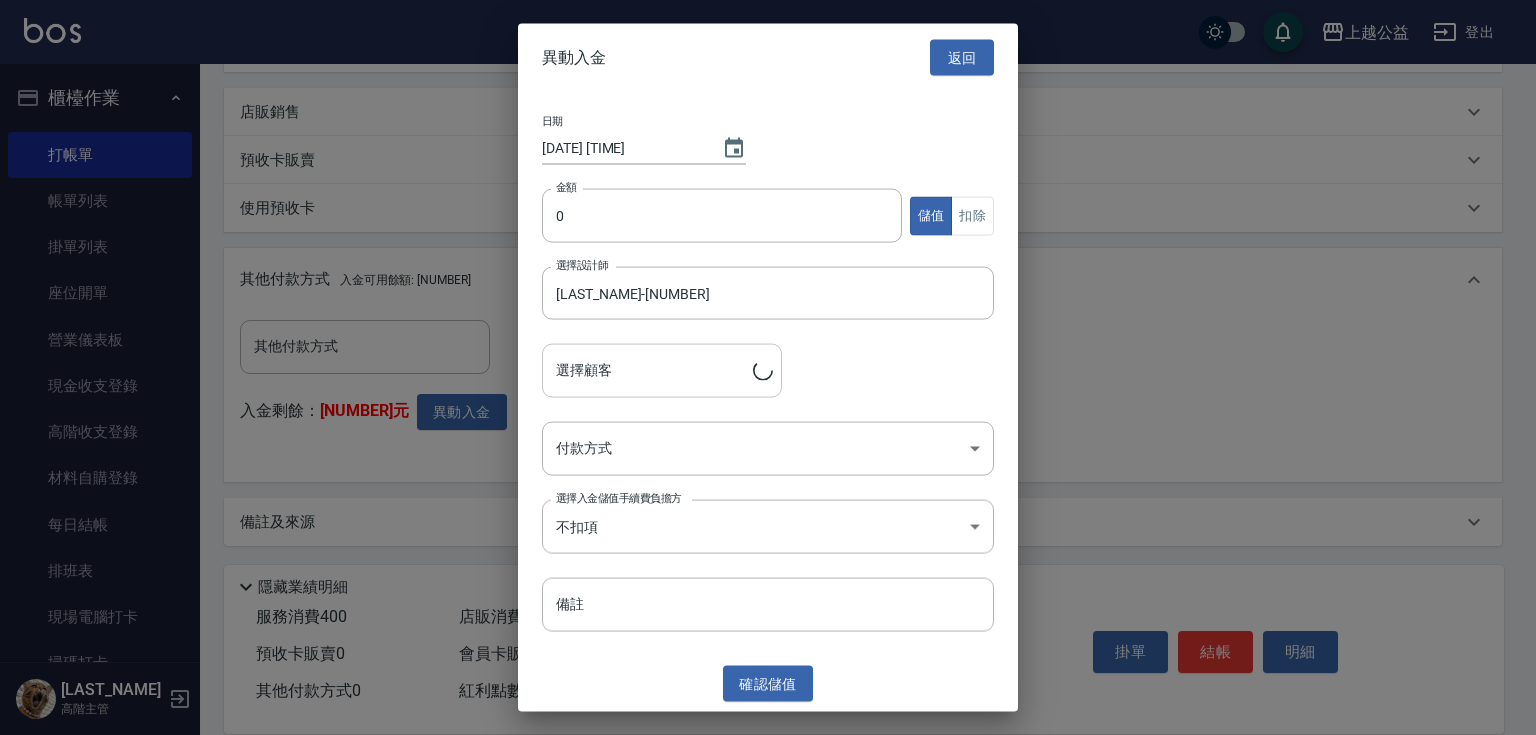 type on "[LAST_NAME] [SLASH] [PHONE]" 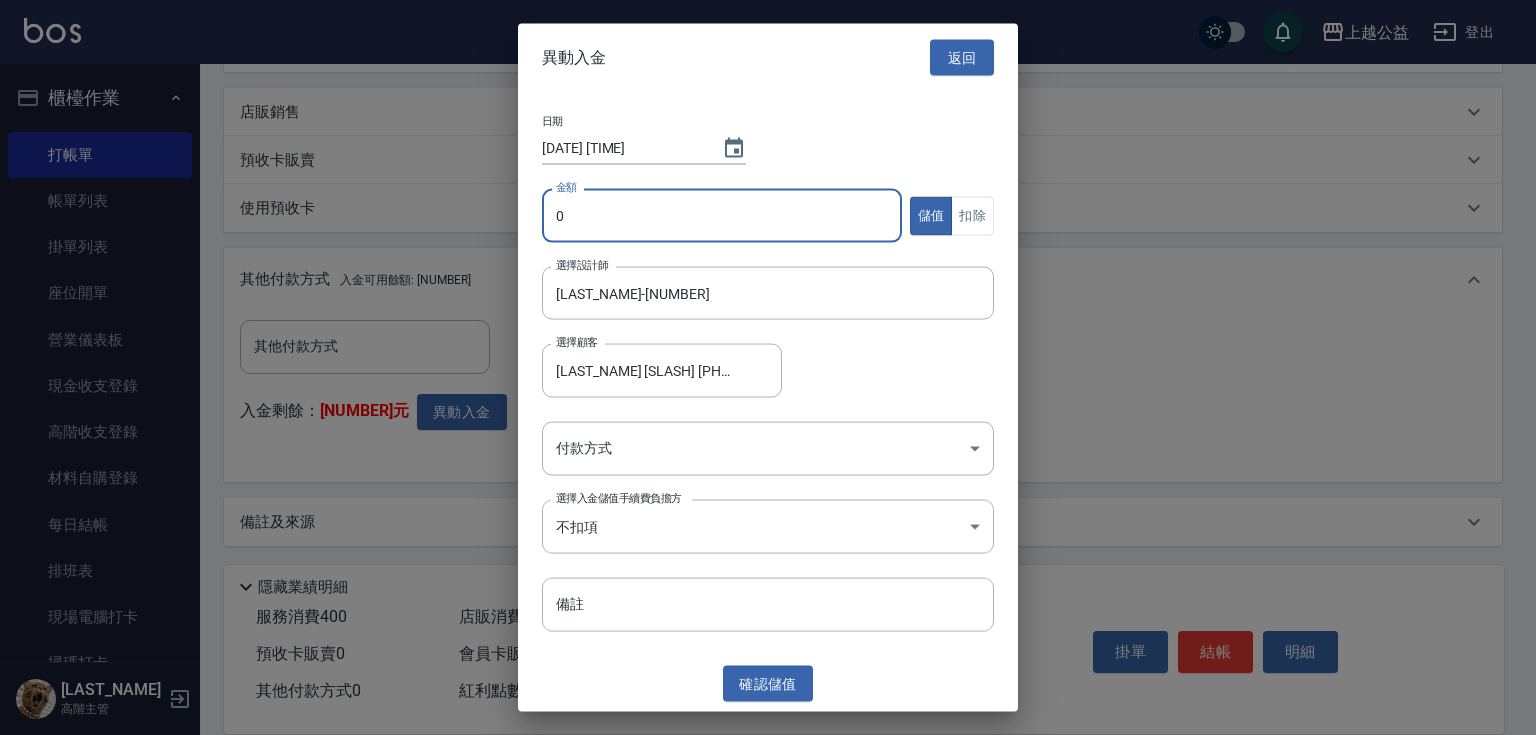 click on "0" at bounding box center (722, 216) 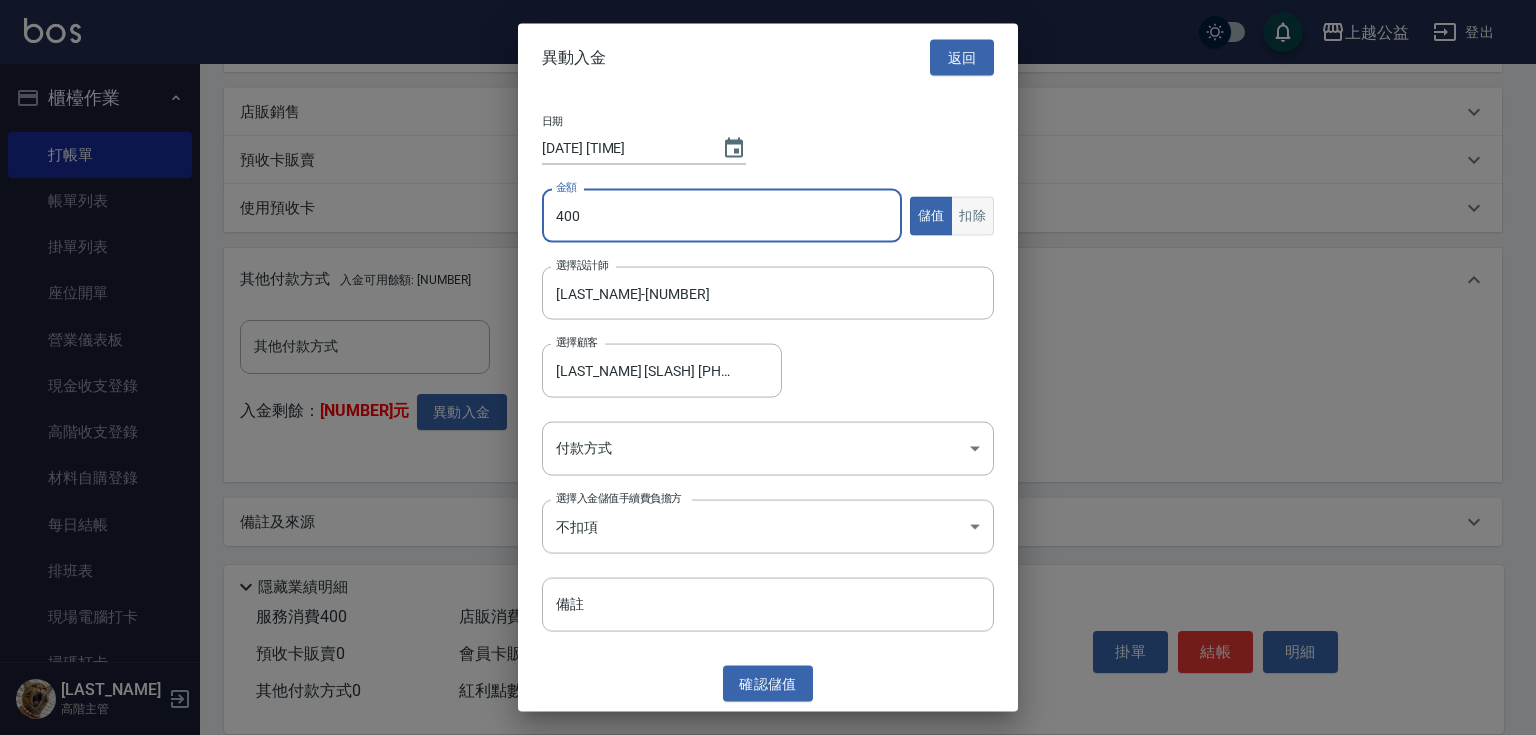 type on "400" 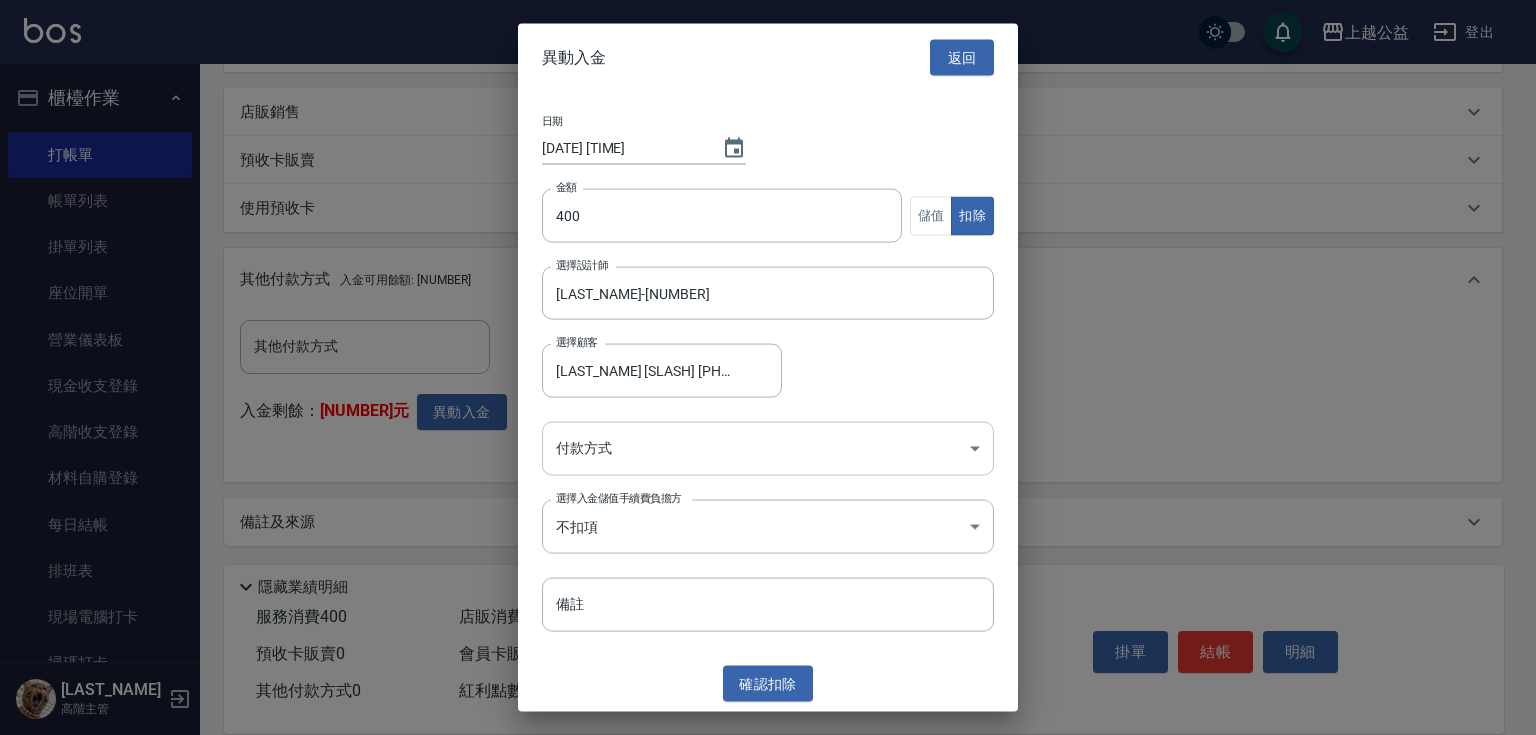 click on "上越公益 登出 櫃檯作業 打帳單 帳單列表 掛單列表 座位開單 營業儀表板 現金收支登錄 高階收支登錄 材料自購登錄 每日結帳 排班表 現場電腦打卡 掃碼打卡 預約管理 預約管理 單日預約紀錄 單週預約紀錄 報表及分析 報表目錄 消費分析儀表板 店家區間累計表 店家日報表 店家排行榜 互助日報表 互助月報表 互助排行榜 互助點數明細 互助業績報表 全店業績分析表 每日業績分析表 營業統計分析表 營業項目月分析表 設計師業績表 設計師日報表 設計師業績分析表 設計師業績月報表 設計師抽成報表 設計師排行榜 商品銷售排行榜 商品消耗明細 商品進銷貨報表 商品庫存表 商品庫存盤點表 會員卡銷售報表 服務扣項明細表 單一服務項目查詢 店販抽成明細 店販分類抽成明細 顧客入金餘額表 顧客卡券餘額表 每日非現金明細 每日收支明細 收支分類明細表 收支匯款表 0" at bounding box center (768, 90) 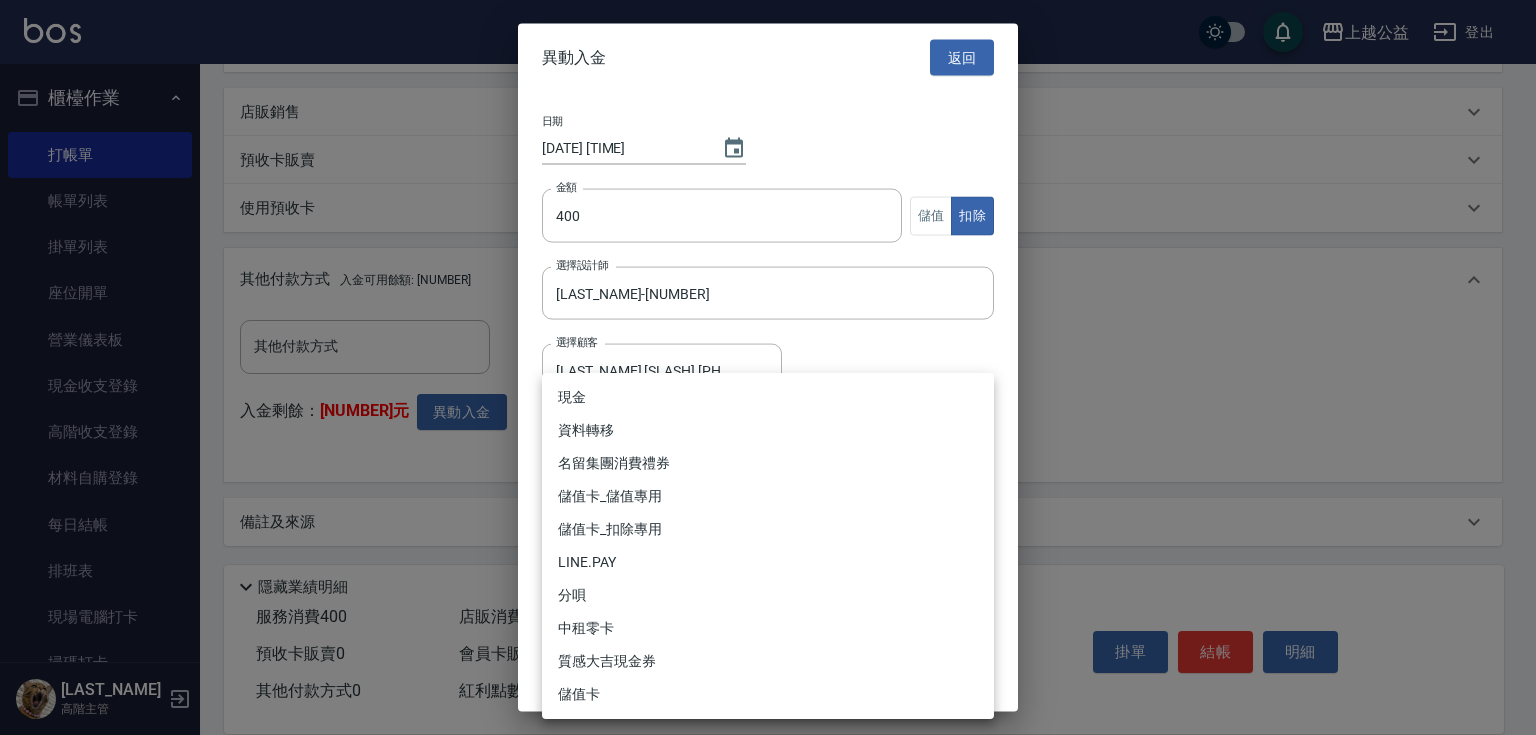 click on "儲值卡_扣除專用" at bounding box center [768, 529] 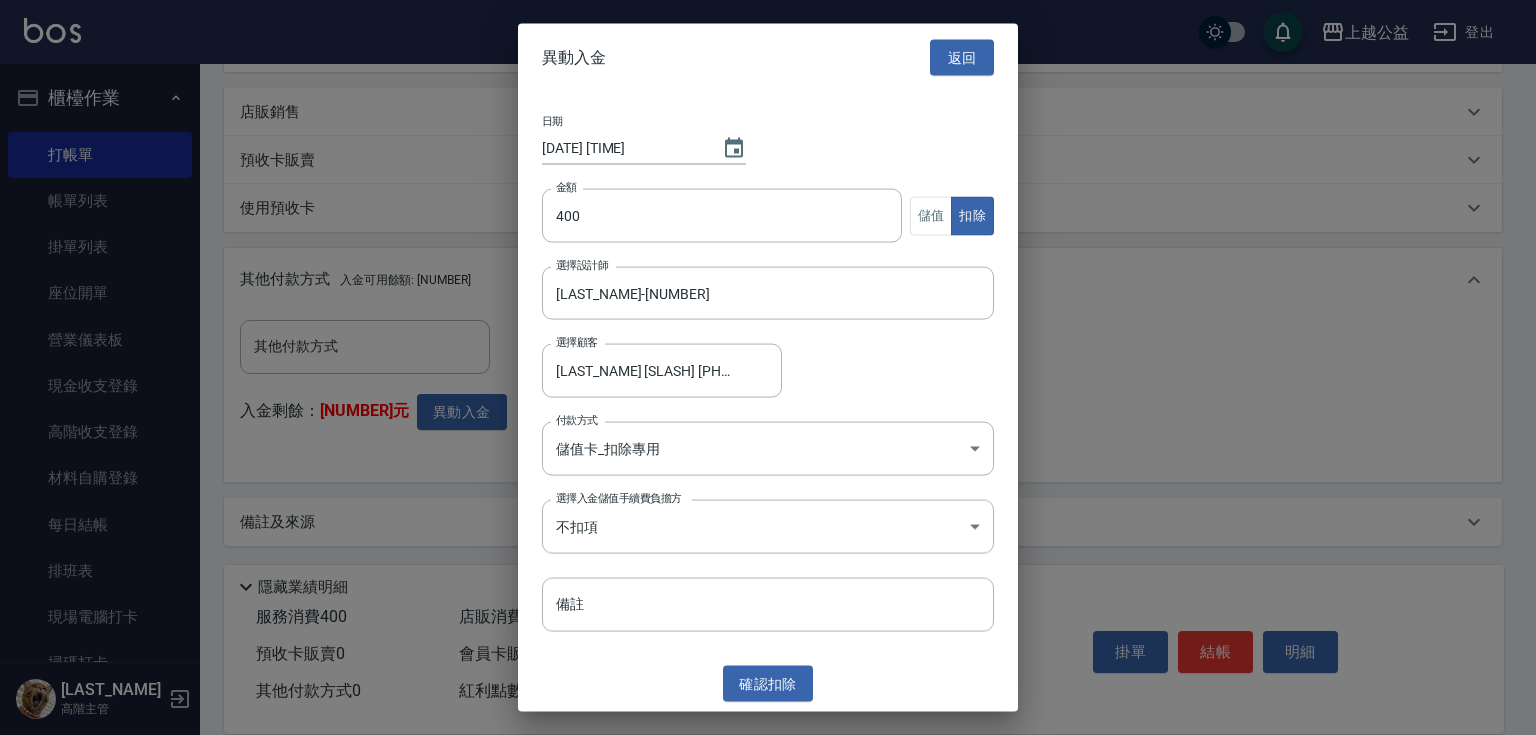 click on "異動入金 返回 日期 [DATE] [TIME] 金額 [NUMBER] 金額 儲值 扣除 選擇設計師 [DESIGNER_NAME]-[NUMBER] 選擇設計師 選擇顧客 [LAST_NAME] [SLASH] [PHONE] 選擇顧客 付款方式 儲值卡_扣除專用 儲值卡_扣除專用 付款方式 選擇入金儲值手續費負擔方 不扣項 WITHOUTHANDLINGFEE 選擇入金儲值手續費負擔方 備註 備註 確認 扣除" at bounding box center (768, 367) 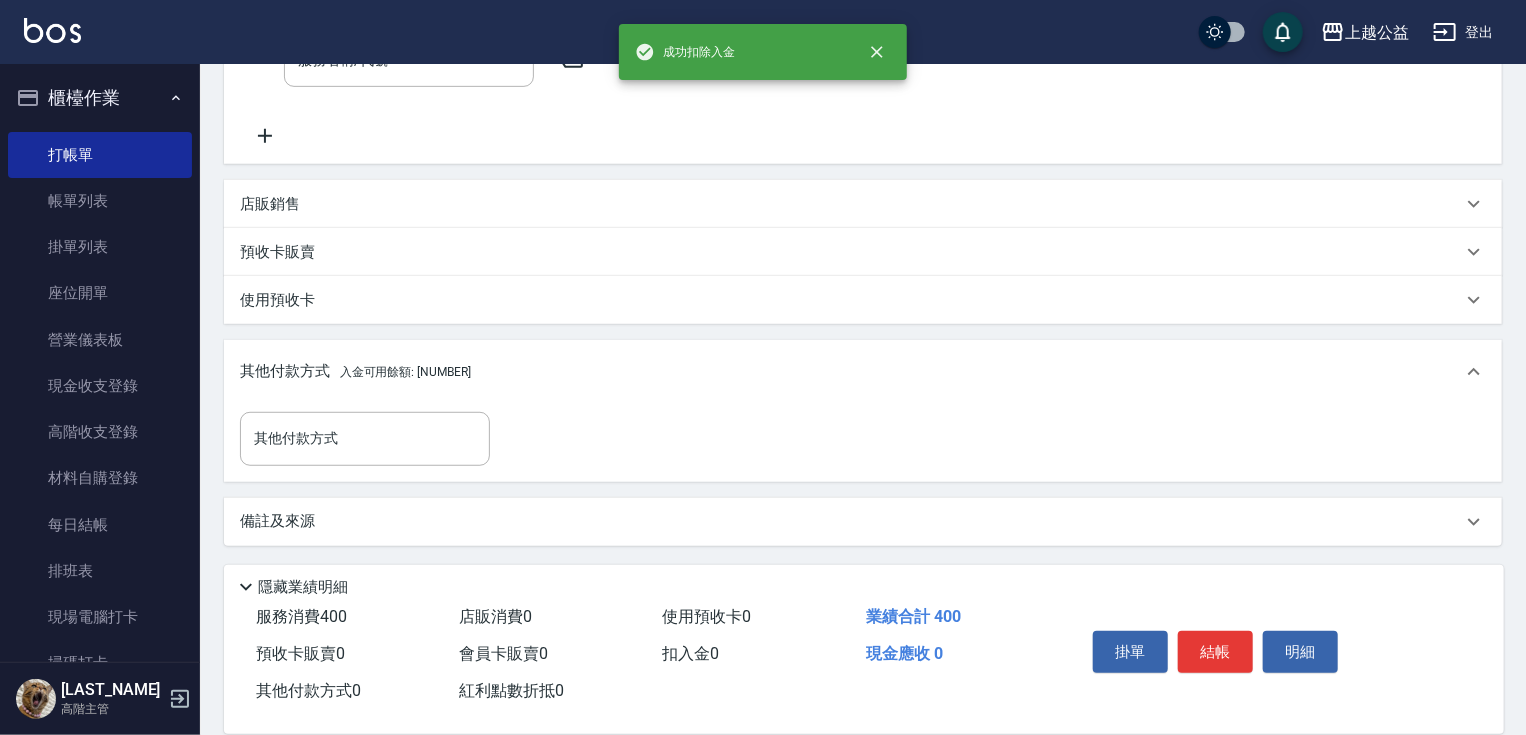 scroll, scrollTop: 556, scrollLeft: 0, axis: vertical 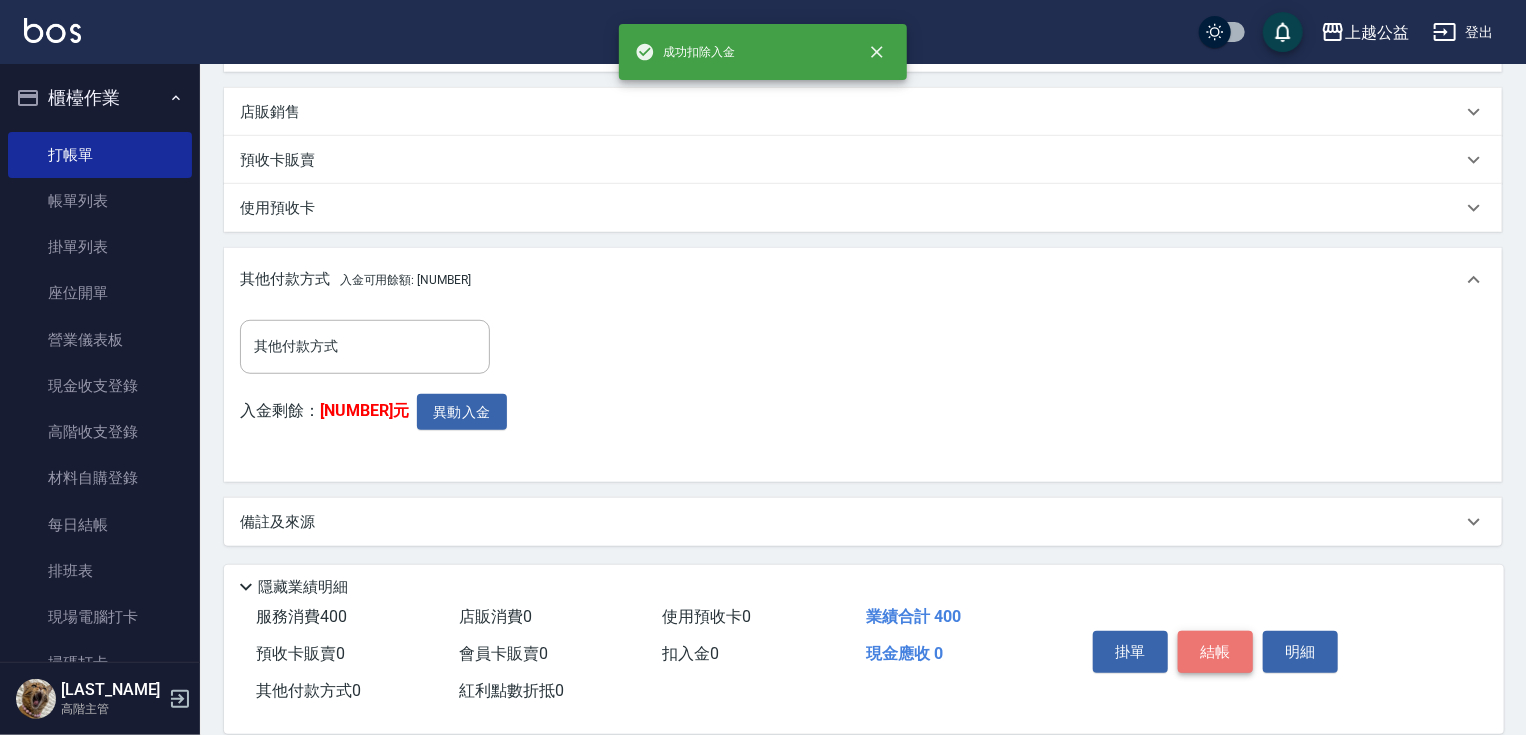 click on "結帳" at bounding box center (1215, 652) 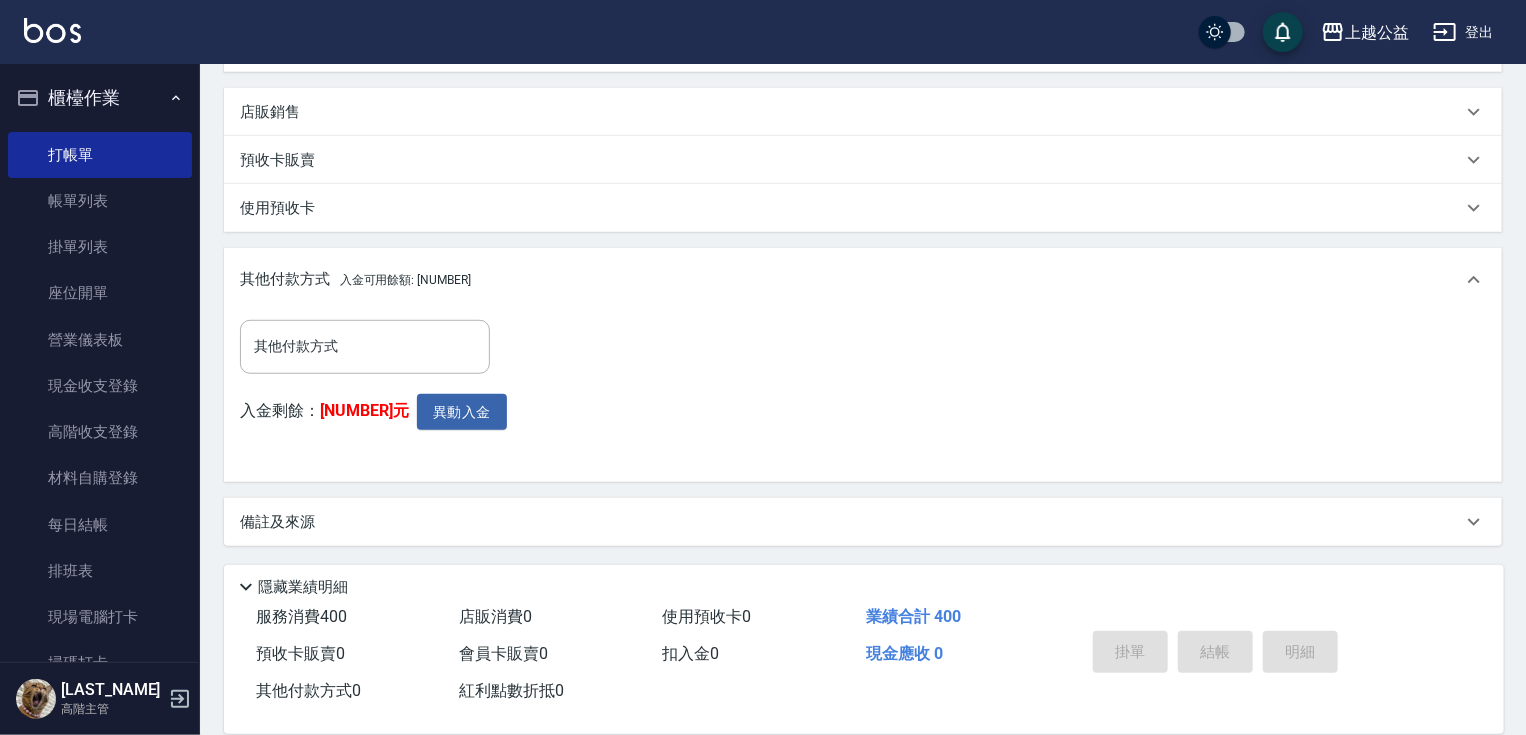 type on "[DATE] [TIME]" 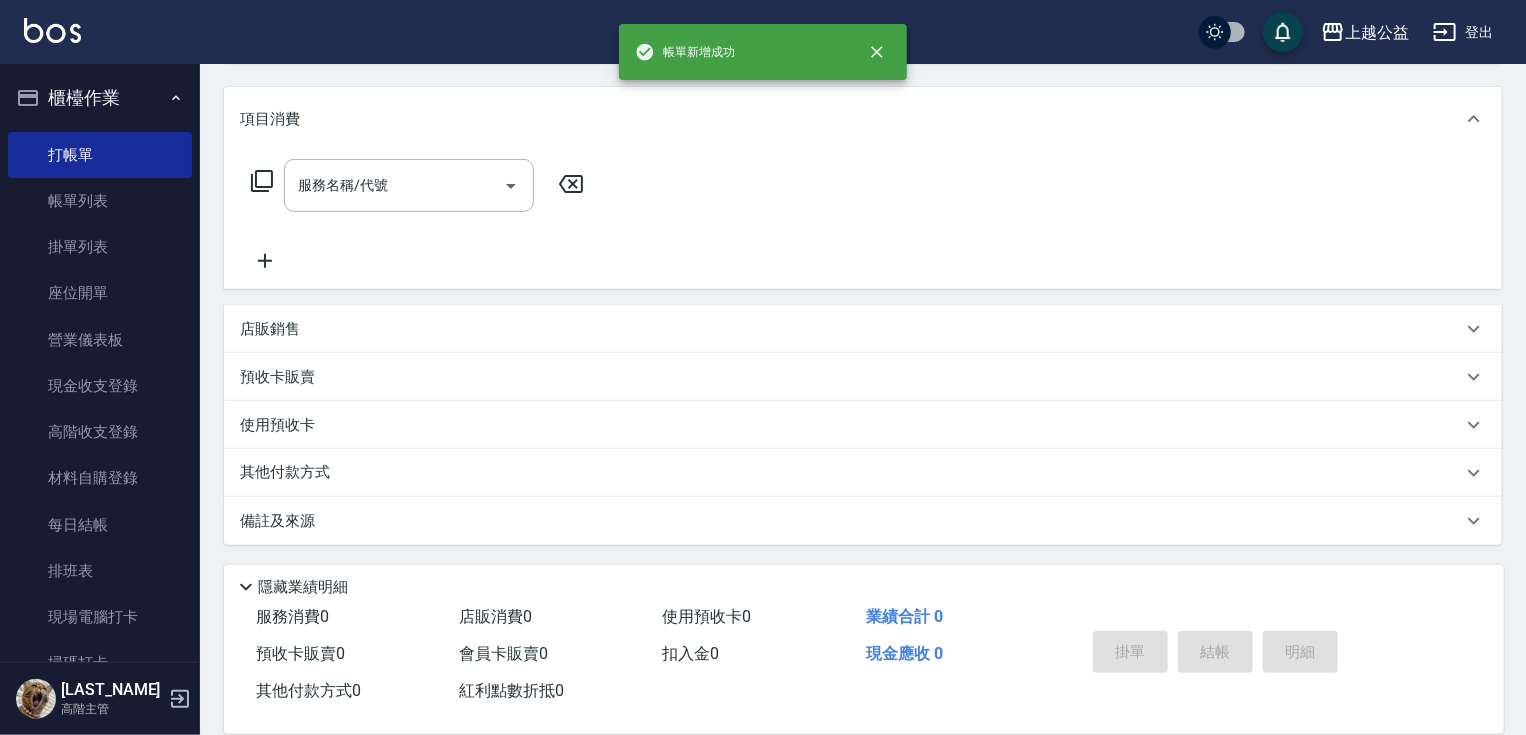 scroll, scrollTop: 0, scrollLeft: 0, axis: both 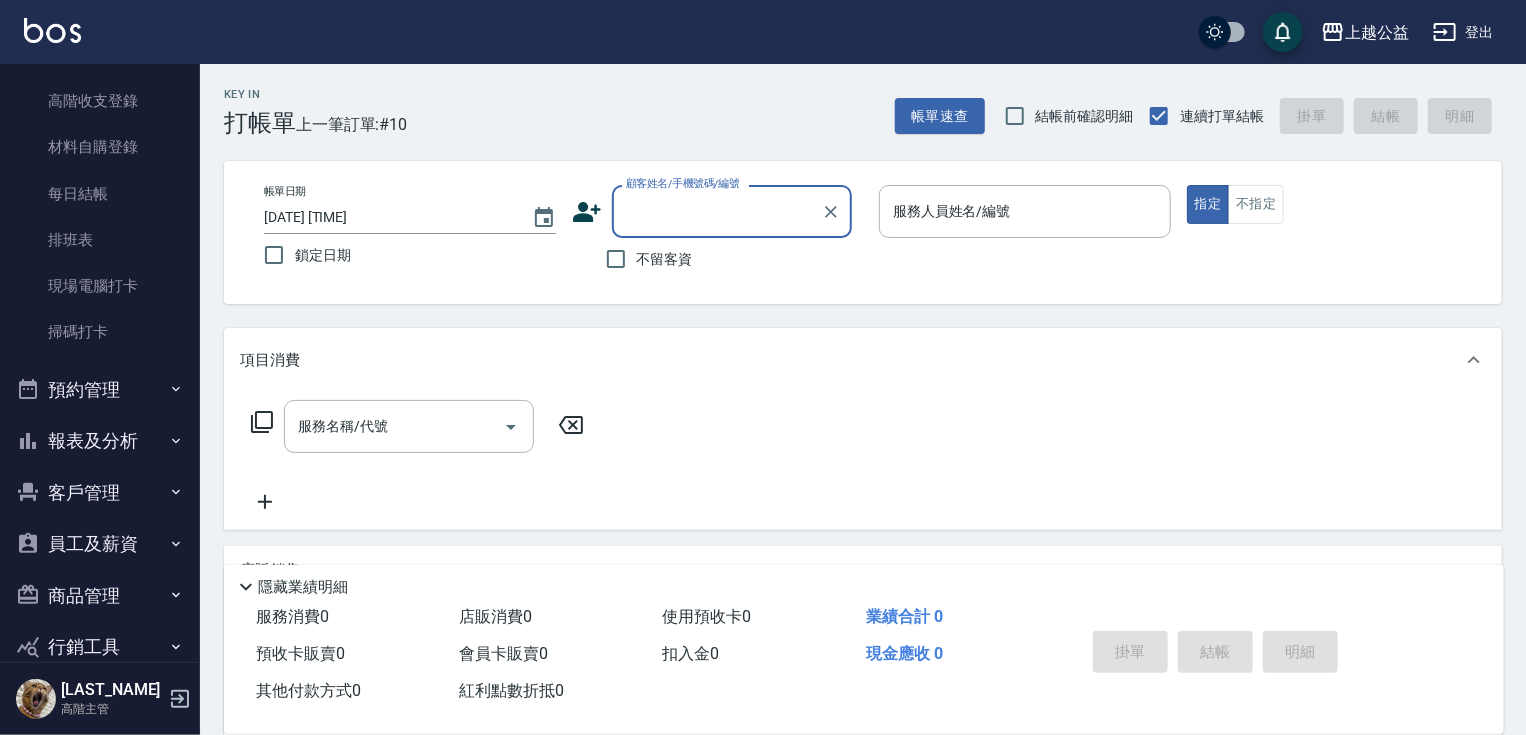click on "報表及分析" at bounding box center (100, 441) 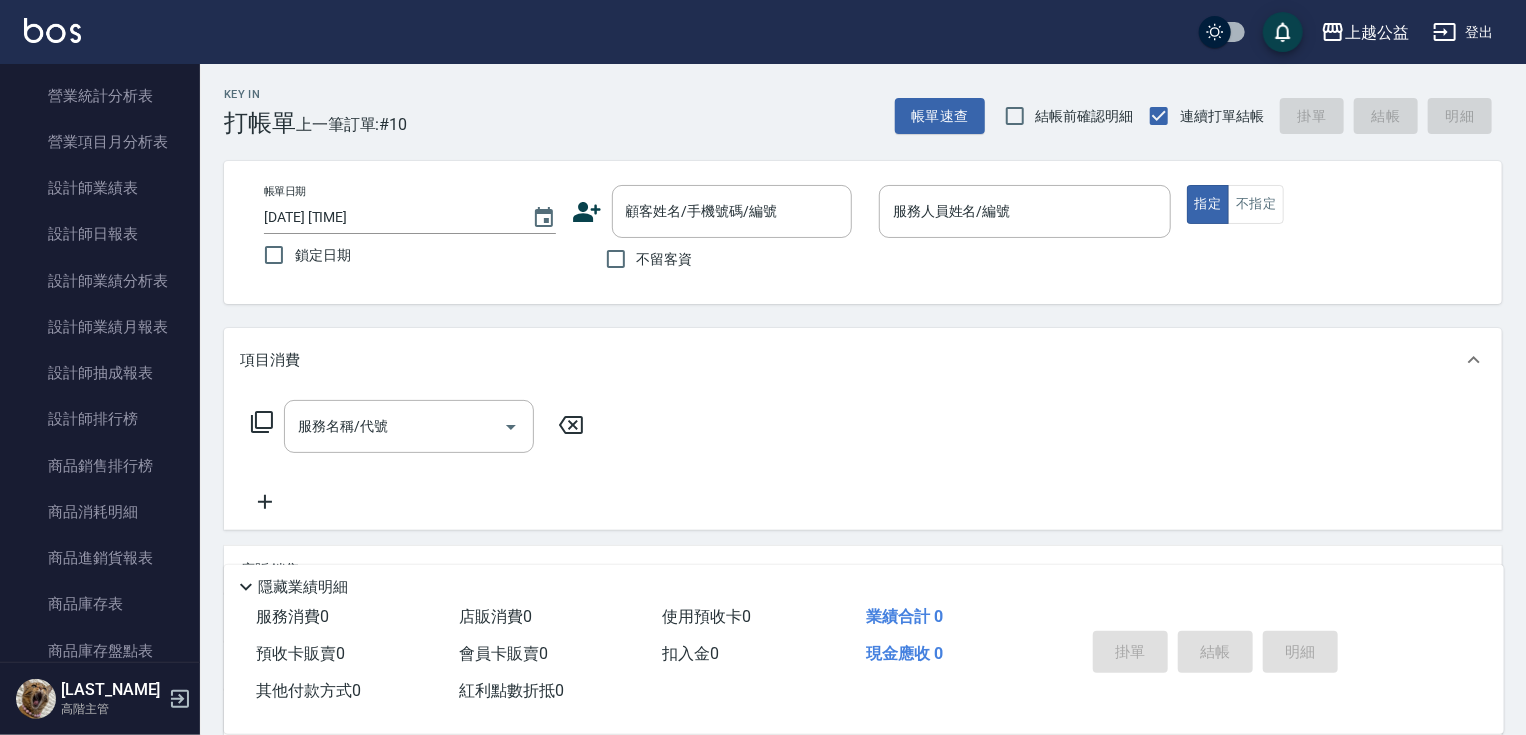 scroll, scrollTop: 1308, scrollLeft: 0, axis: vertical 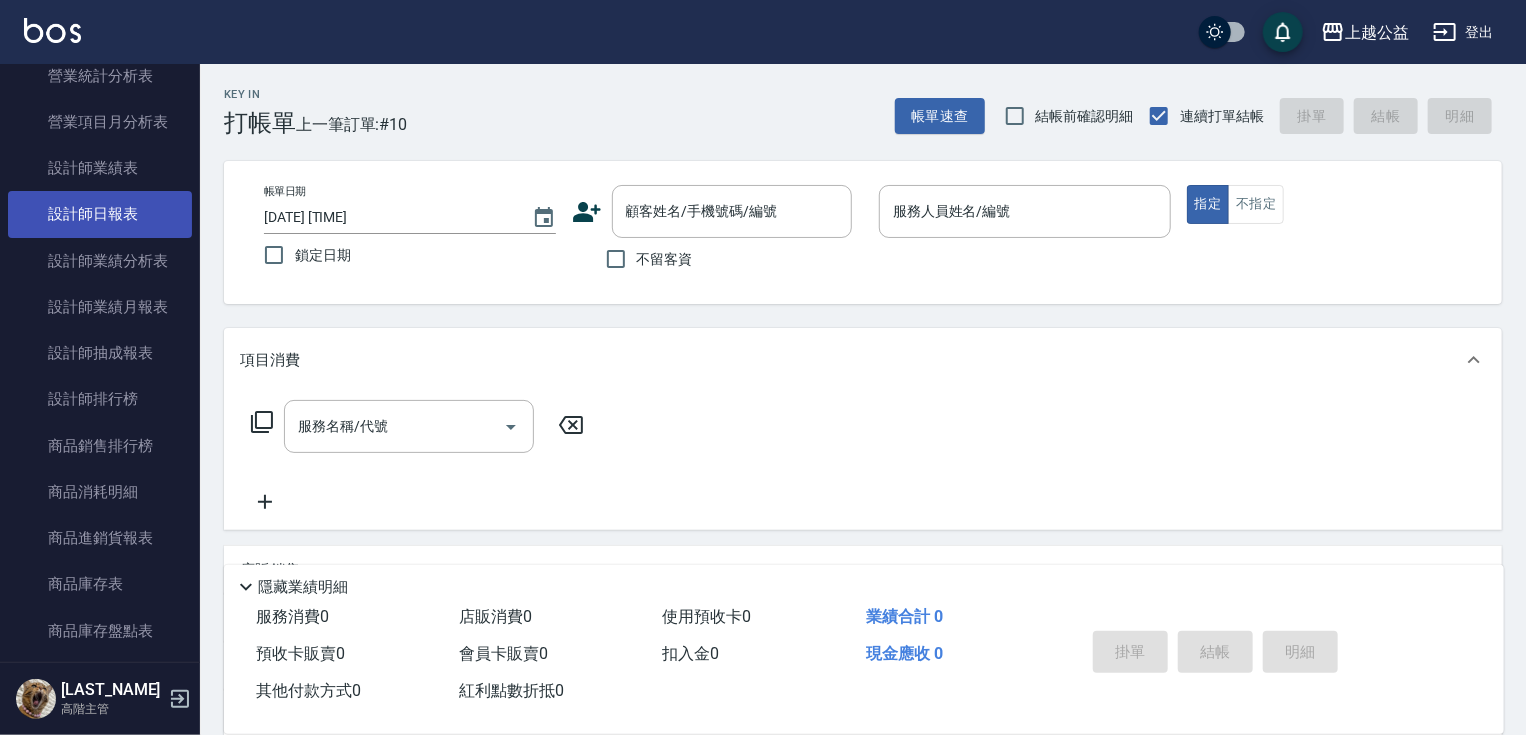 click on "設計師日報表" at bounding box center (100, 214) 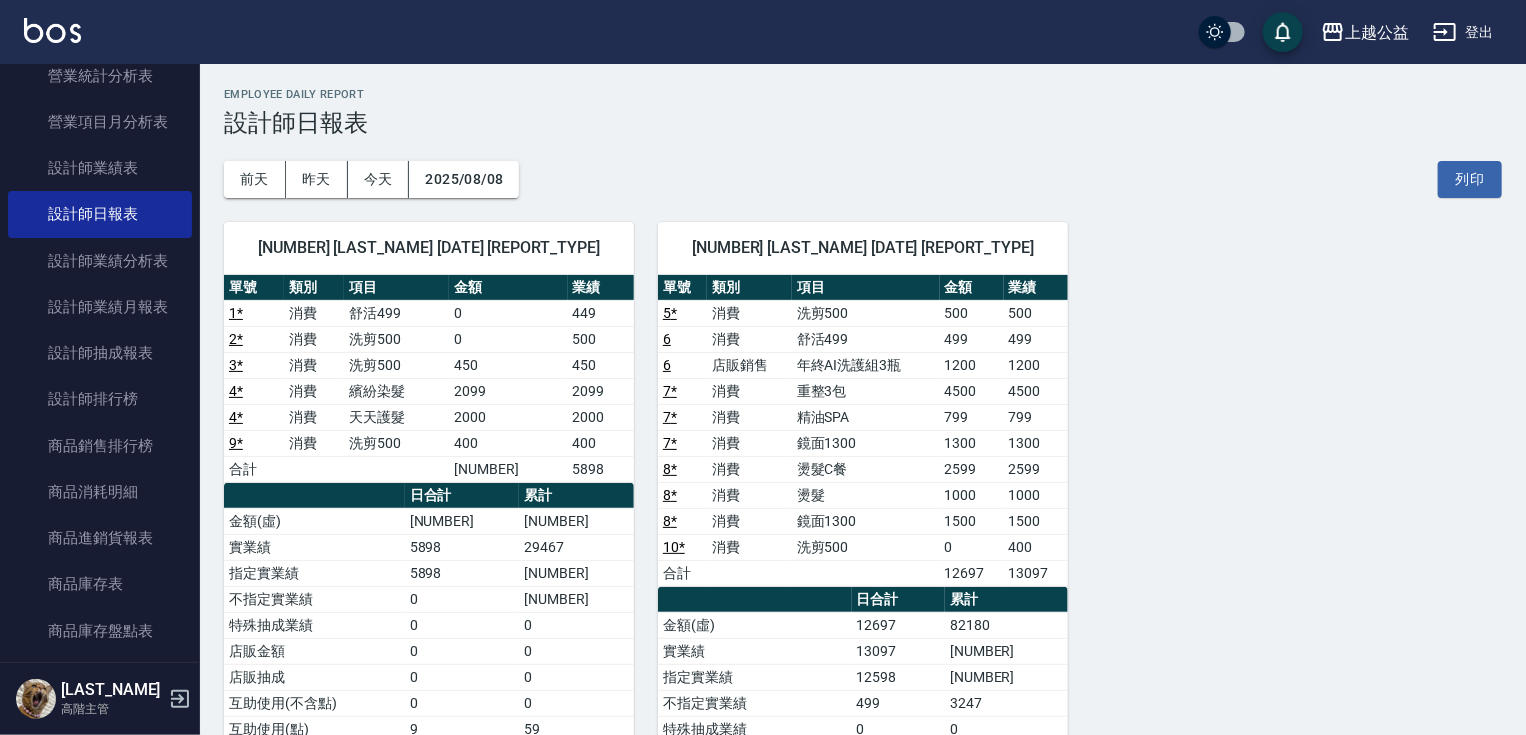 click on "設計師日報表" at bounding box center (863, 123) 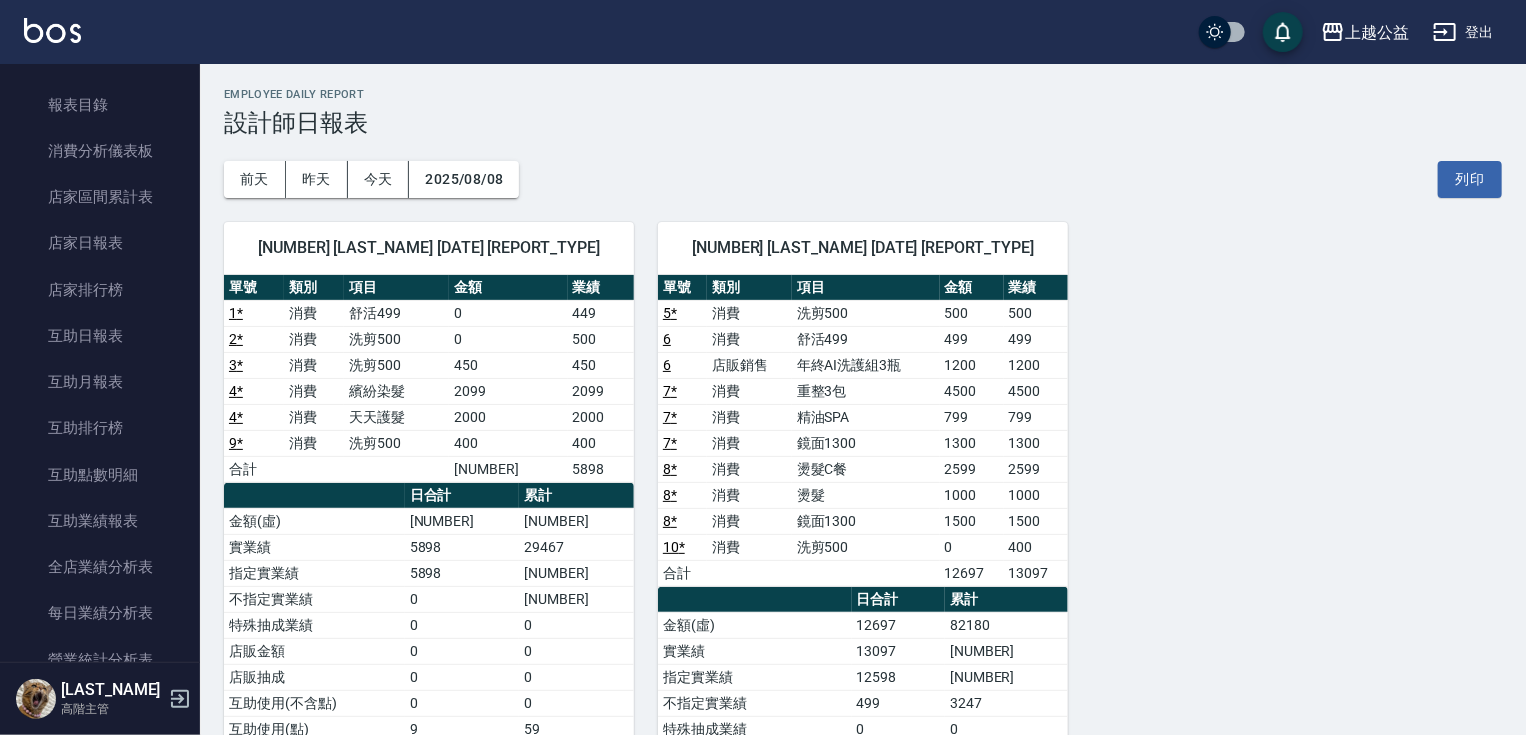 scroll, scrollTop: 716, scrollLeft: 0, axis: vertical 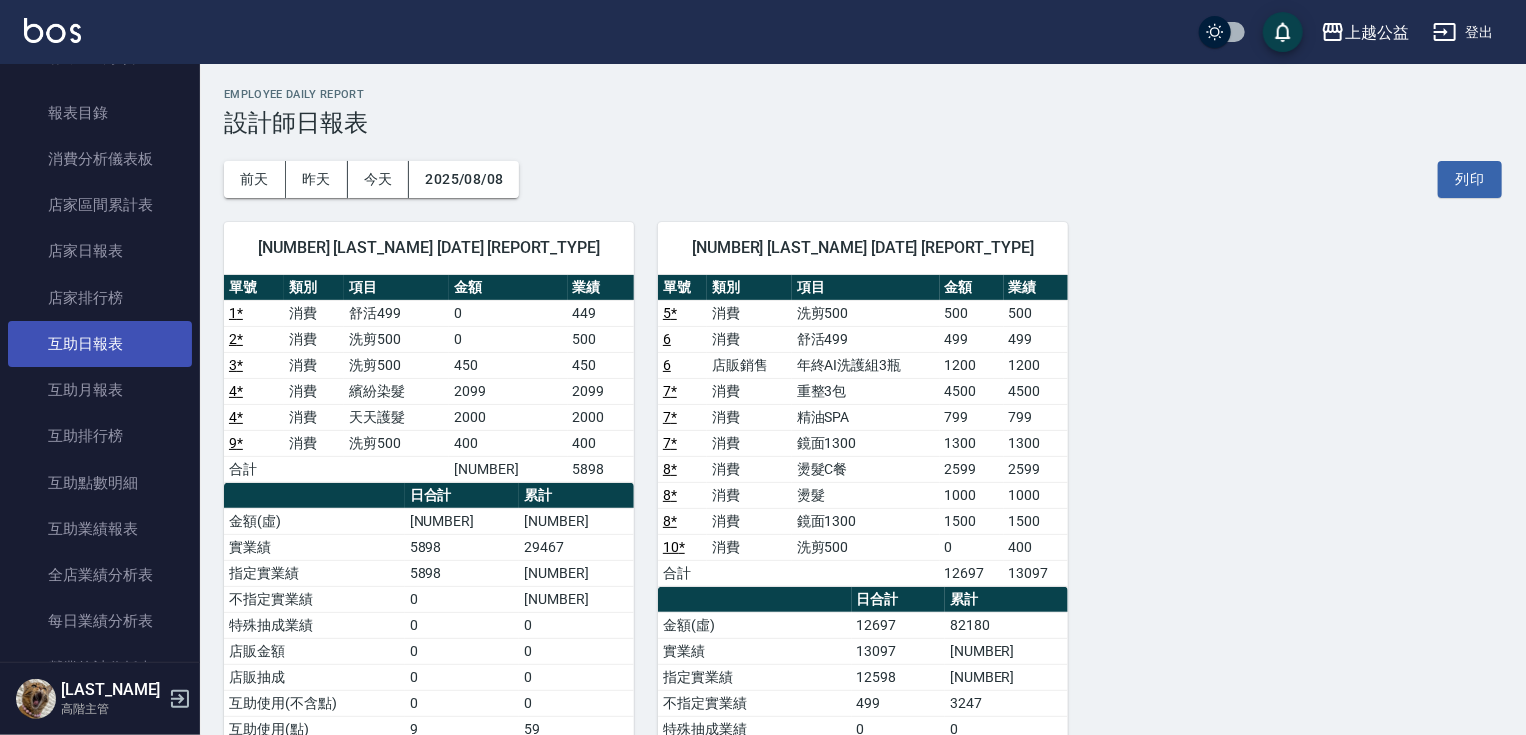 click on "互助日報表" at bounding box center [100, 344] 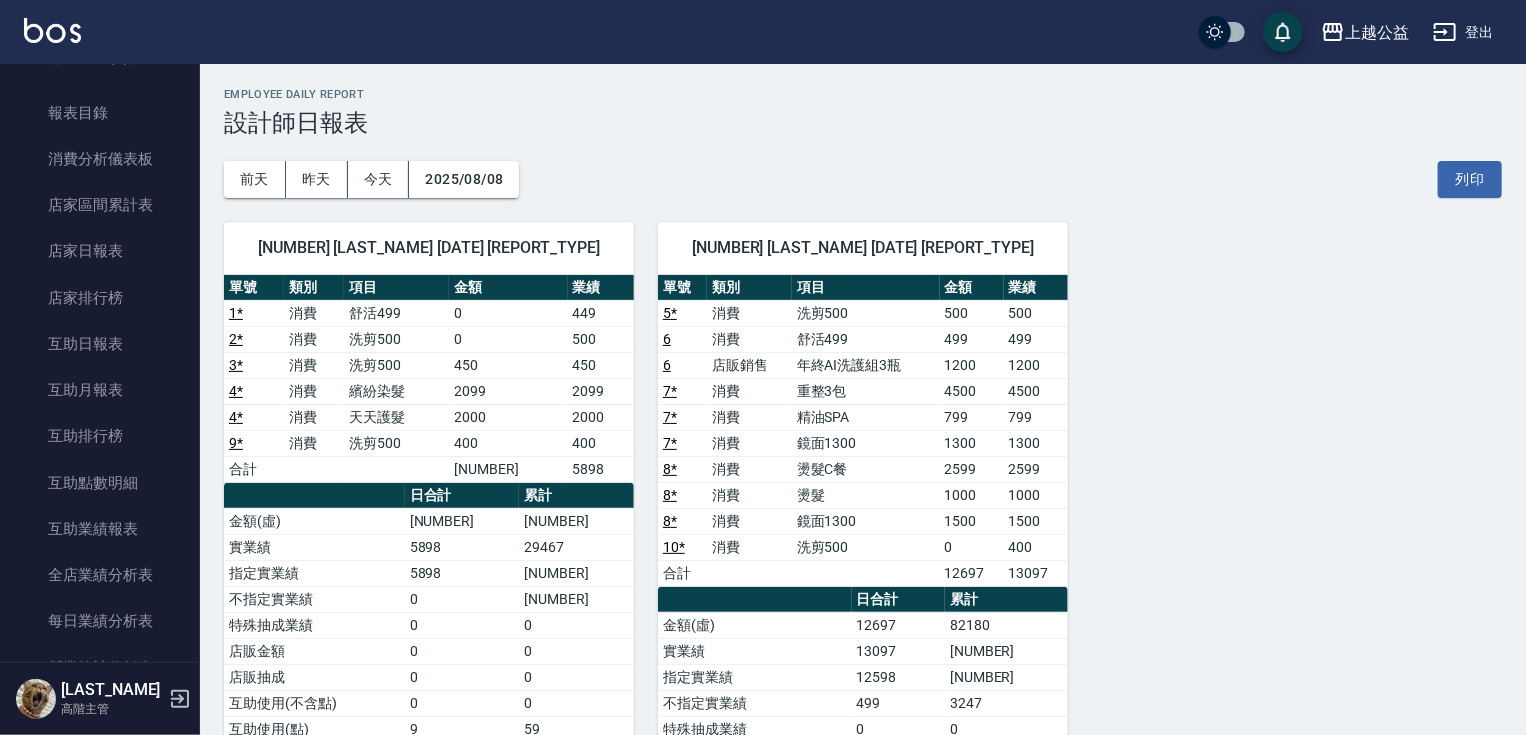 scroll, scrollTop: 1239, scrollLeft: 0, axis: vertical 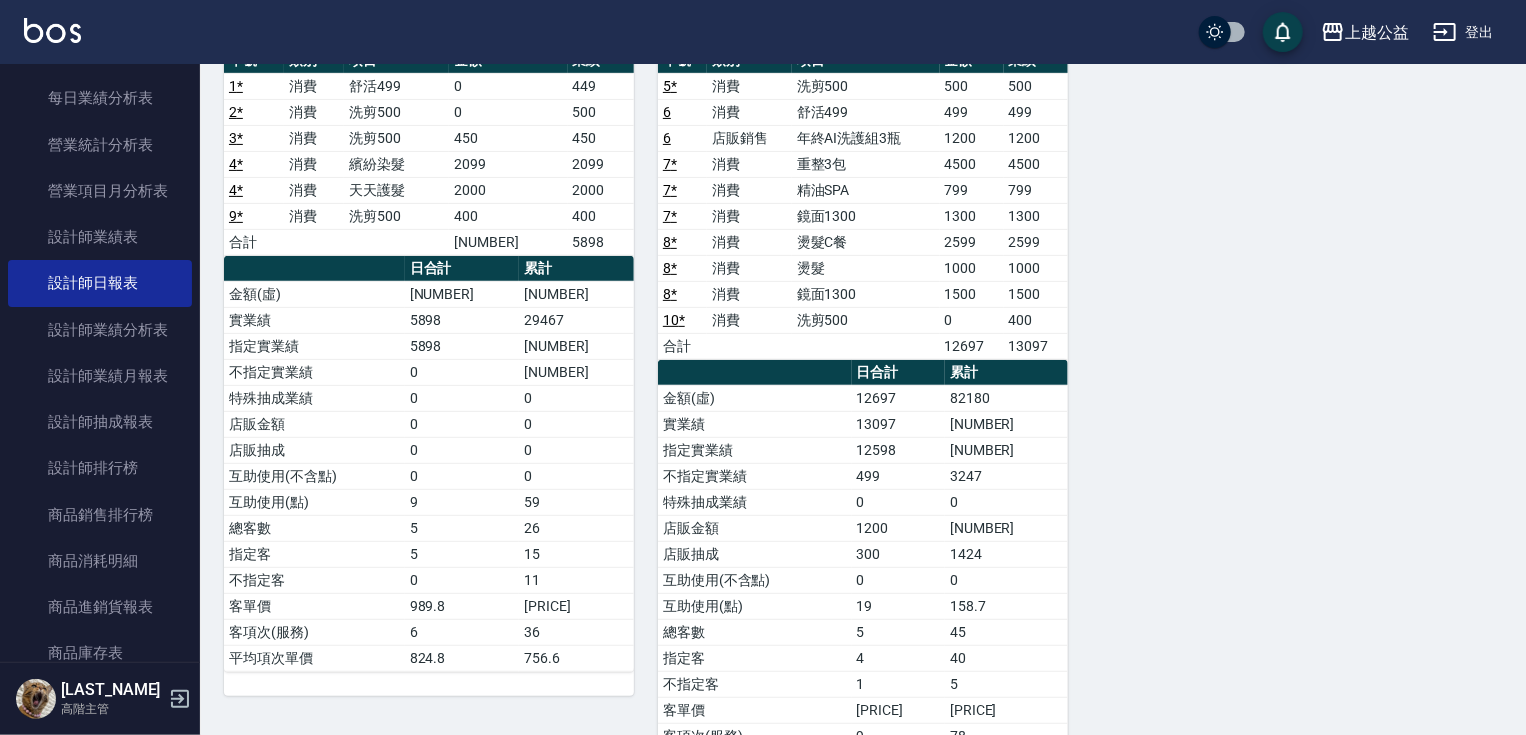 click on "[STORE_NAME] [DATE] [REPORT_TYPE] 列印時間： [DATE]-[TIME] Employee Daily Report 設計師日報表 前天 昨天 今天 [DATE] 列印 [NUMBER] [DESIGNER_NAME] [DATE] [REPORT_TYPE] 單號 類別 項目 金額 業績 1 * 消費 [SERVICE] [PRICE] [PRICE] 2 * 消費 [SERVICE] [PRICE] [PRICE] 3 * 消費 [SERVICE] [PRICE] [PRICE] 4 * 消費 [SERVICE] [PRICE] [PRICE] 4 * 消費 [SERVICE] [PRICE] [PRICE] 9 * 消費 [SERVICE] [PRICE] [PRICE] 合計 [PRICE] [PRICE] 日合計 累計 金額(虛) [PRICE] [PRICE] 實業績 [PRICE] [PRICE] 指定實業績 [PRICE] [PRICE] 不指定實業績 [PRICE] [PRICE] 特殊抽成業績 [PRICE] [PRICE] 店販金額 [PRICE] [PRICE] 店販抽成 [PRICE] [PRICE] 互助使用(不含點) [PRICE] [PRICE] 互助使用(點) [NUMBER] [NUMBER] 總客數 [NUMBER] [NUMBER] 指定客 [NUMBER] [NUMBER] 不指定客 [NUMBER] [NUMBER] 客單價 [PRICE] [PRICE] 客項次(服務) [NUMBER] [NUMBER] 平均項次單價 [PRICE] [PRICE] [NUMBER] [LAST_NAME] [DATE] [REPORT_TYPE] 單號 類別 項目 金額 業績 5 * 消費 [SERVICE] [PRICE] [PRICE] 6 消費 [SERVICE] [PRICE] [PRICE] 6 店販銷售 [PRODUCT] [PRICE] [PRICE] 7 * 消費 [SERVICE] [PRICE] [PRICE] 7 * 消費 [SERVICE] [PRICE] [PRICE] 7 * 消費 [NUMBER]" at bounding box center [863, 330] 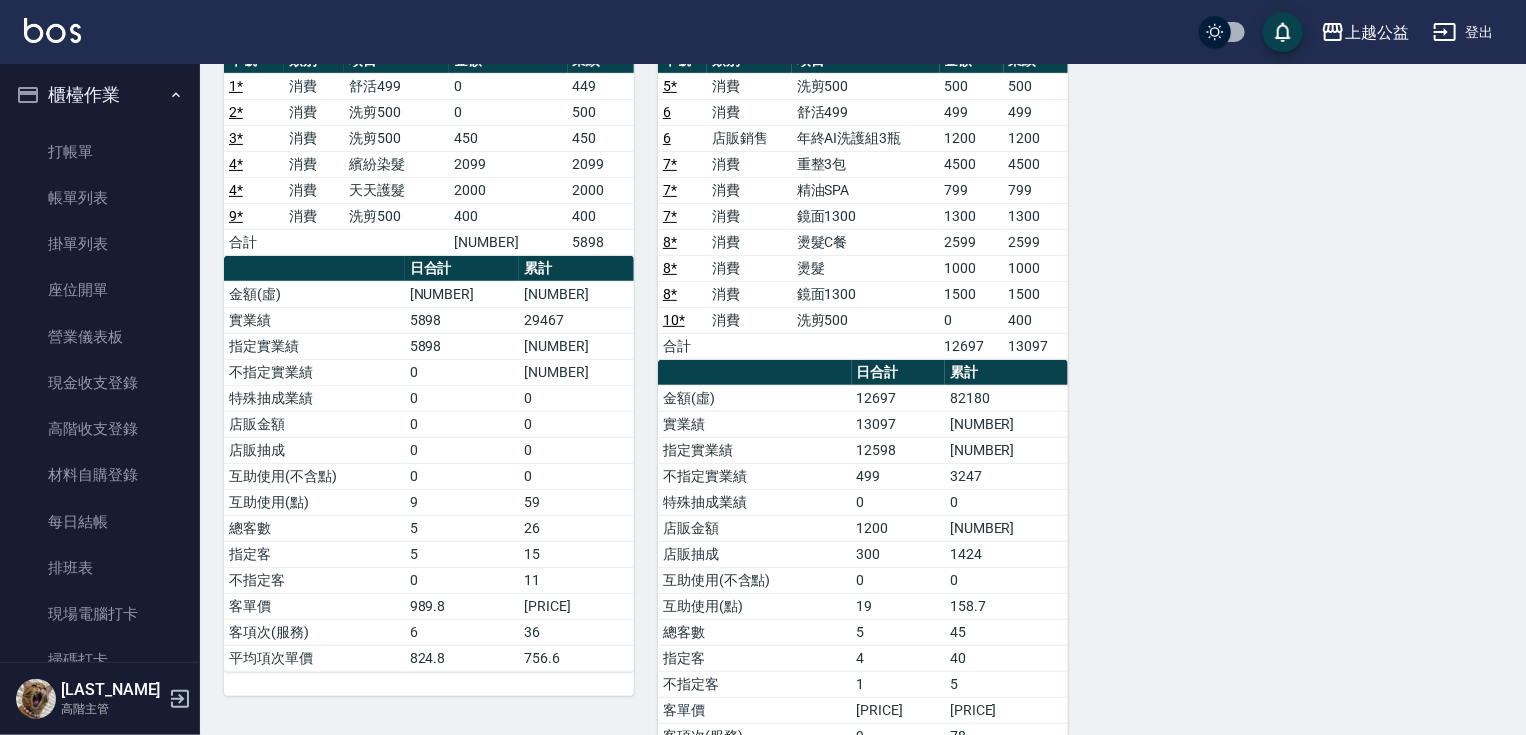 scroll, scrollTop: 0, scrollLeft: 0, axis: both 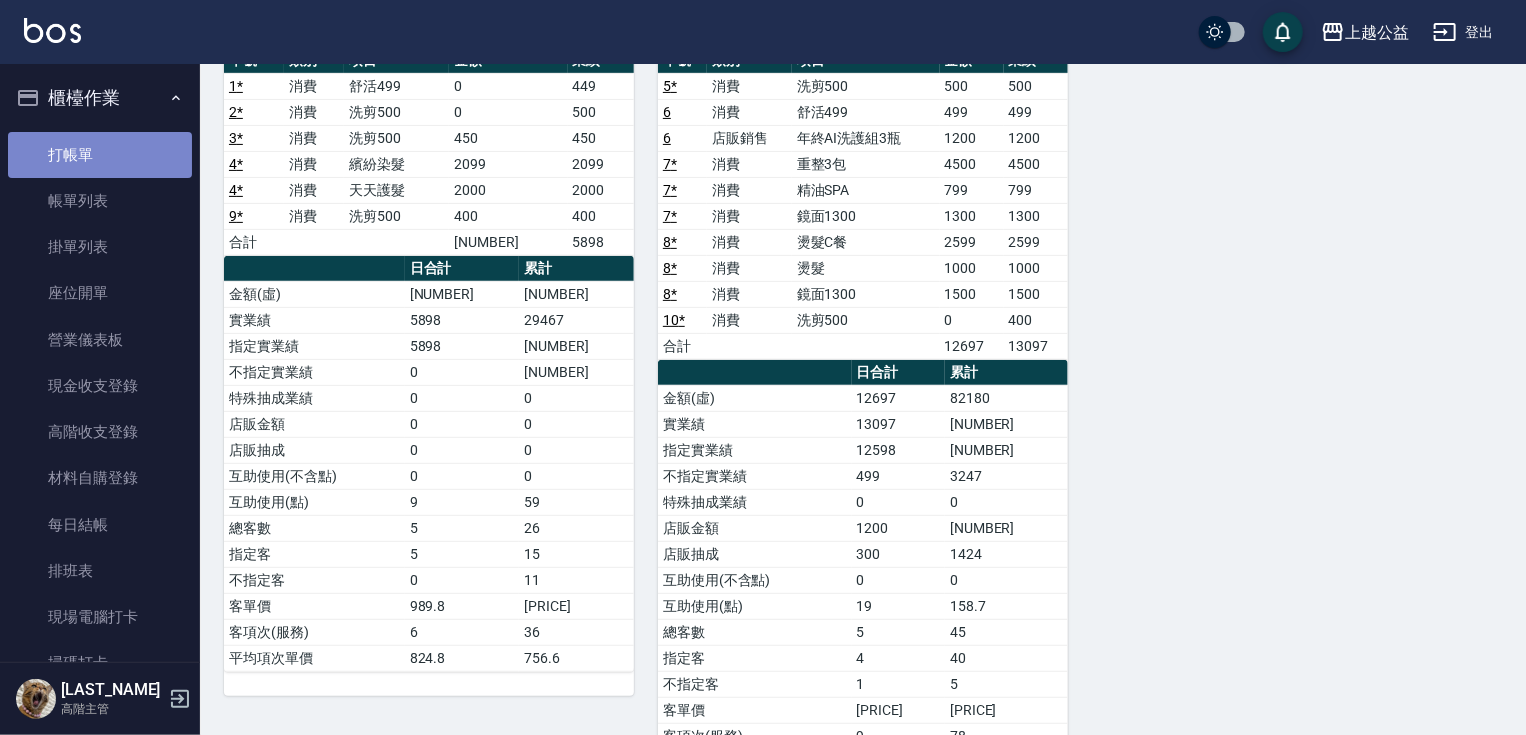 click on "打帳單" at bounding box center [100, 155] 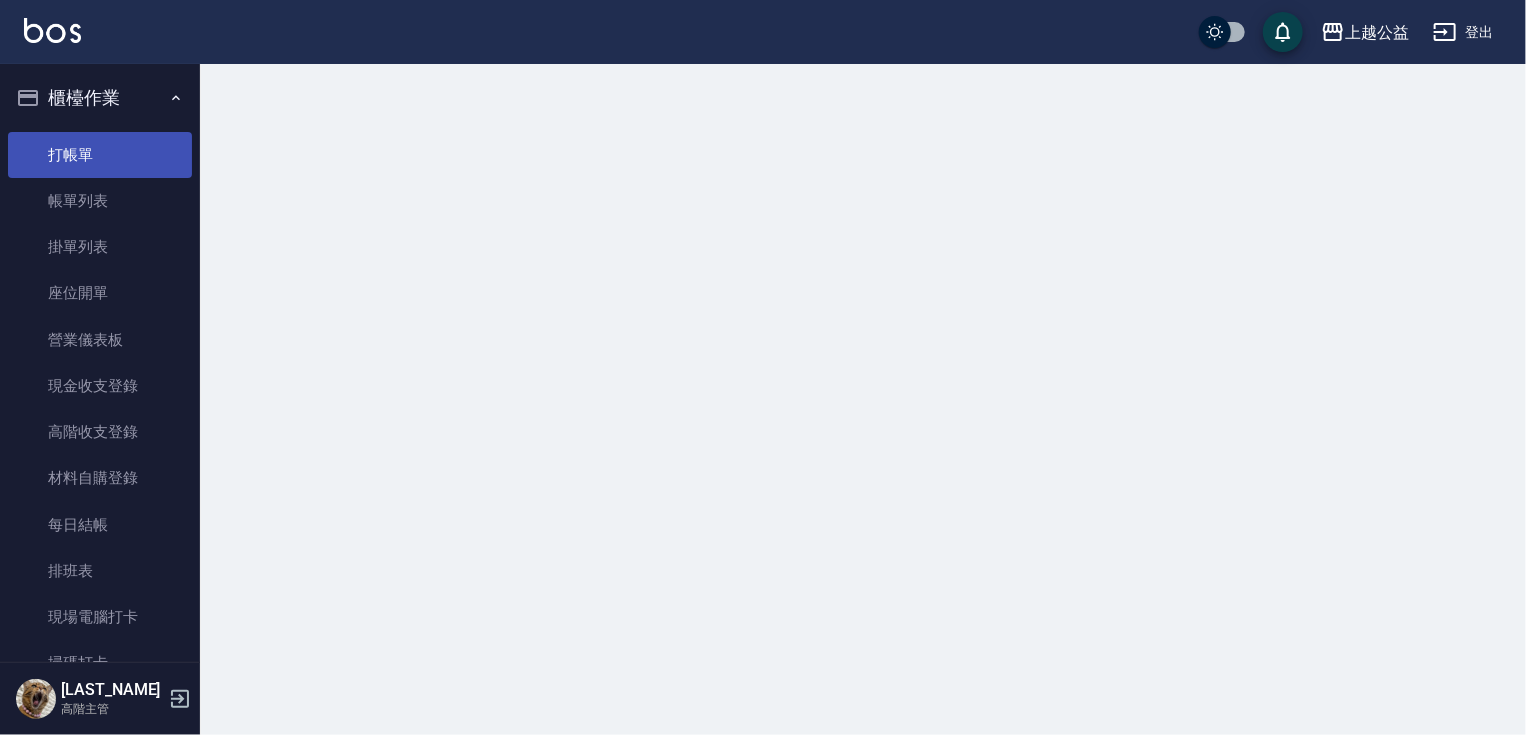 scroll, scrollTop: 0, scrollLeft: 0, axis: both 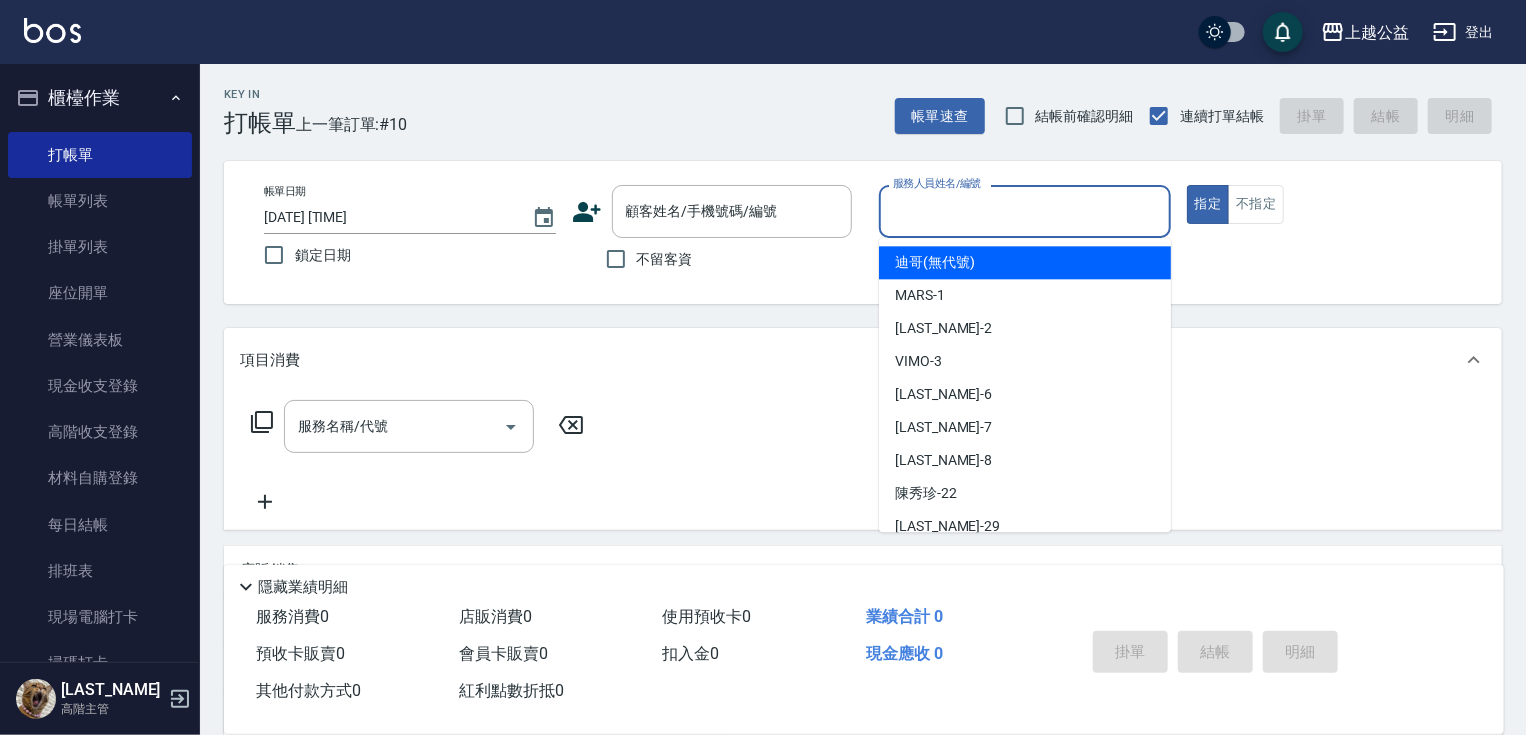 click on "服務人員姓名/編號" at bounding box center [1025, 211] 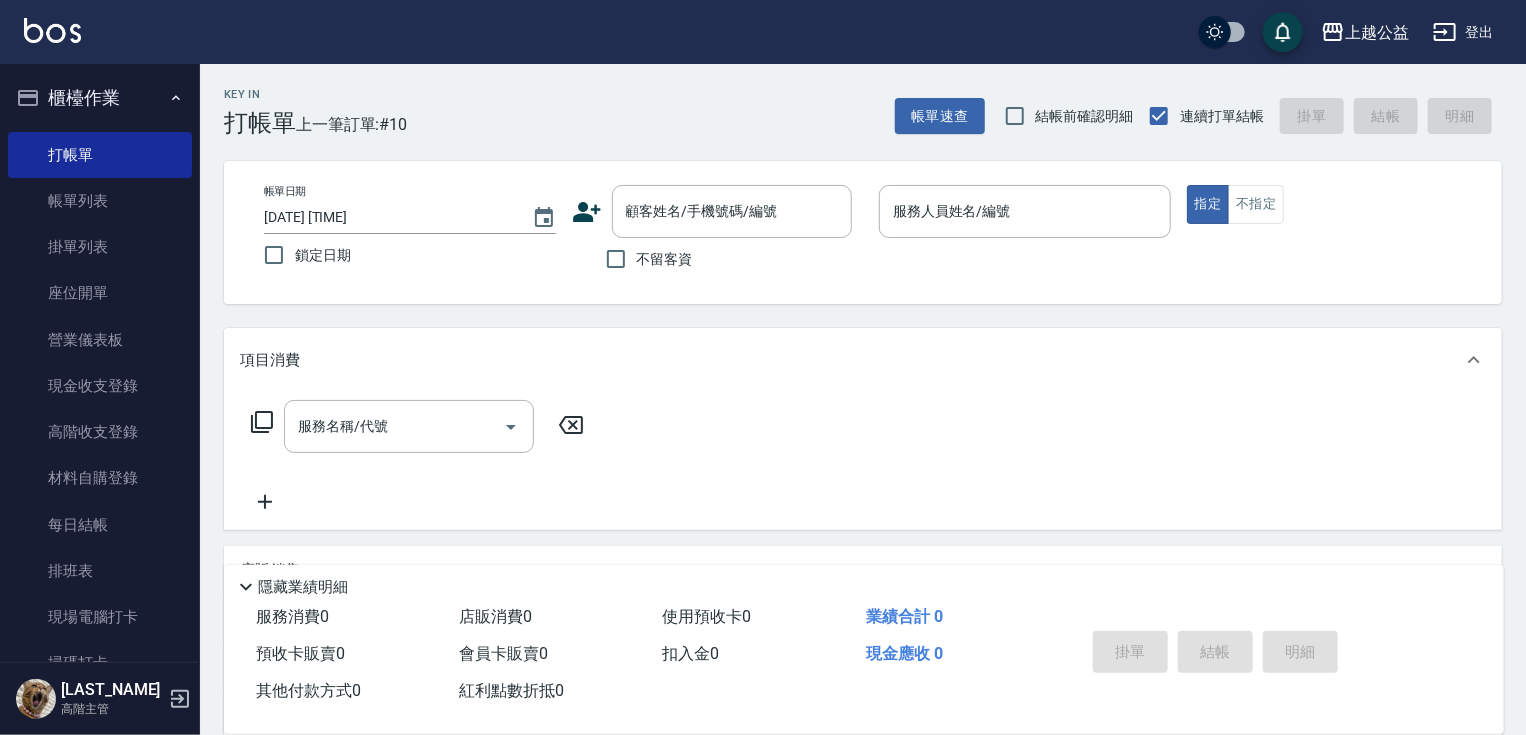 click on "不留客資" at bounding box center [665, 259] 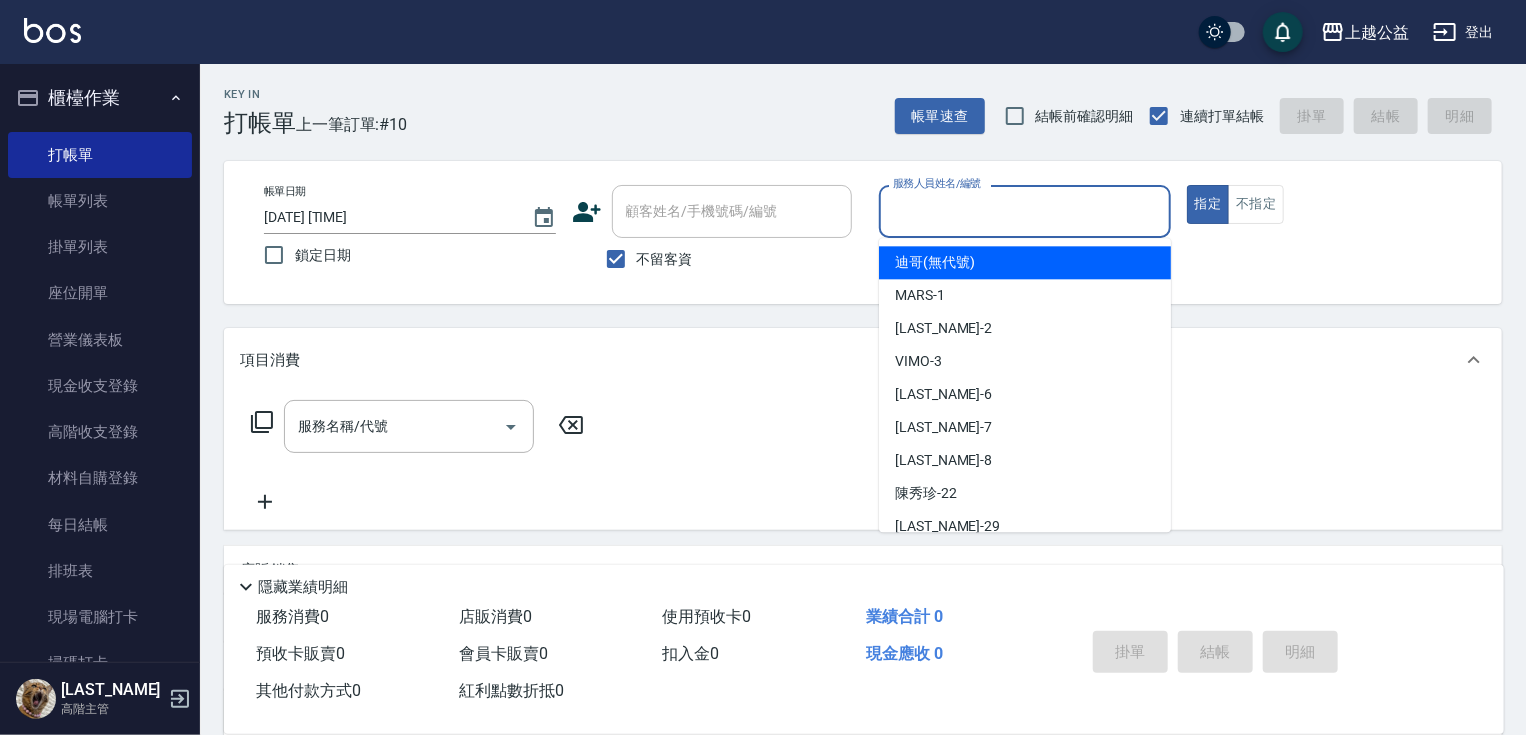 click on "服務人員姓名/編號" at bounding box center [1025, 211] 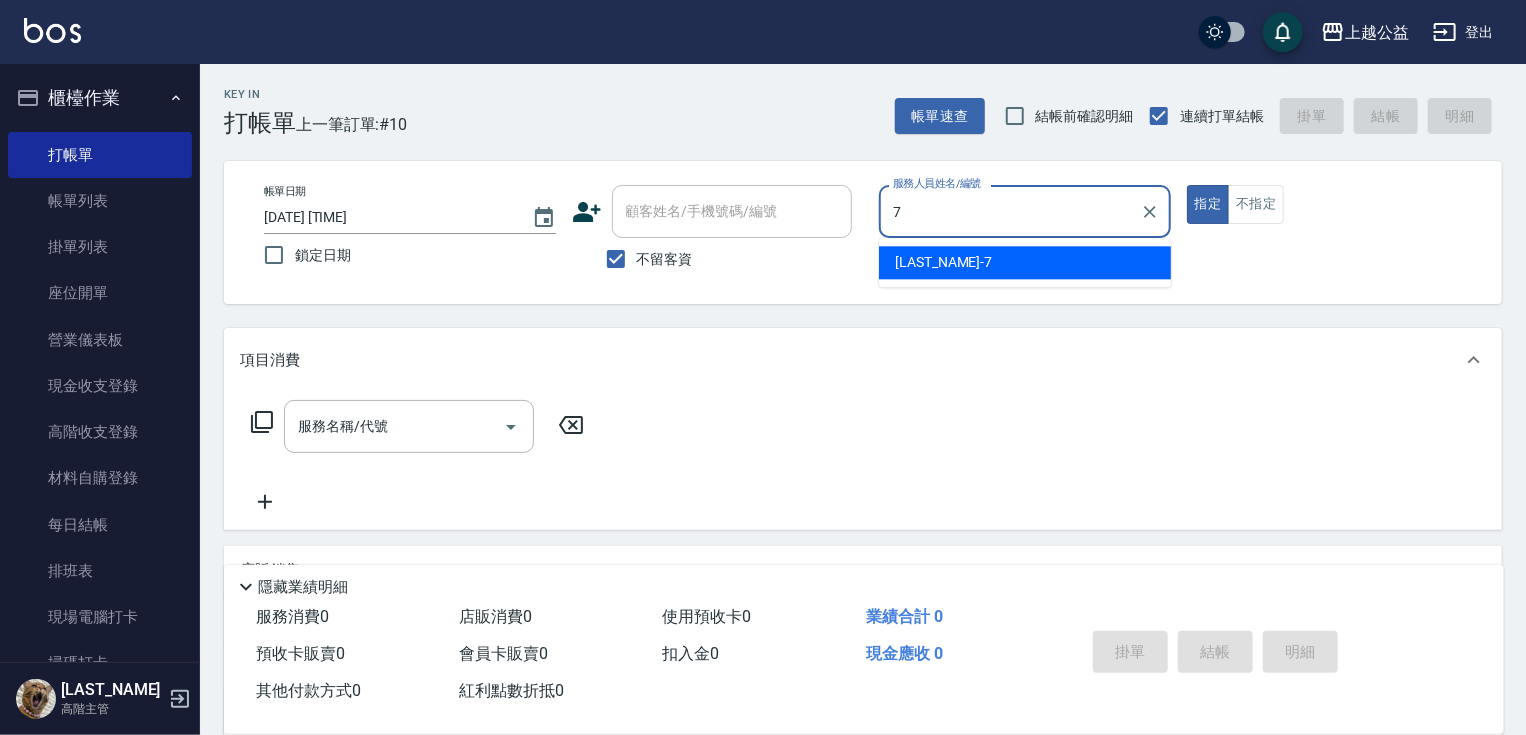 type on "[LAST_NAME]-[NUMBER]" 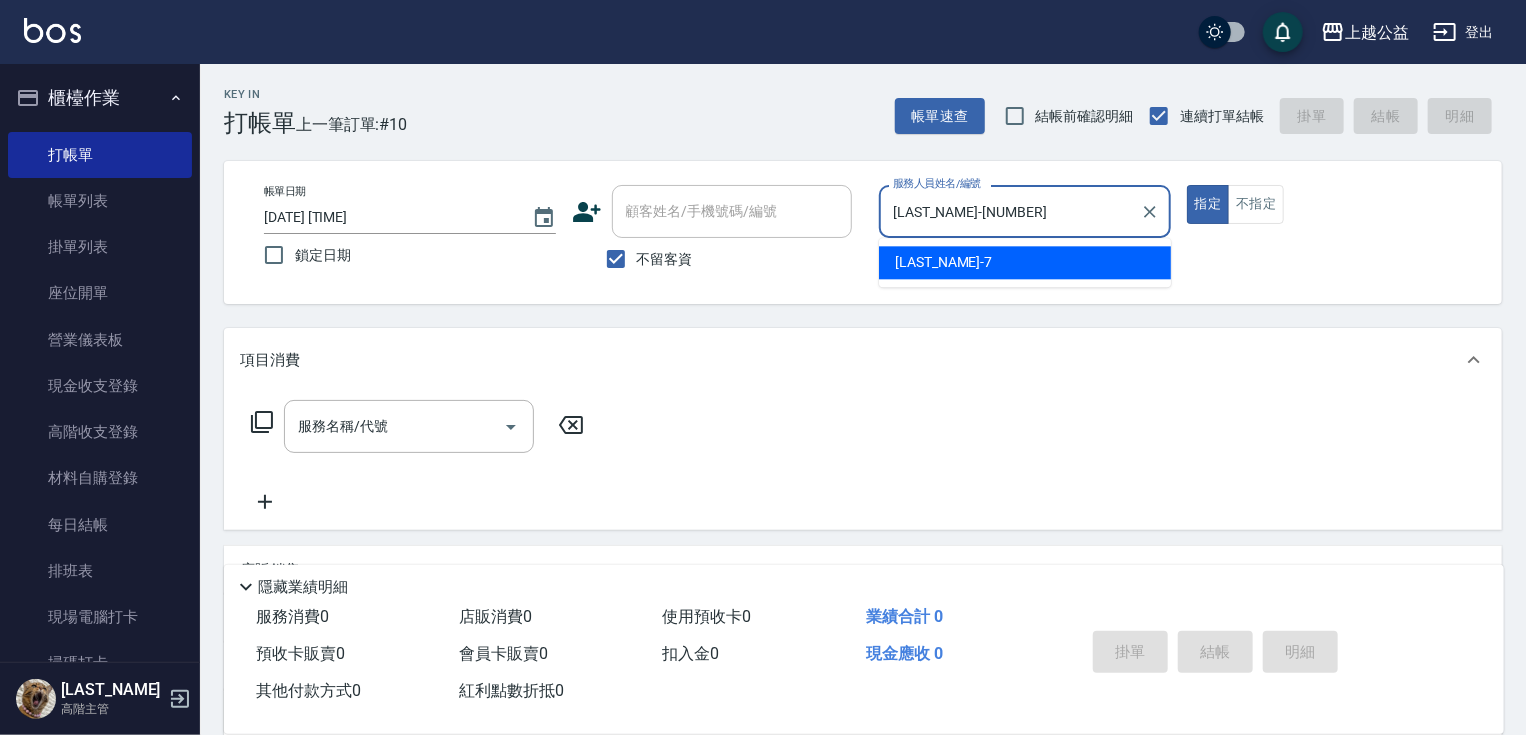 type on "true" 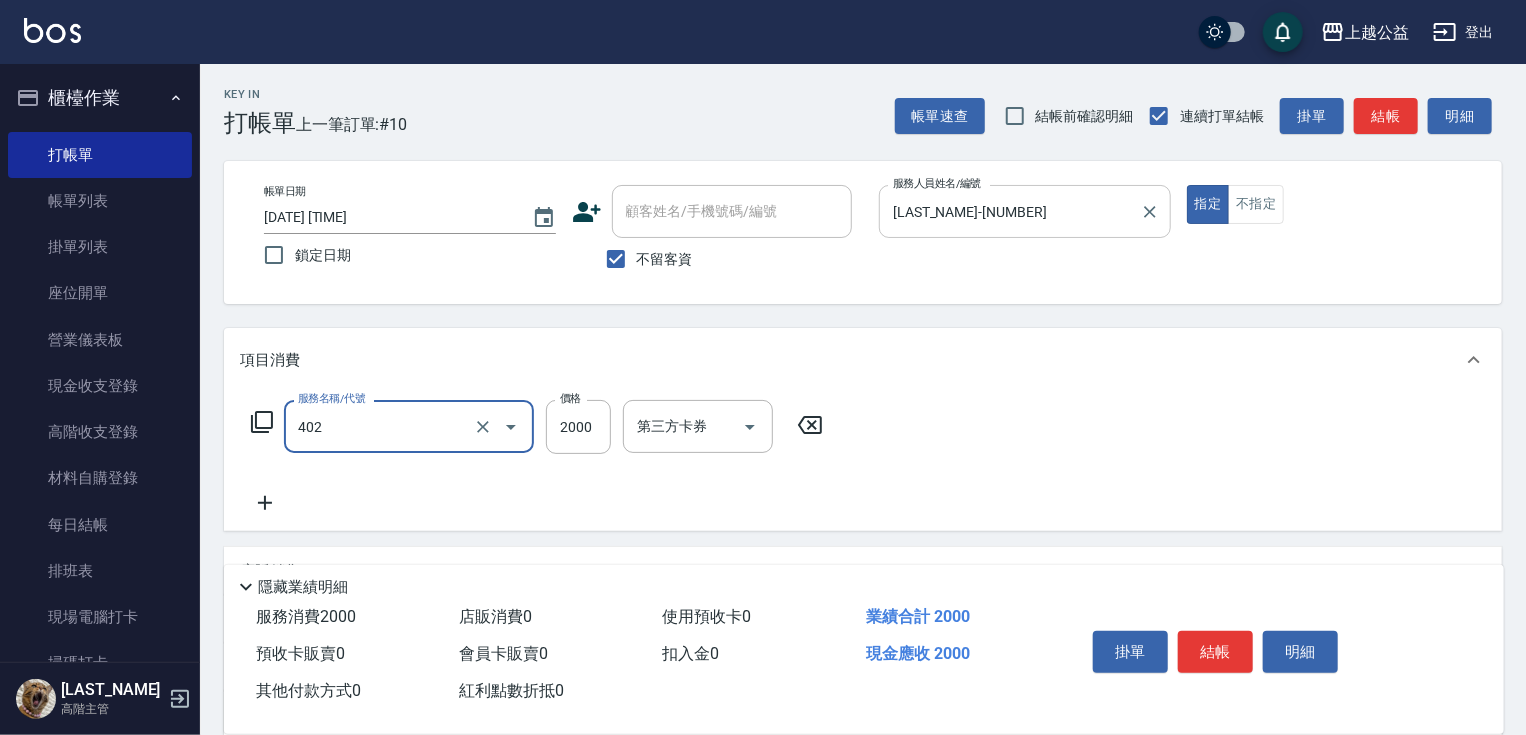 type on "黑耀光護髮(402)" 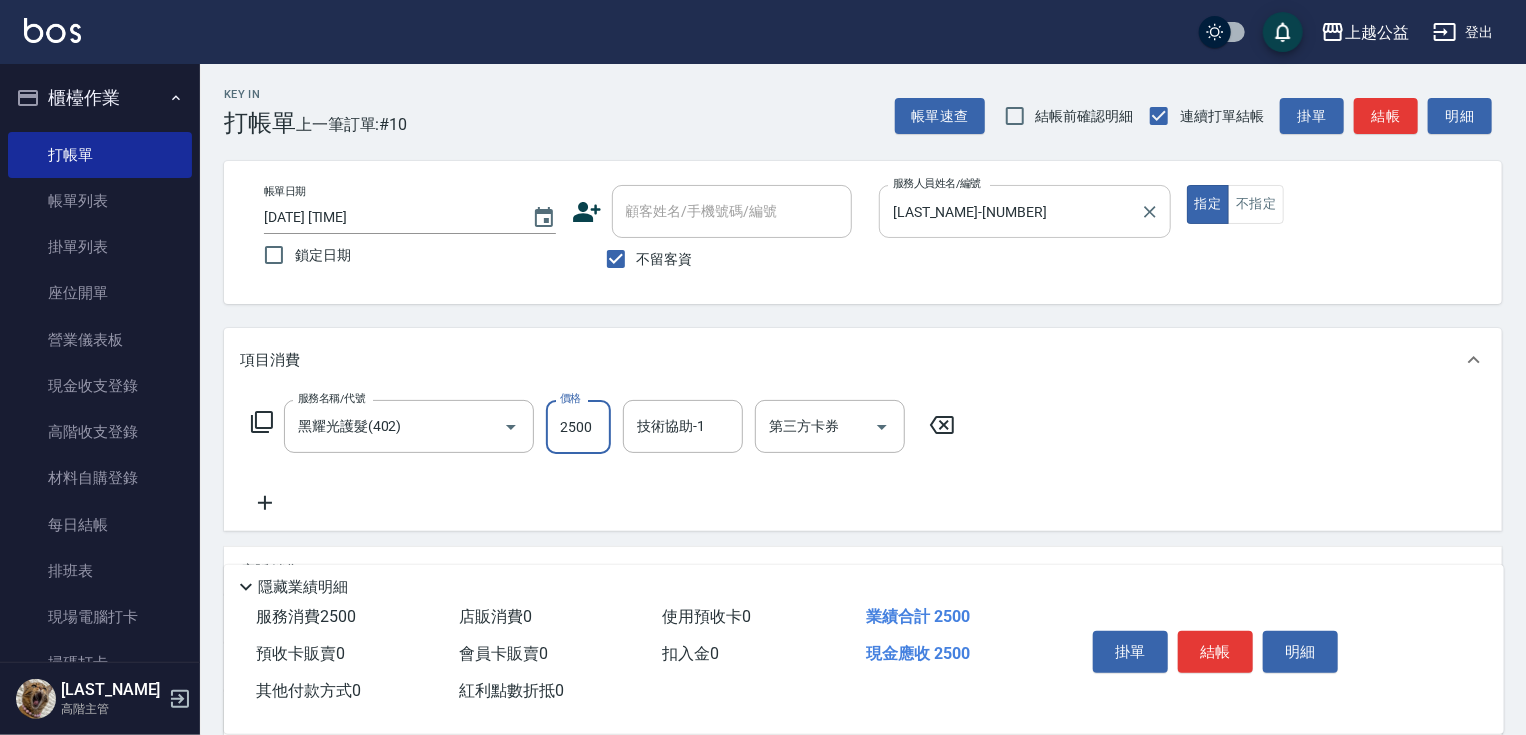 type on "2500" 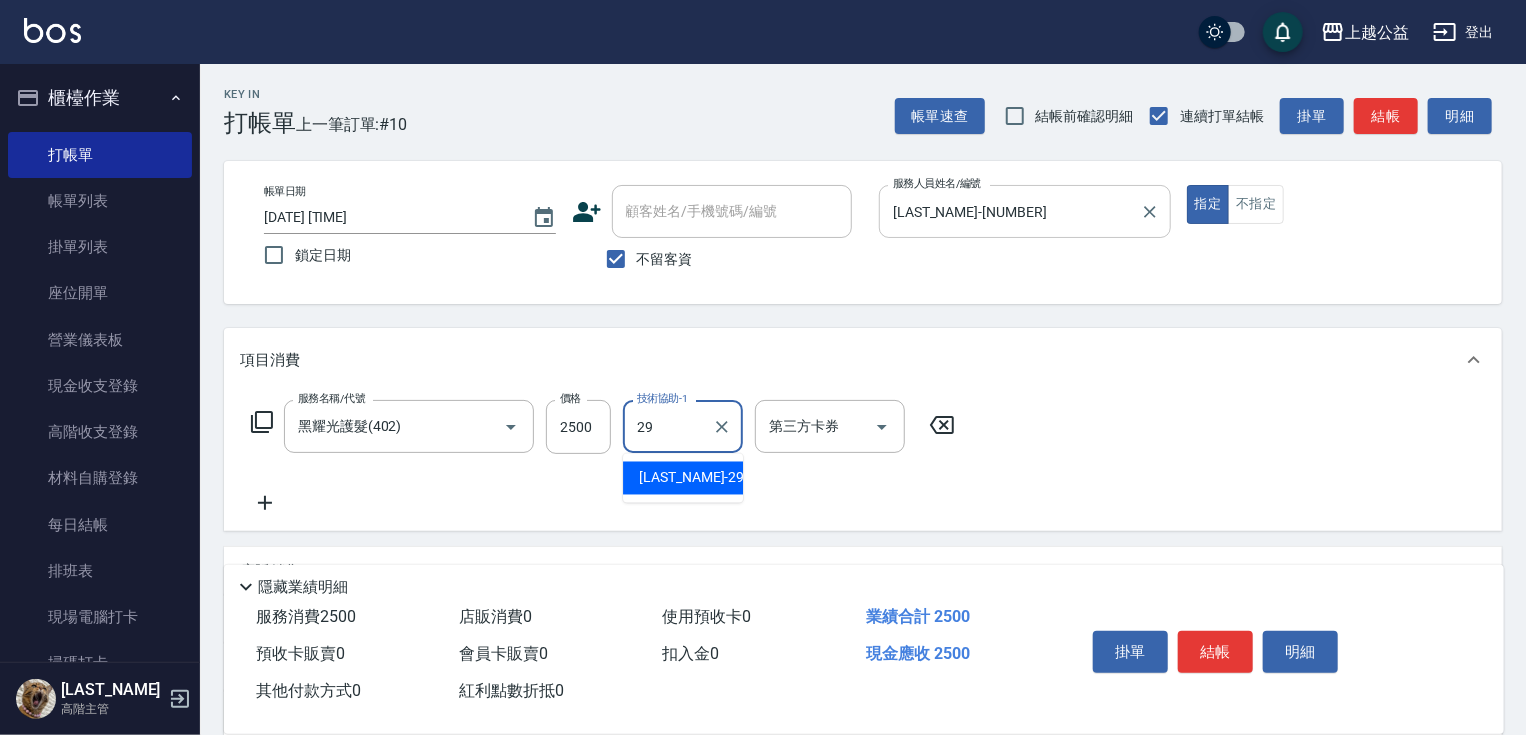 type on "[LAST_NAME]-[NUMBER]" 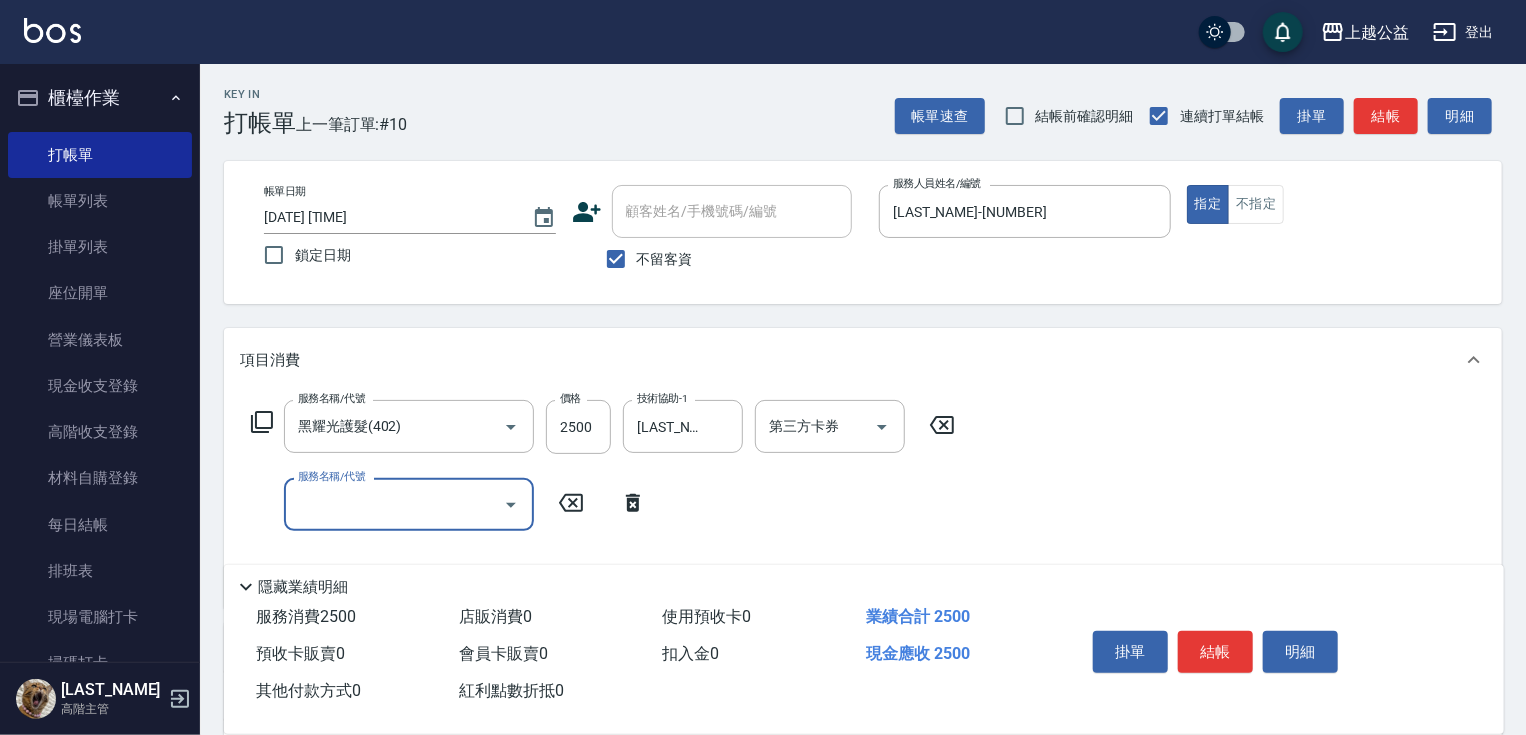 click 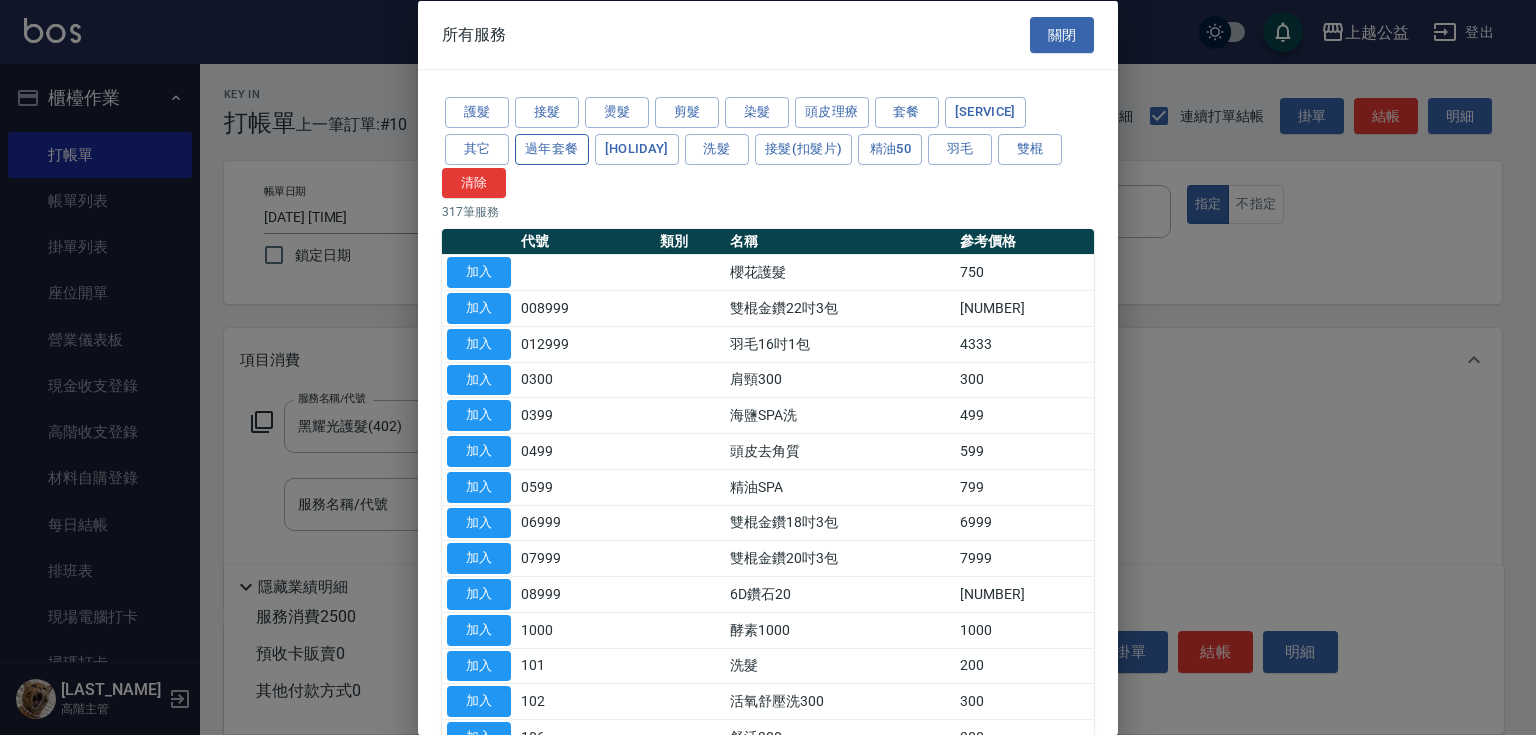 click on "過年套餐" at bounding box center [552, 148] 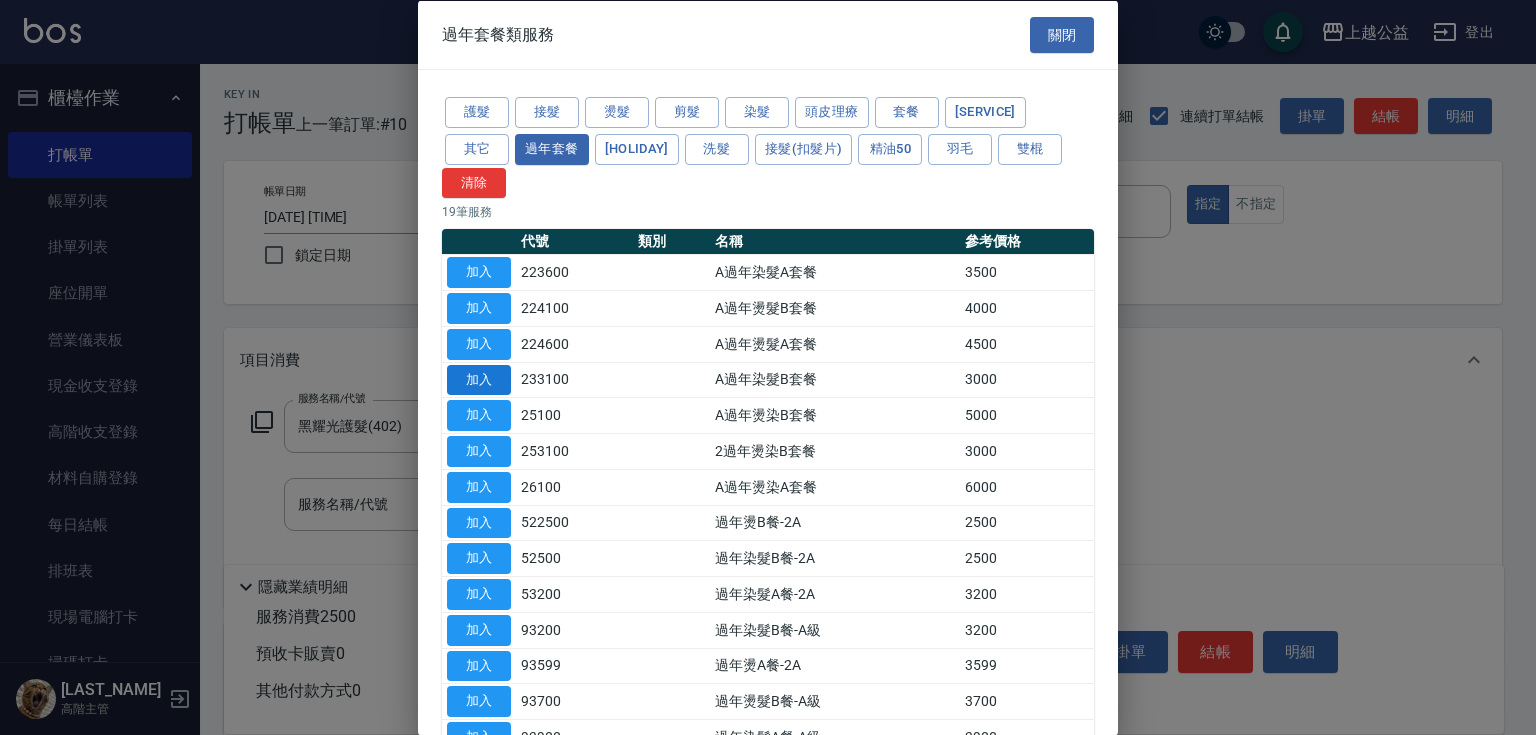 click on "加入" at bounding box center [479, 379] 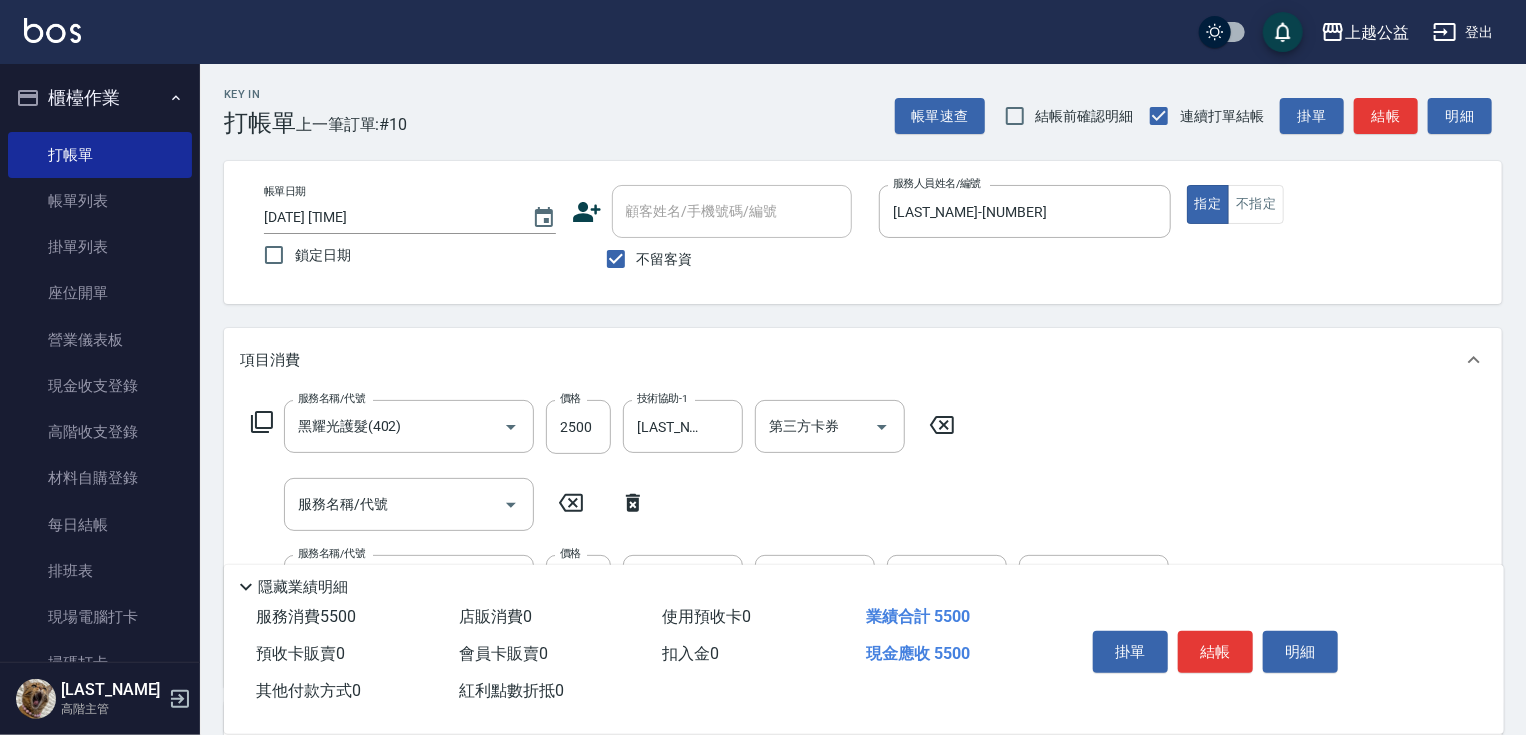click 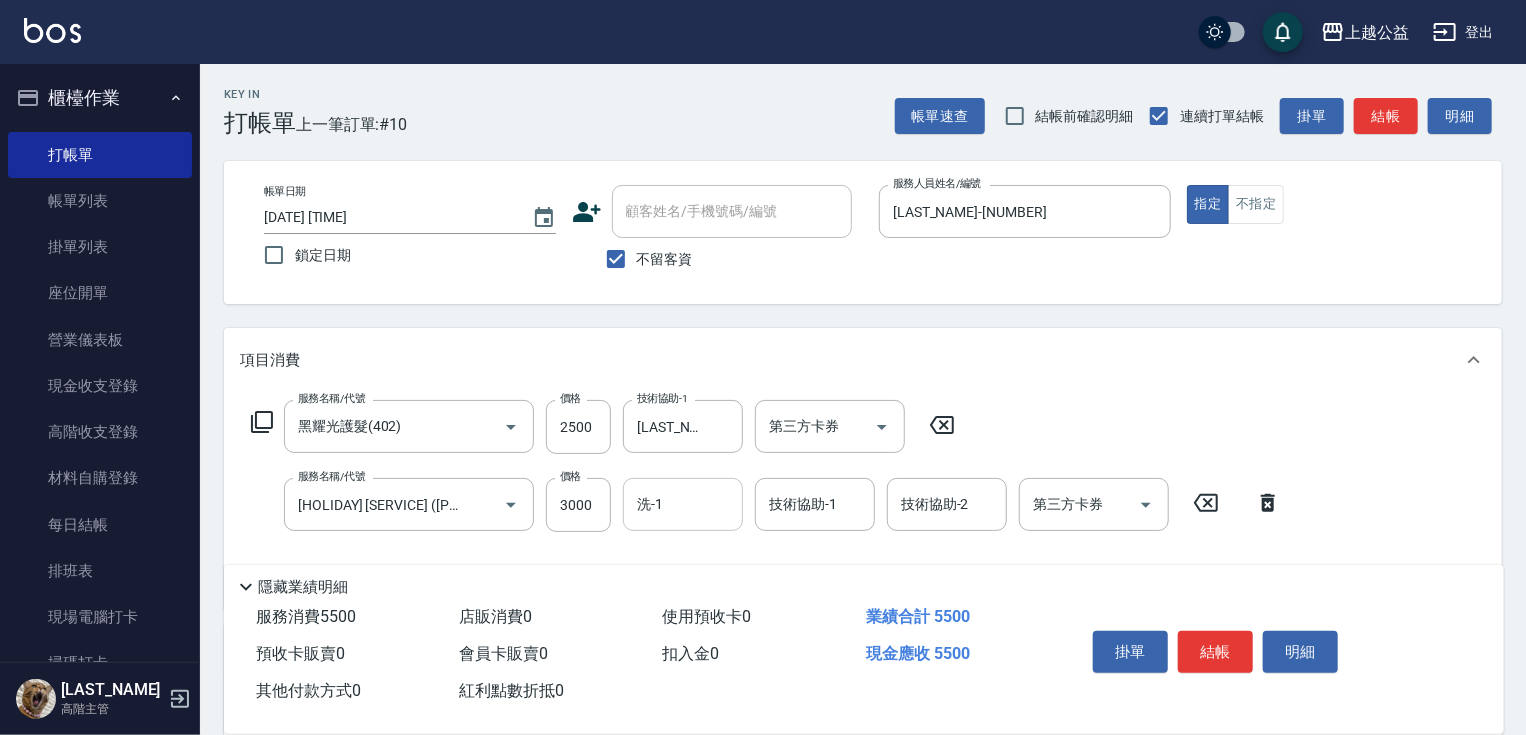 click on "洗-1" at bounding box center [683, 504] 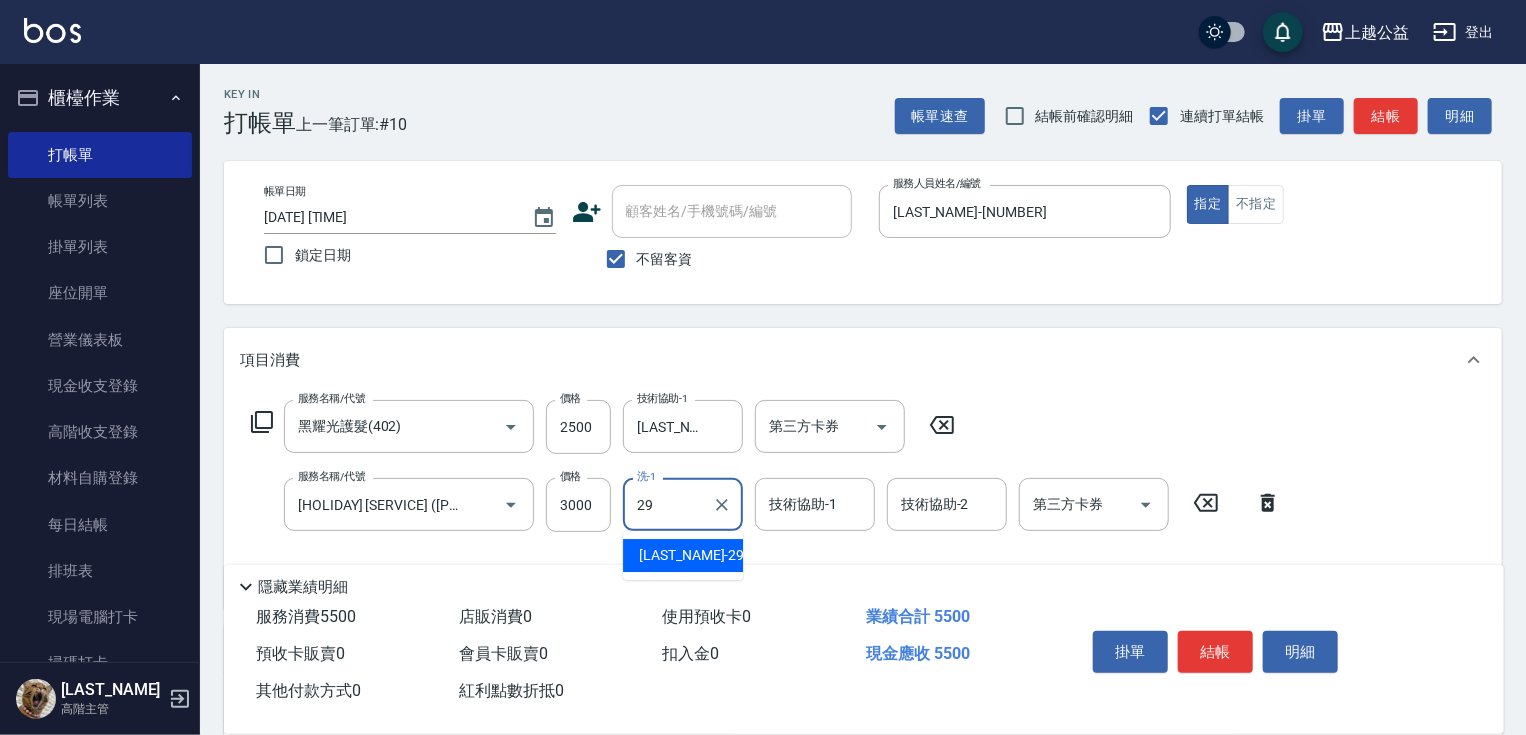 type on "29" 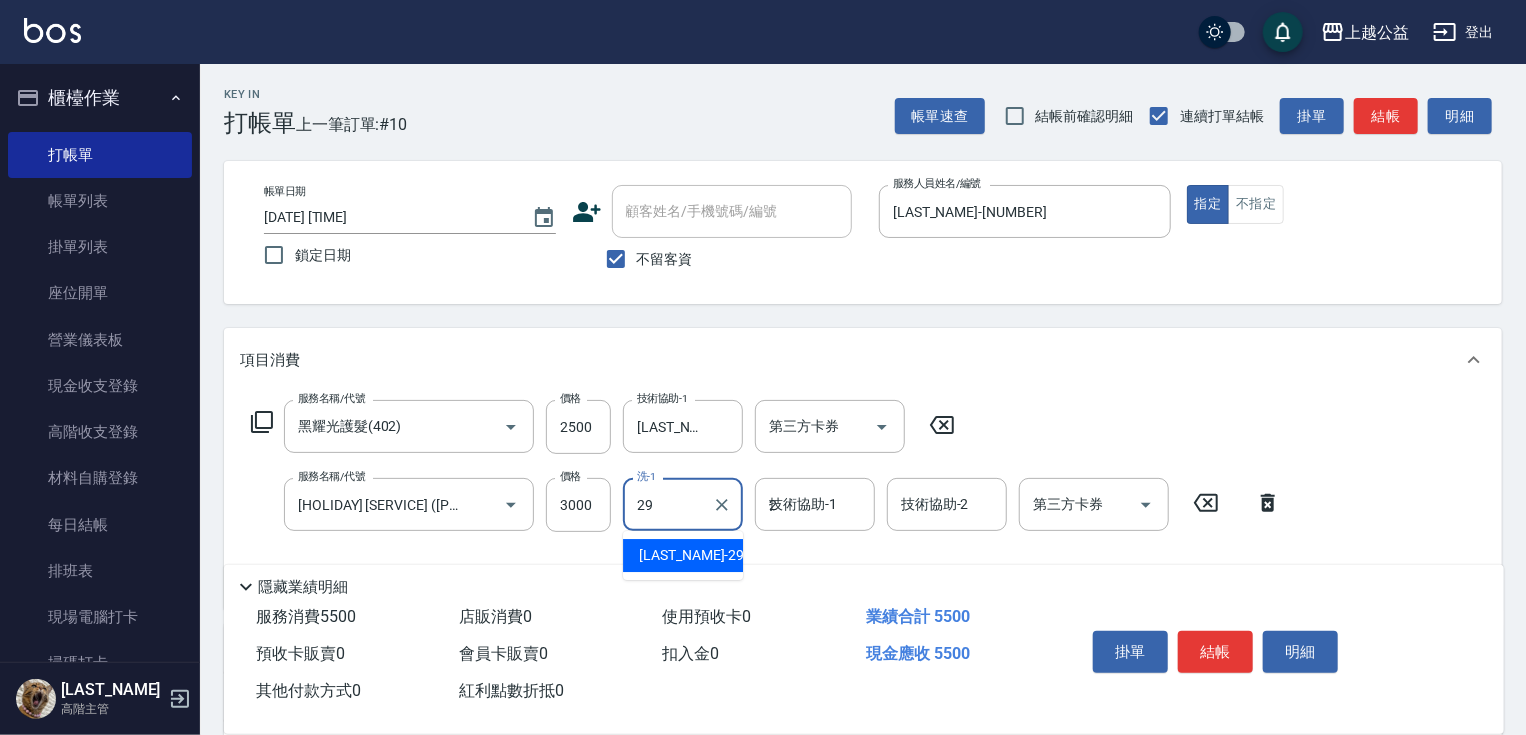 type on "29" 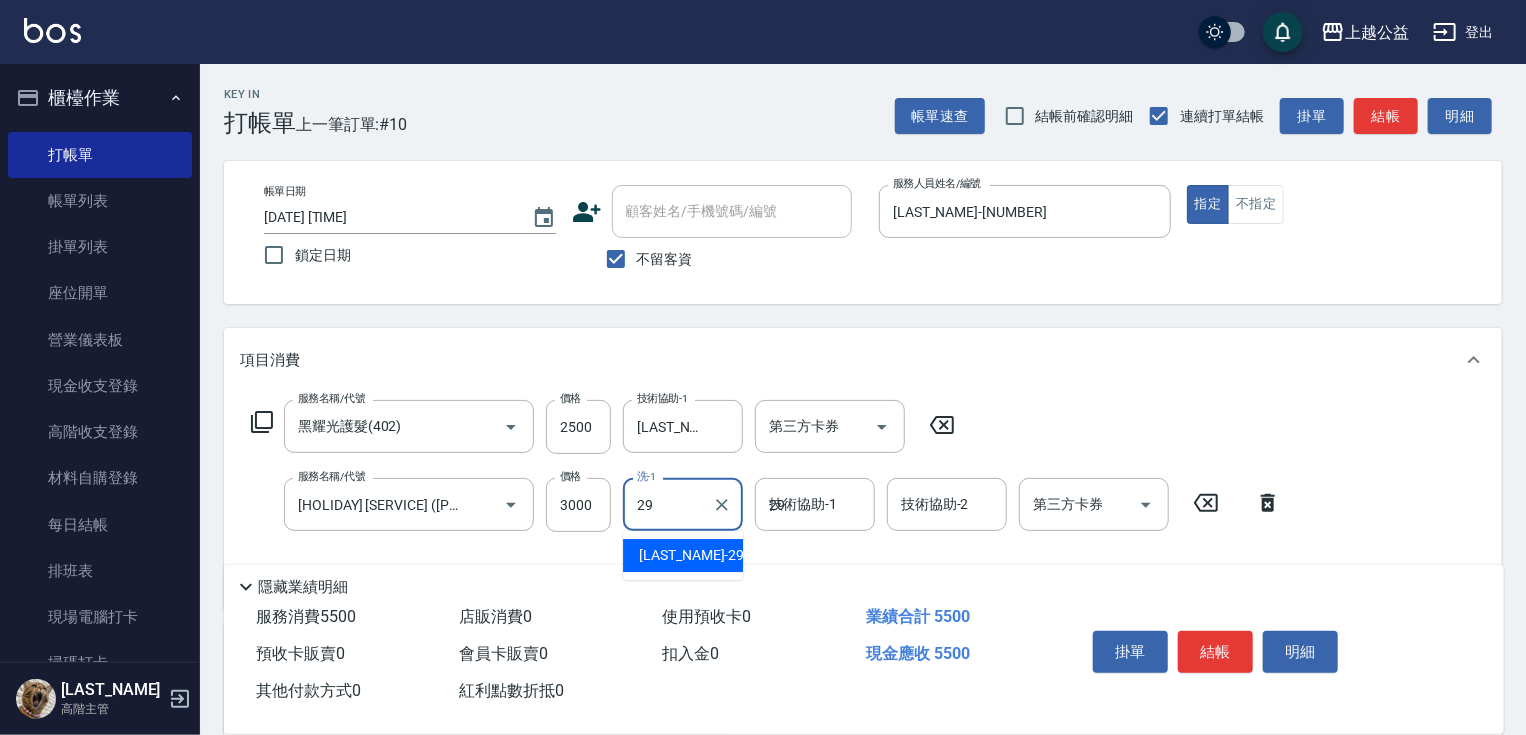 type on "[LAST_NAME]-[NUMBER]" 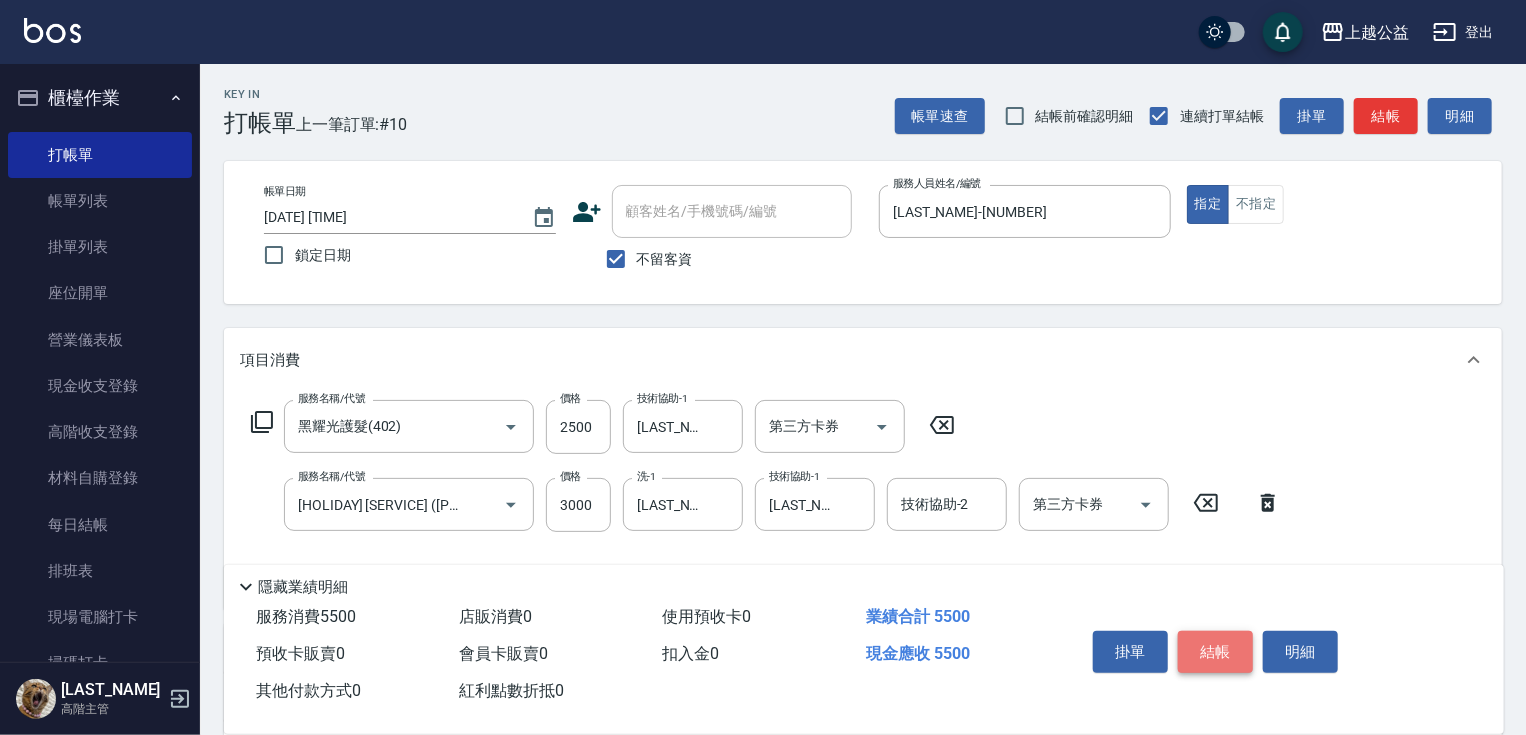 click on "結帳" at bounding box center (1215, 652) 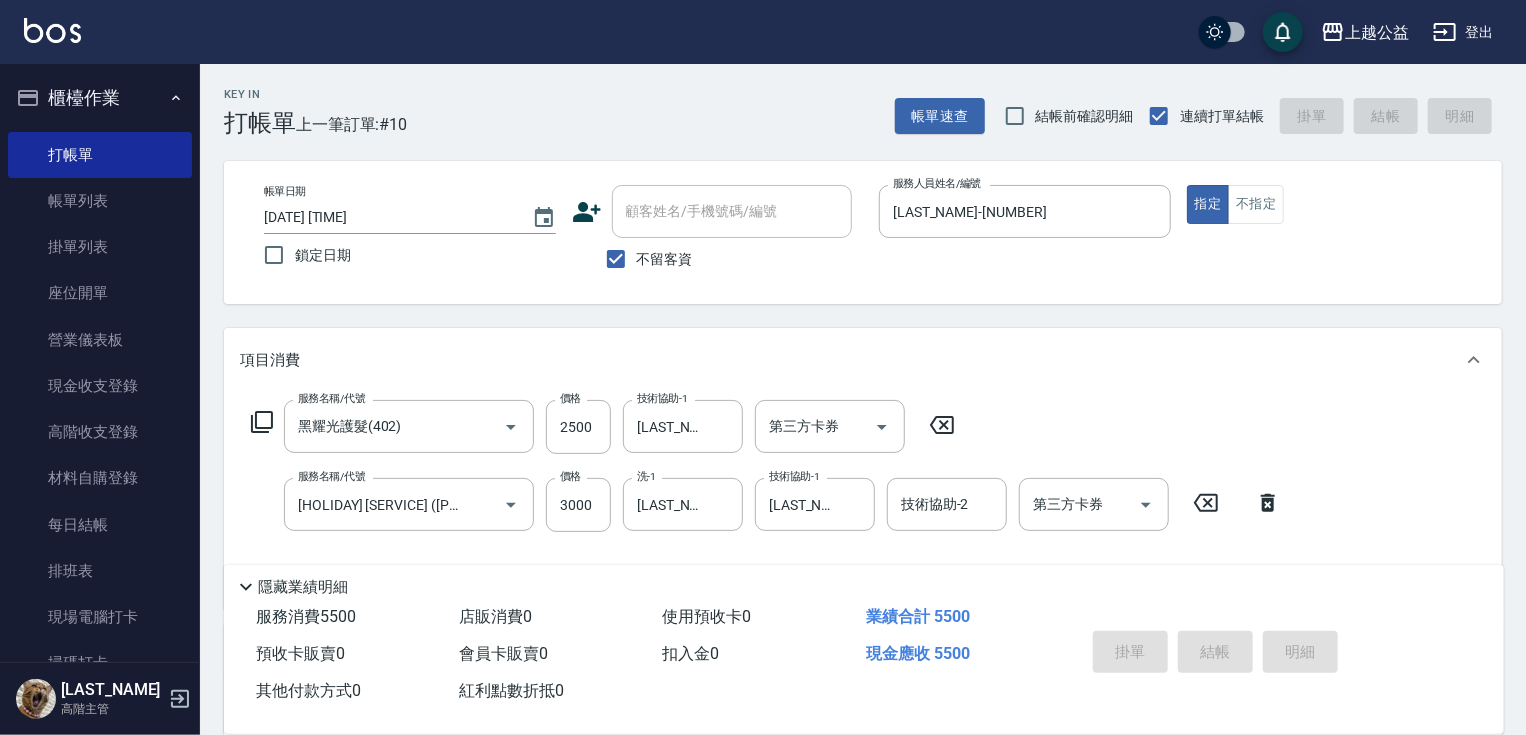 type on "[DATE] [TIME]" 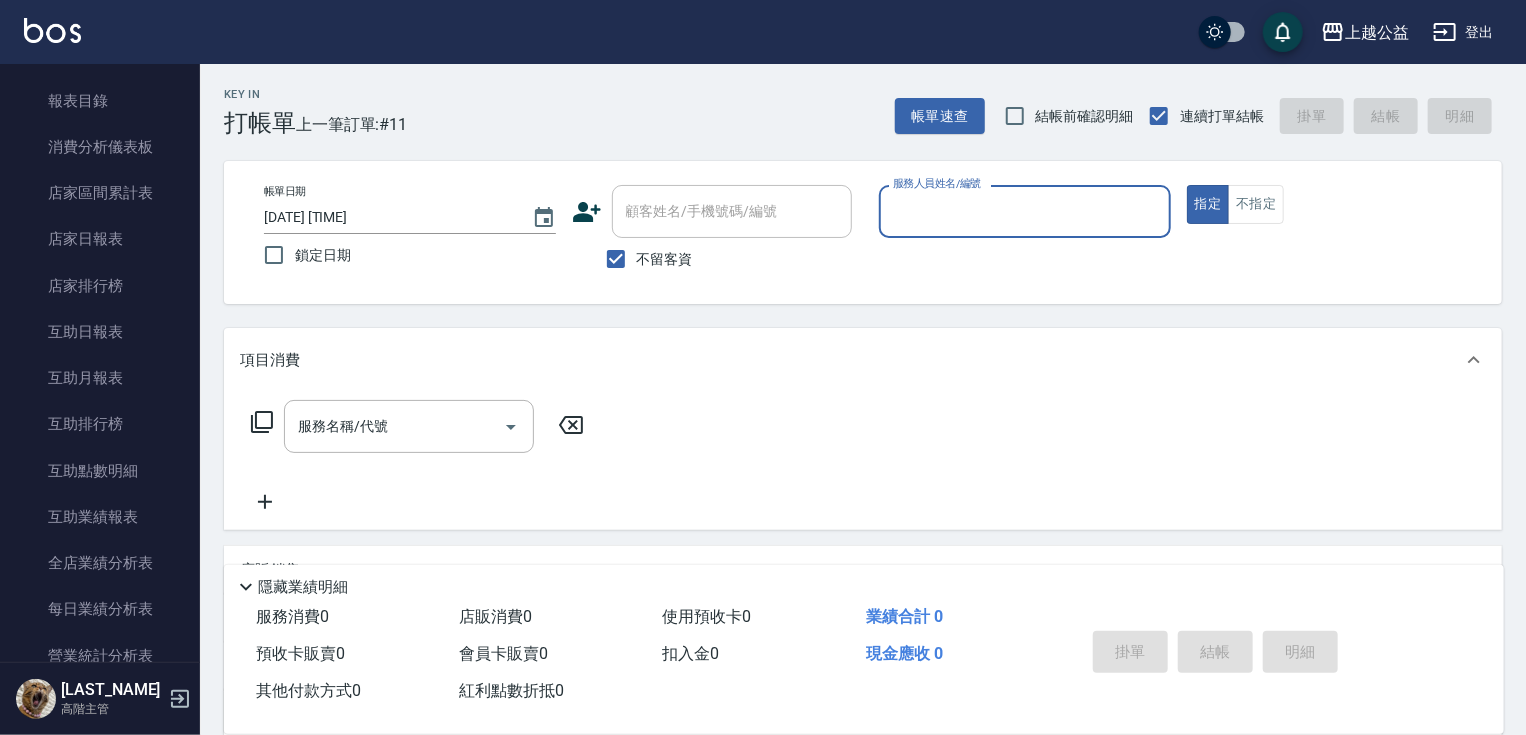 scroll, scrollTop: 843, scrollLeft: 0, axis: vertical 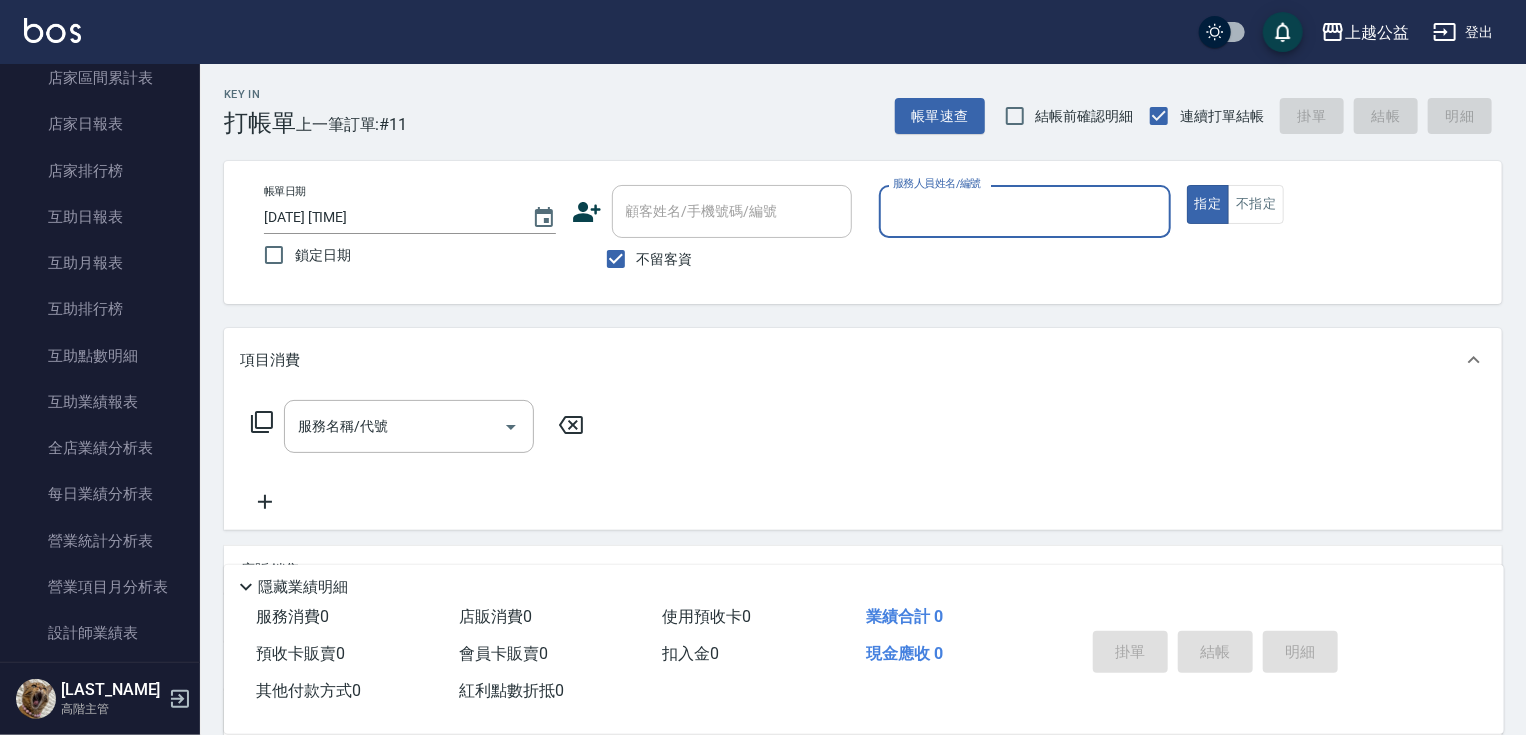drag, startPoint x: 100, startPoint y: 125, endPoint x: 347, endPoint y: 359, distance: 340.24255 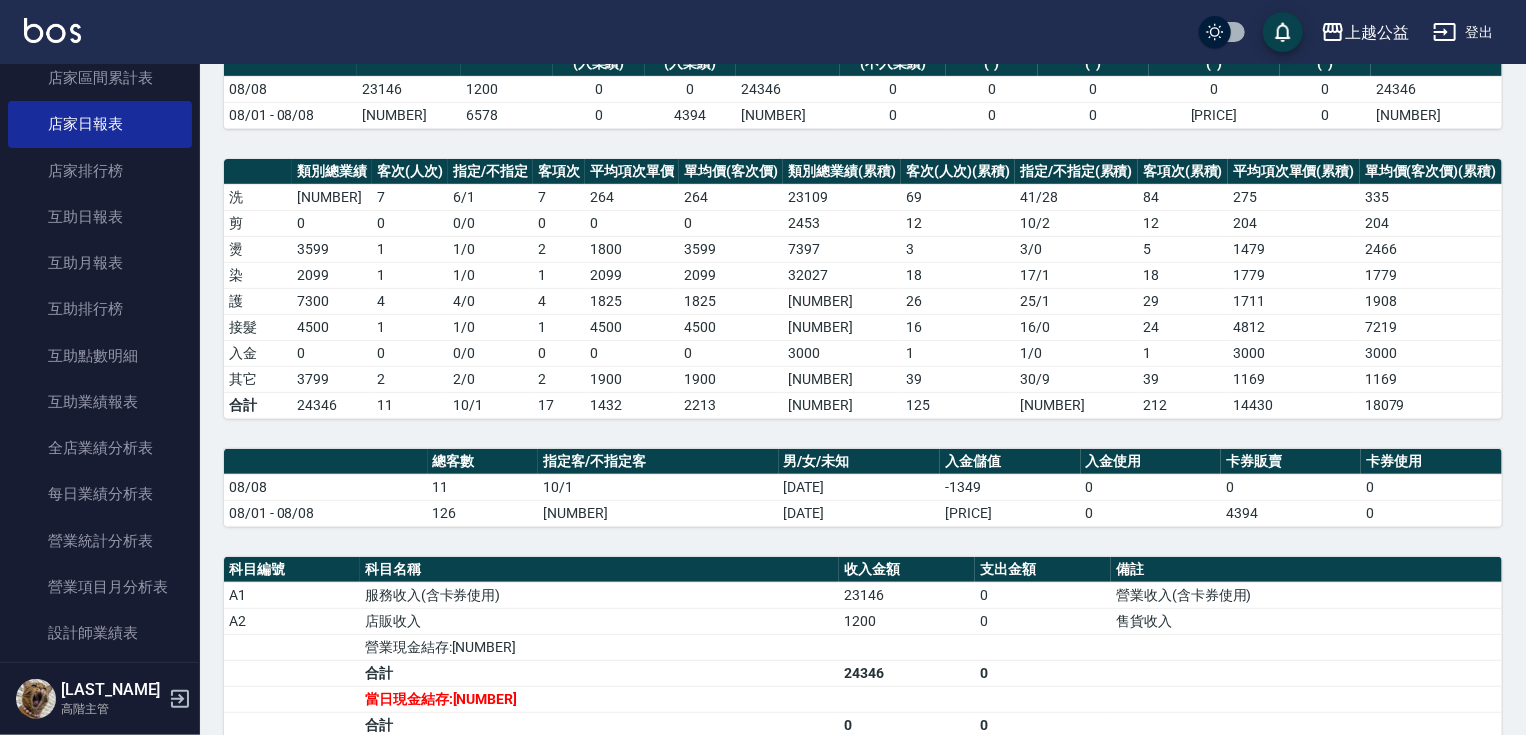 scroll, scrollTop: 422, scrollLeft: 0, axis: vertical 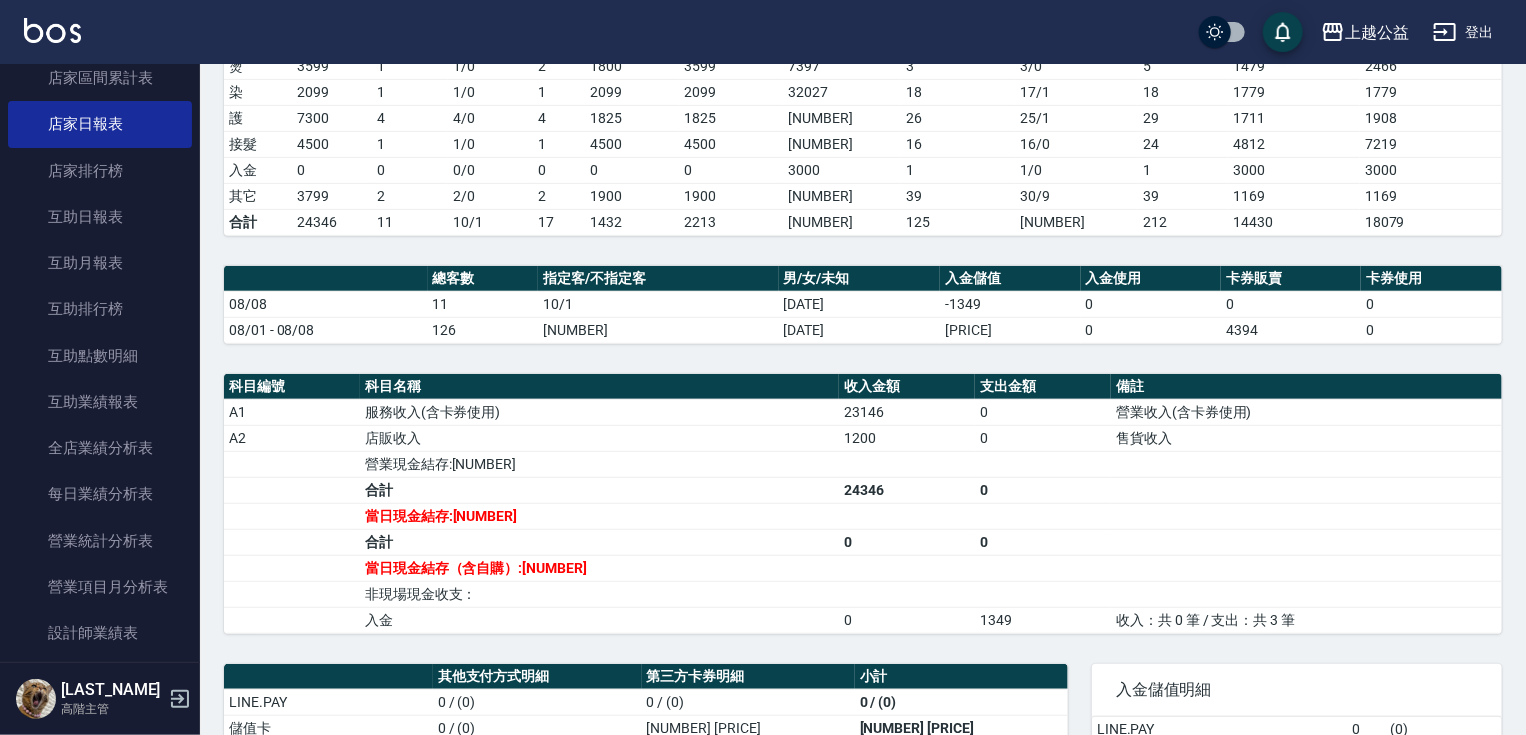 drag, startPoint x: 585, startPoint y: 484, endPoint x: 586, endPoint y: 501, distance: 17.029387 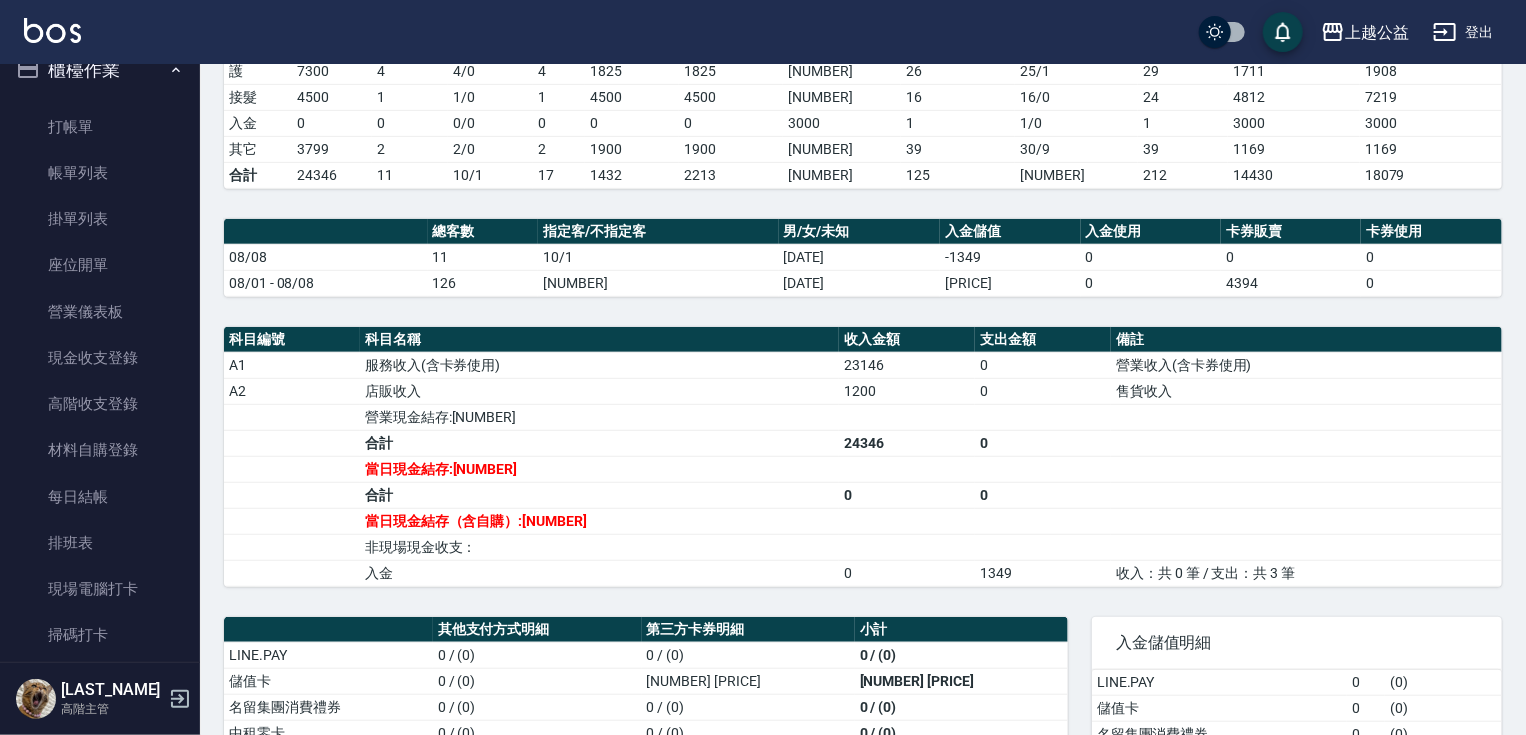 scroll, scrollTop: 12, scrollLeft: 0, axis: vertical 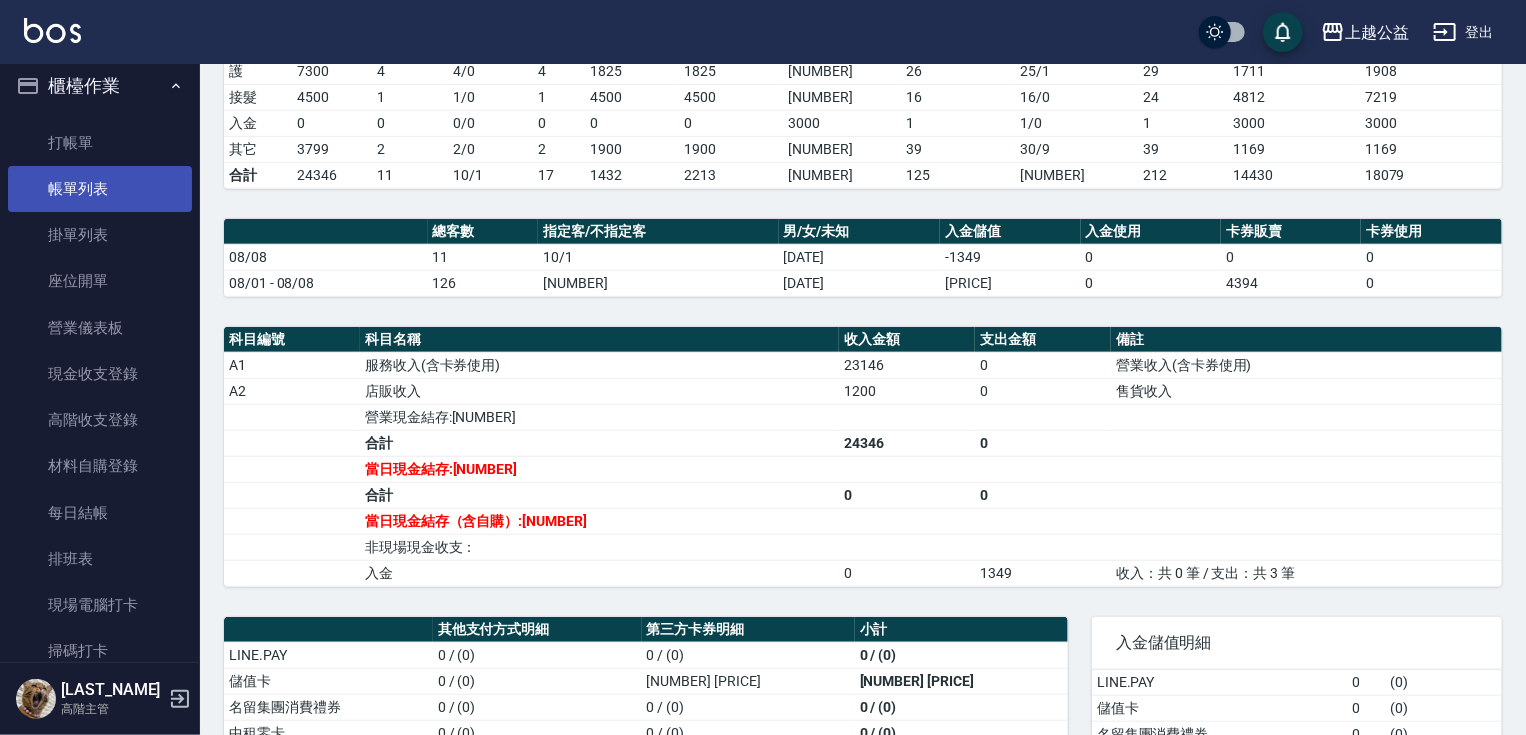 click on "帳單列表" at bounding box center [100, 189] 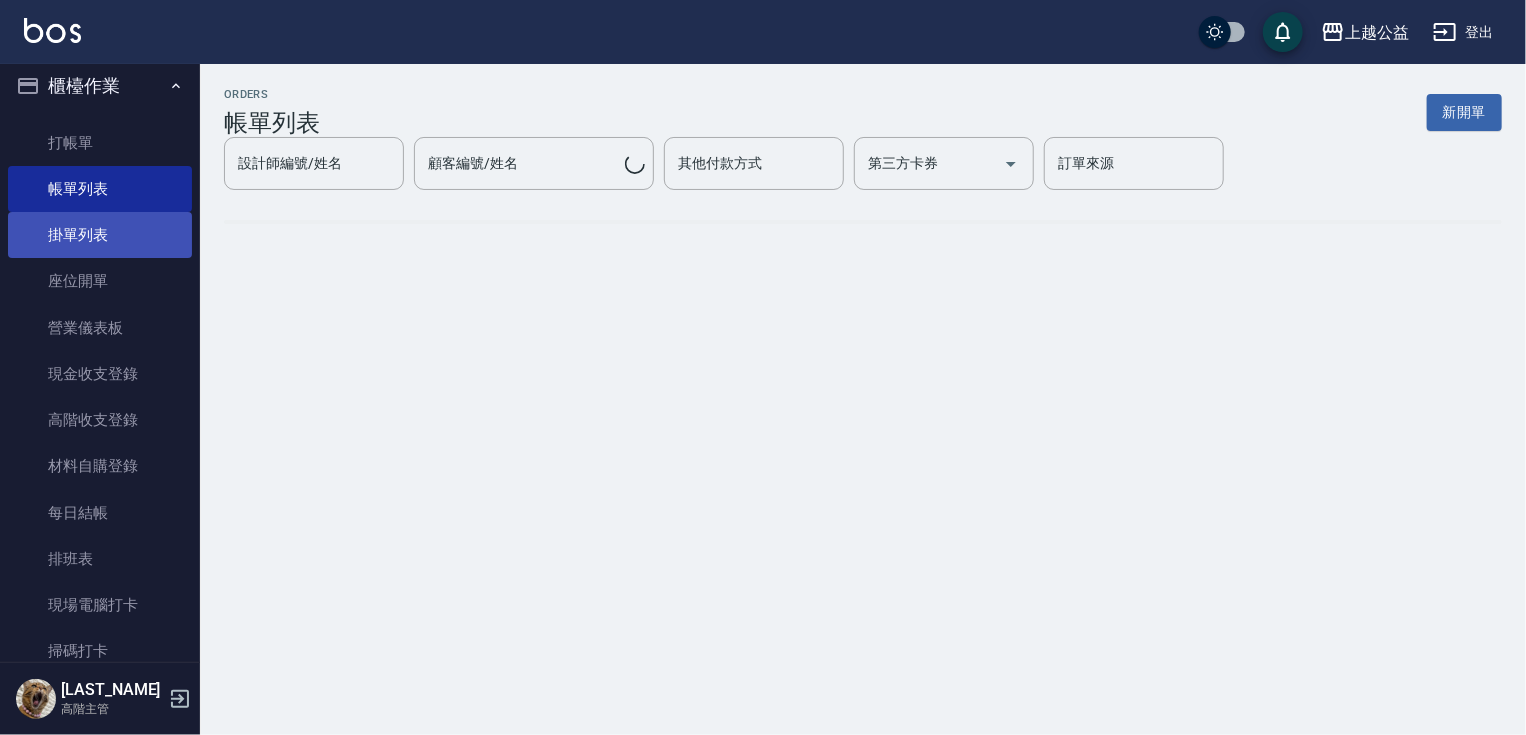 scroll, scrollTop: 0, scrollLeft: 0, axis: both 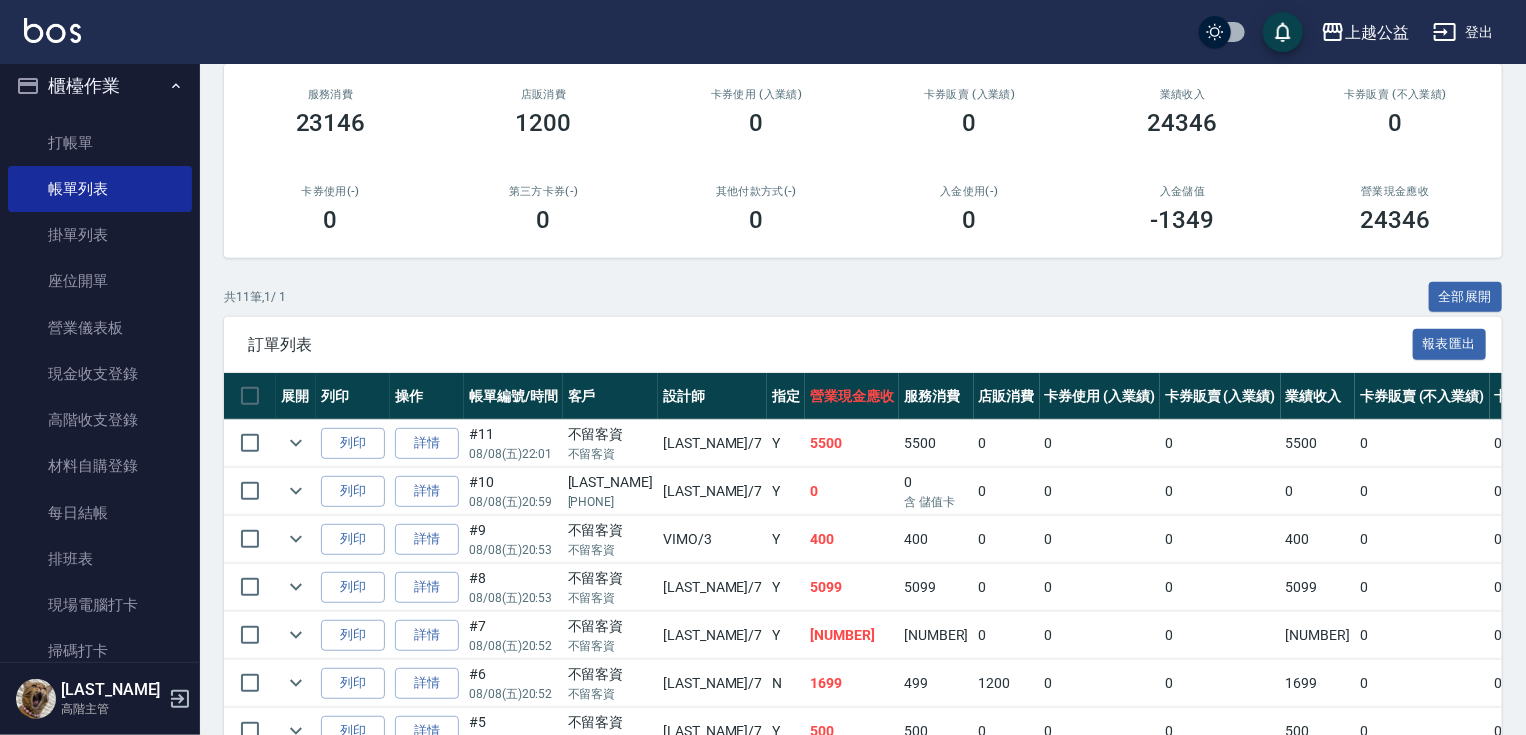 drag, startPoint x: 844, startPoint y: 657, endPoint x: 862, endPoint y: 725, distance: 70.34202 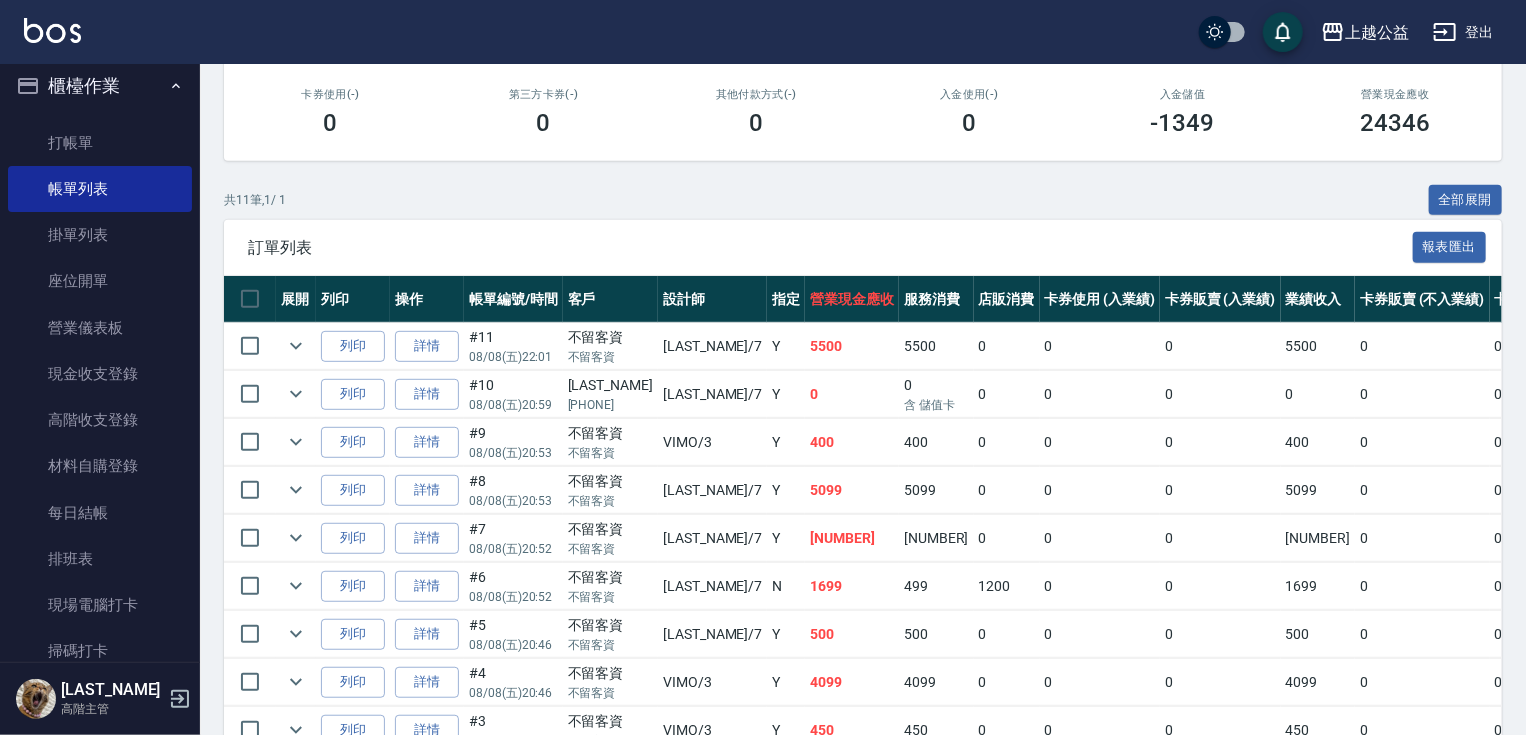 scroll, scrollTop: 451, scrollLeft: 0, axis: vertical 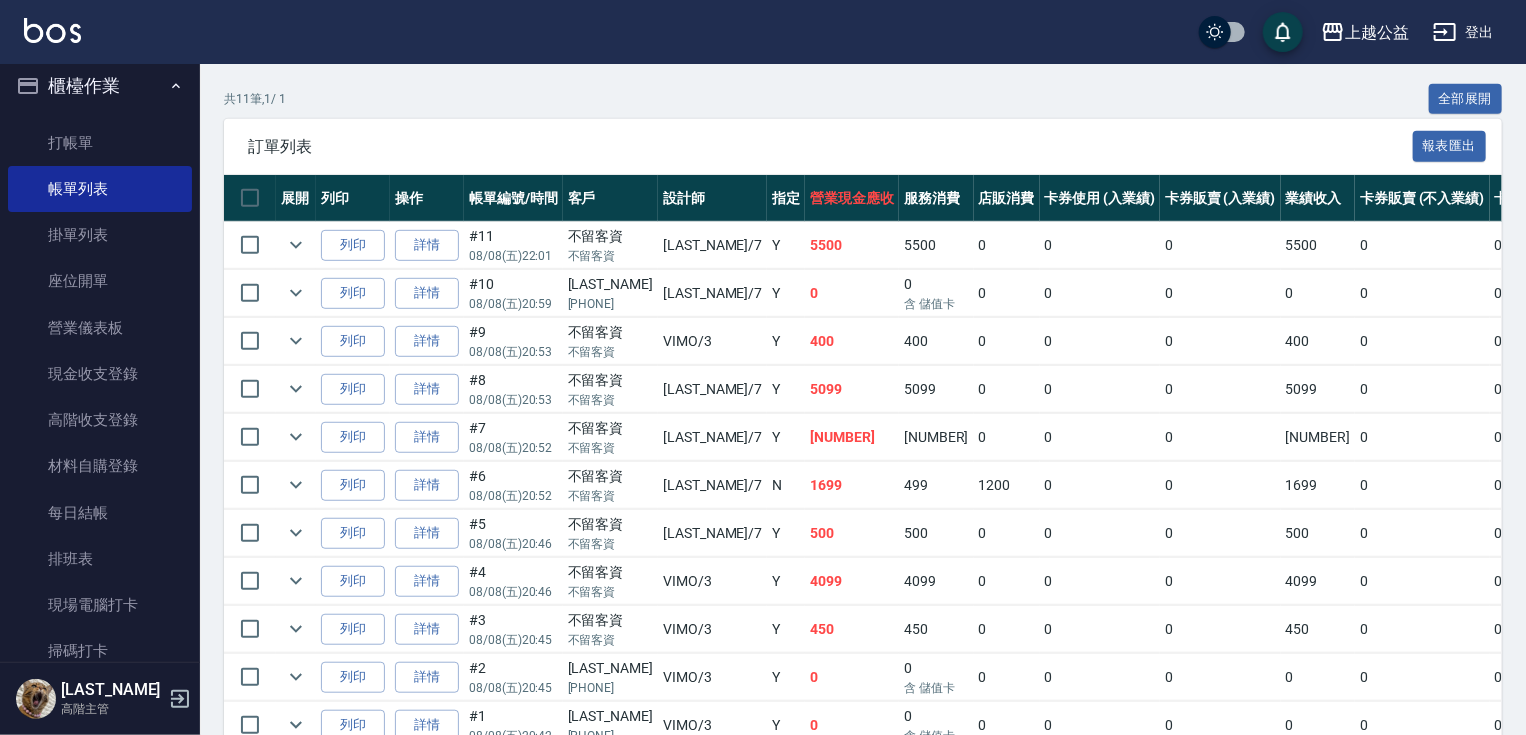 drag, startPoint x: 757, startPoint y: 506, endPoint x: 774, endPoint y: 584, distance: 79.83107 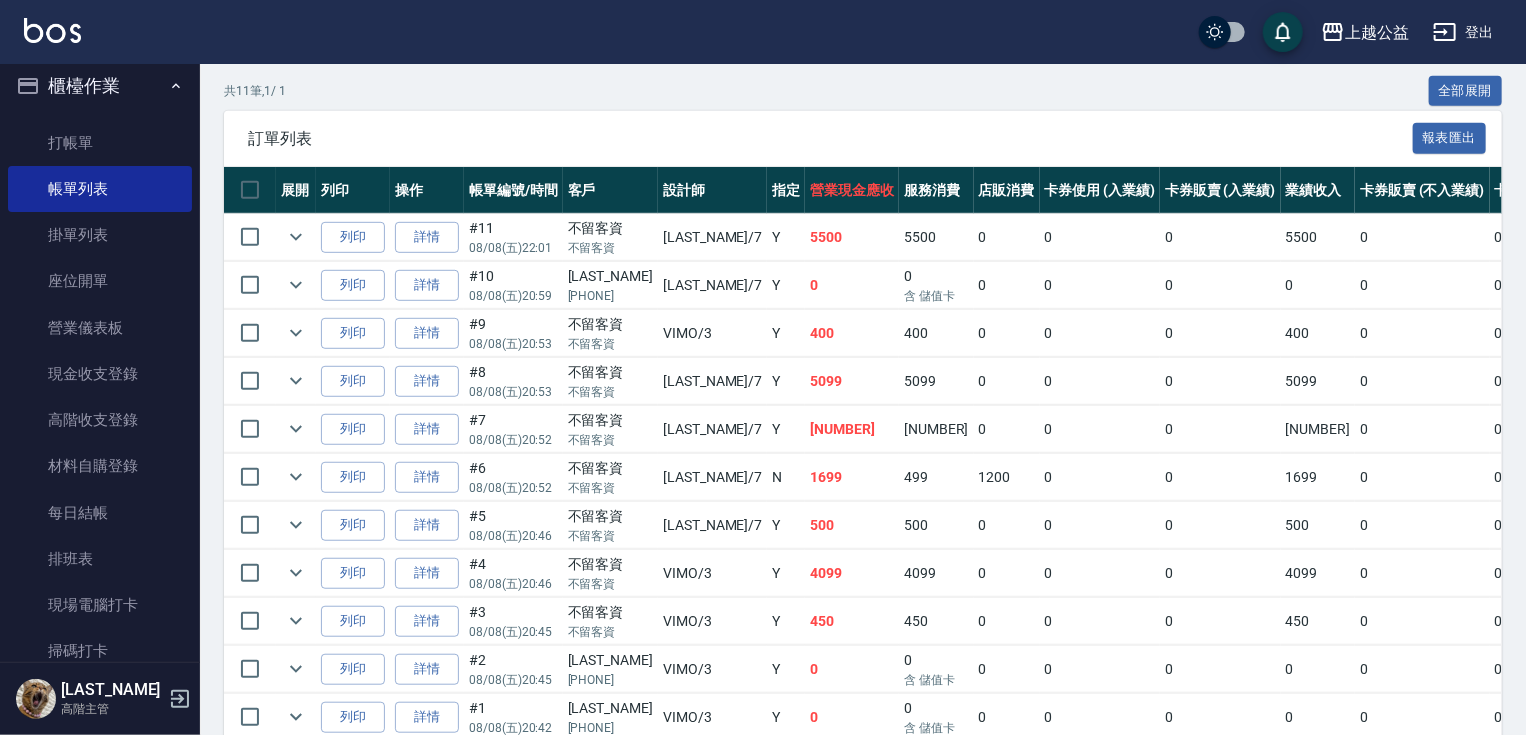 scroll, scrollTop: 543, scrollLeft: 0, axis: vertical 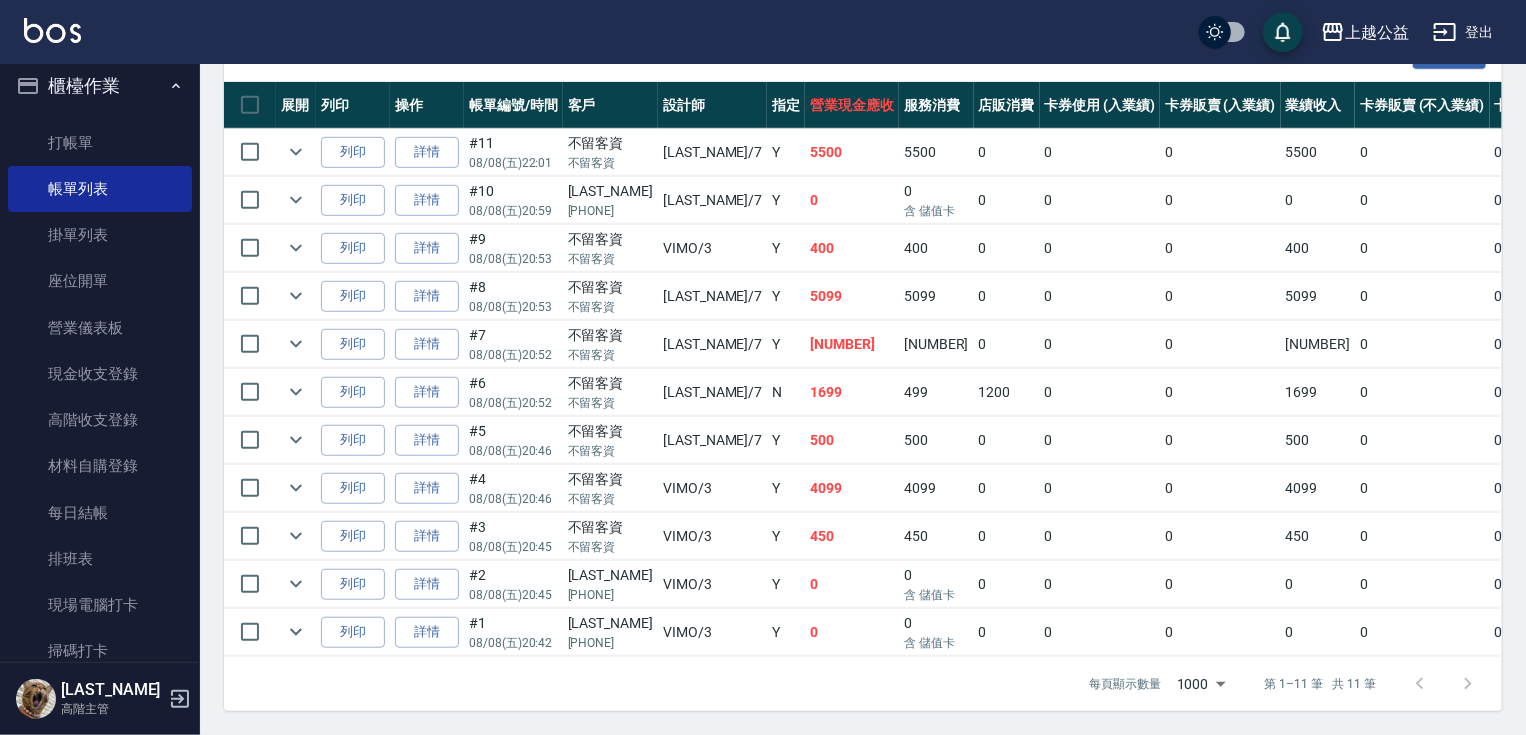 drag, startPoint x: 573, startPoint y: 696, endPoint x: 615, endPoint y: 752, distance: 70 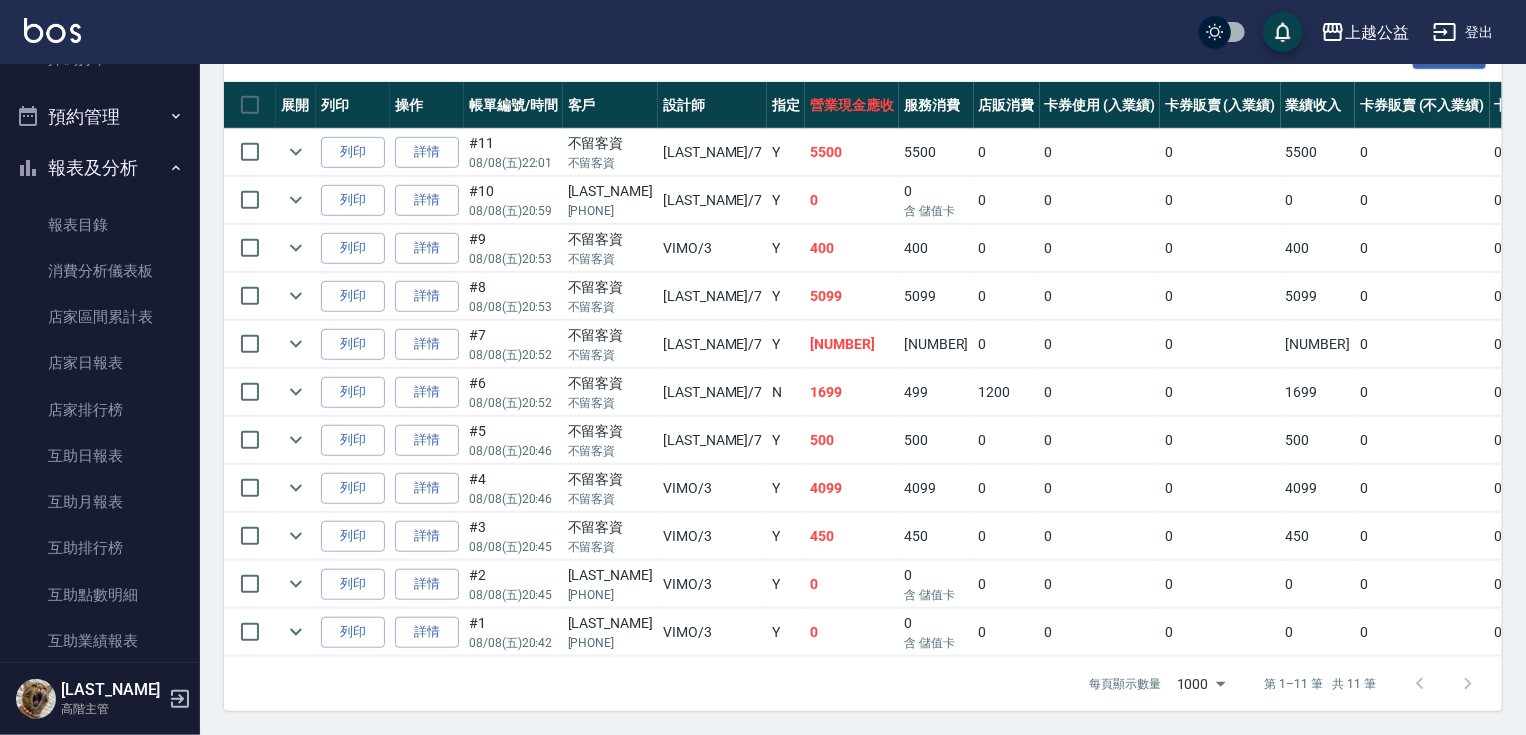 scroll, scrollTop: 628, scrollLeft: 0, axis: vertical 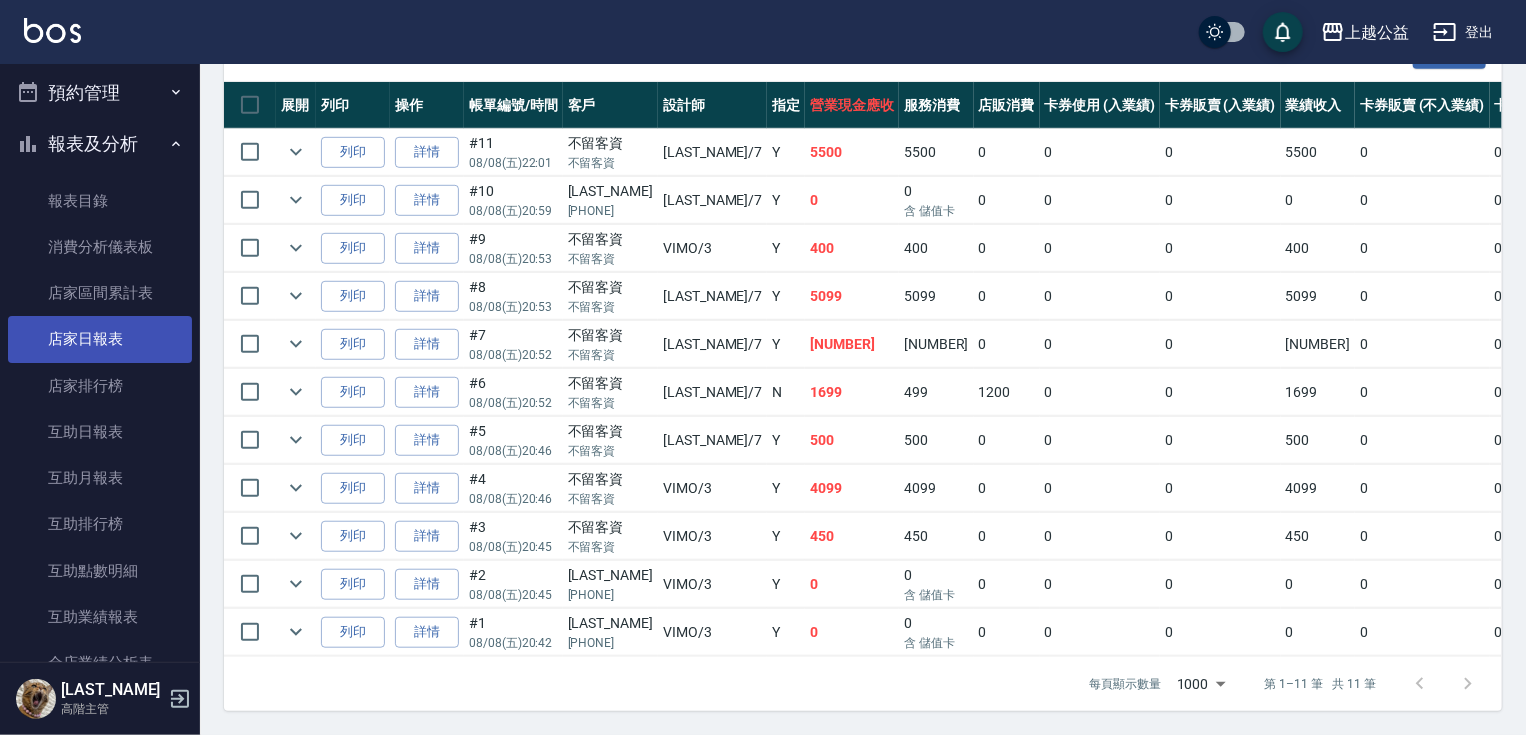 click on "店家日報表" at bounding box center (100, 339) 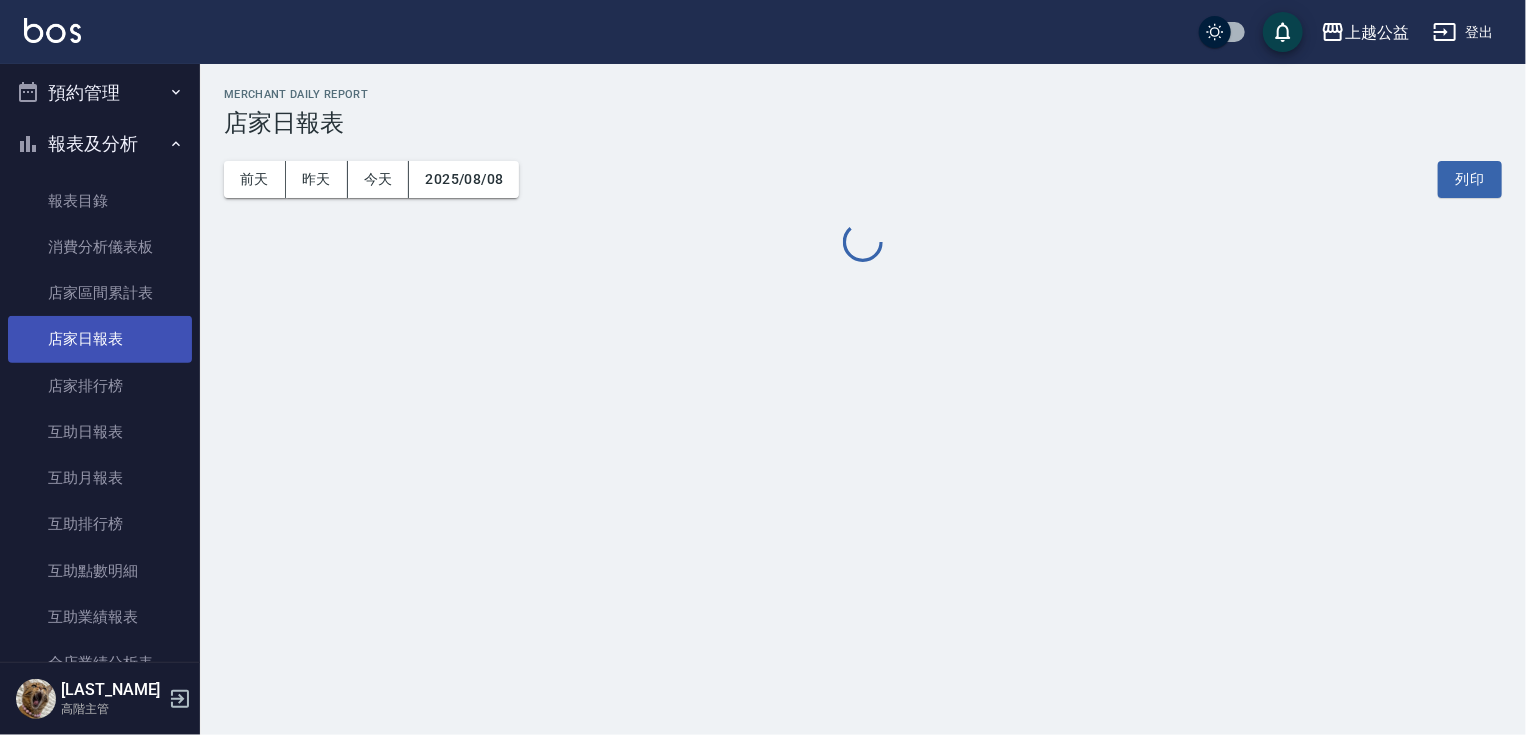 scroll, scrollTop: 0, scrollLeft: 0, axis: both 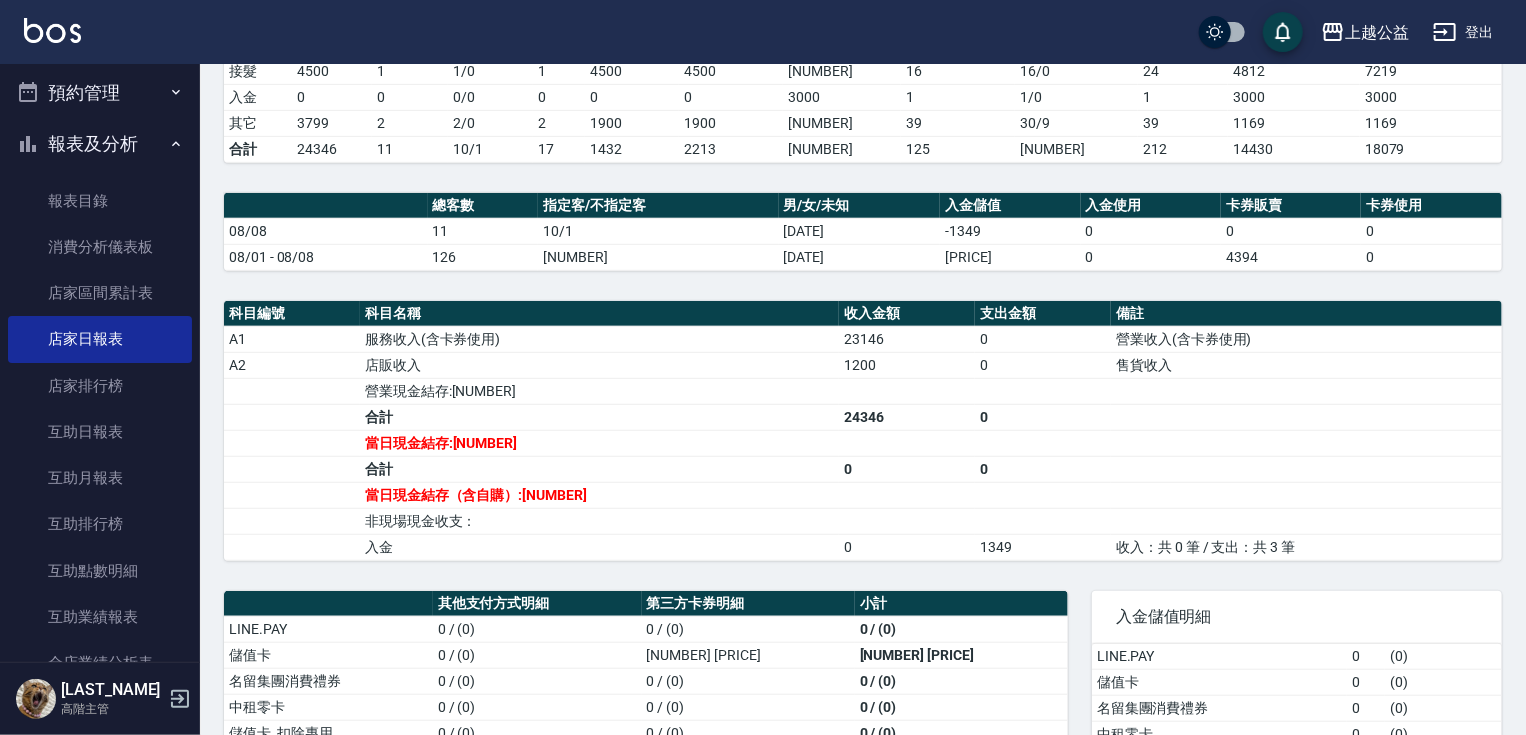 drag, startPoint x: 752, startPoint y: 453, endPoint x: 752, endPoint y: 490, distance: 37 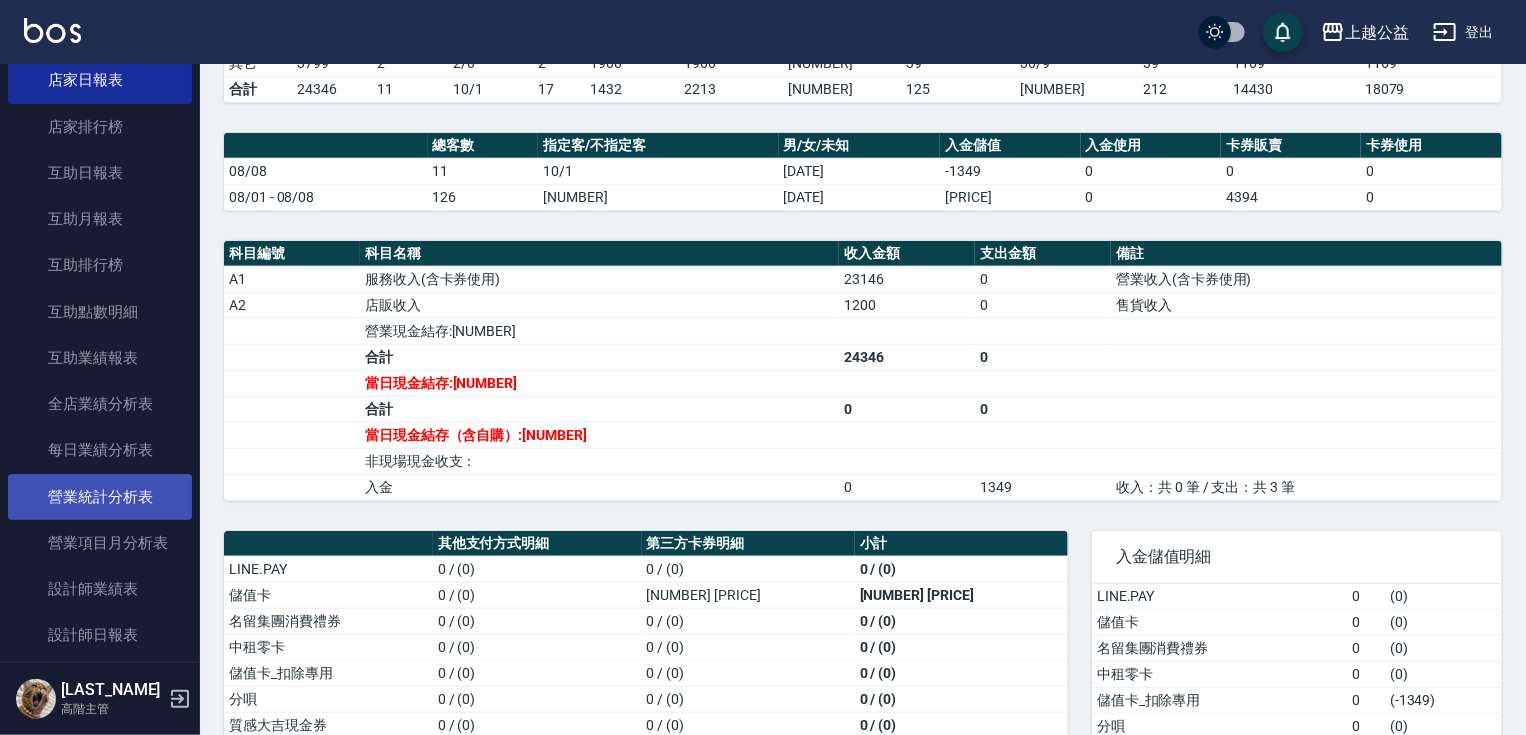 scroll, scrollTop: 899, scrollLeft: 0, axis: vertical 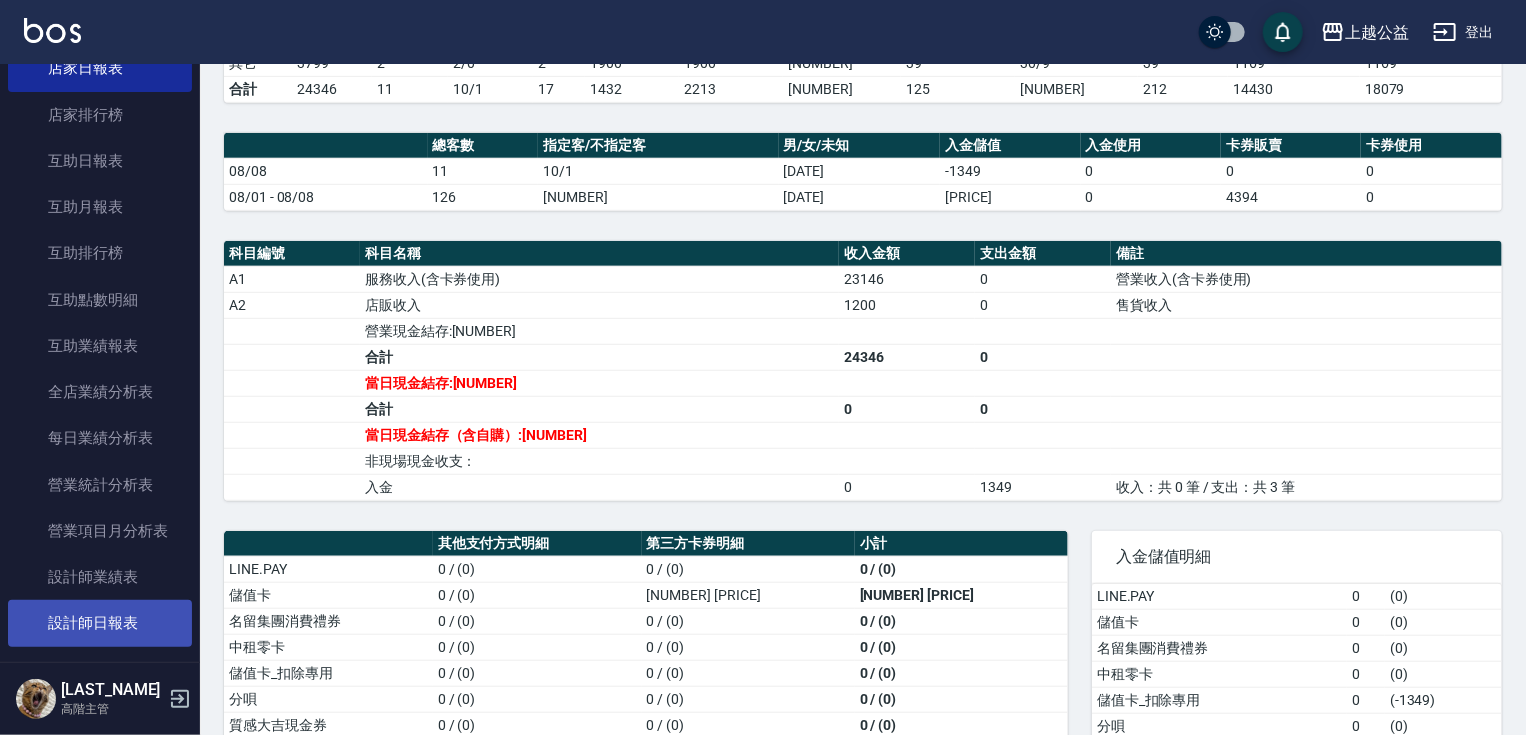 click on "設計師日報表" at bounding box center (100, 623) 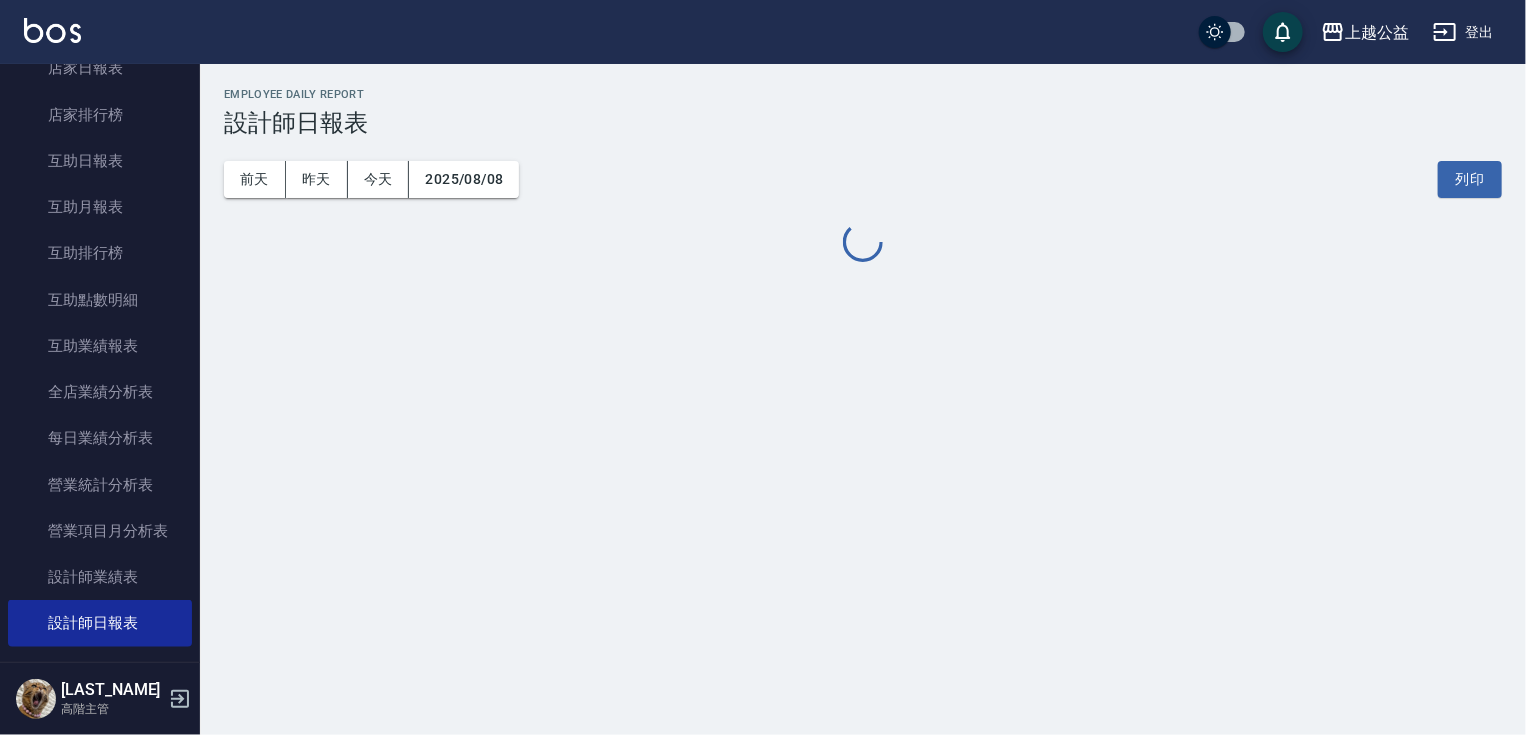 scroll, scrollTop: 0, scrollLeft: 0, axis: both 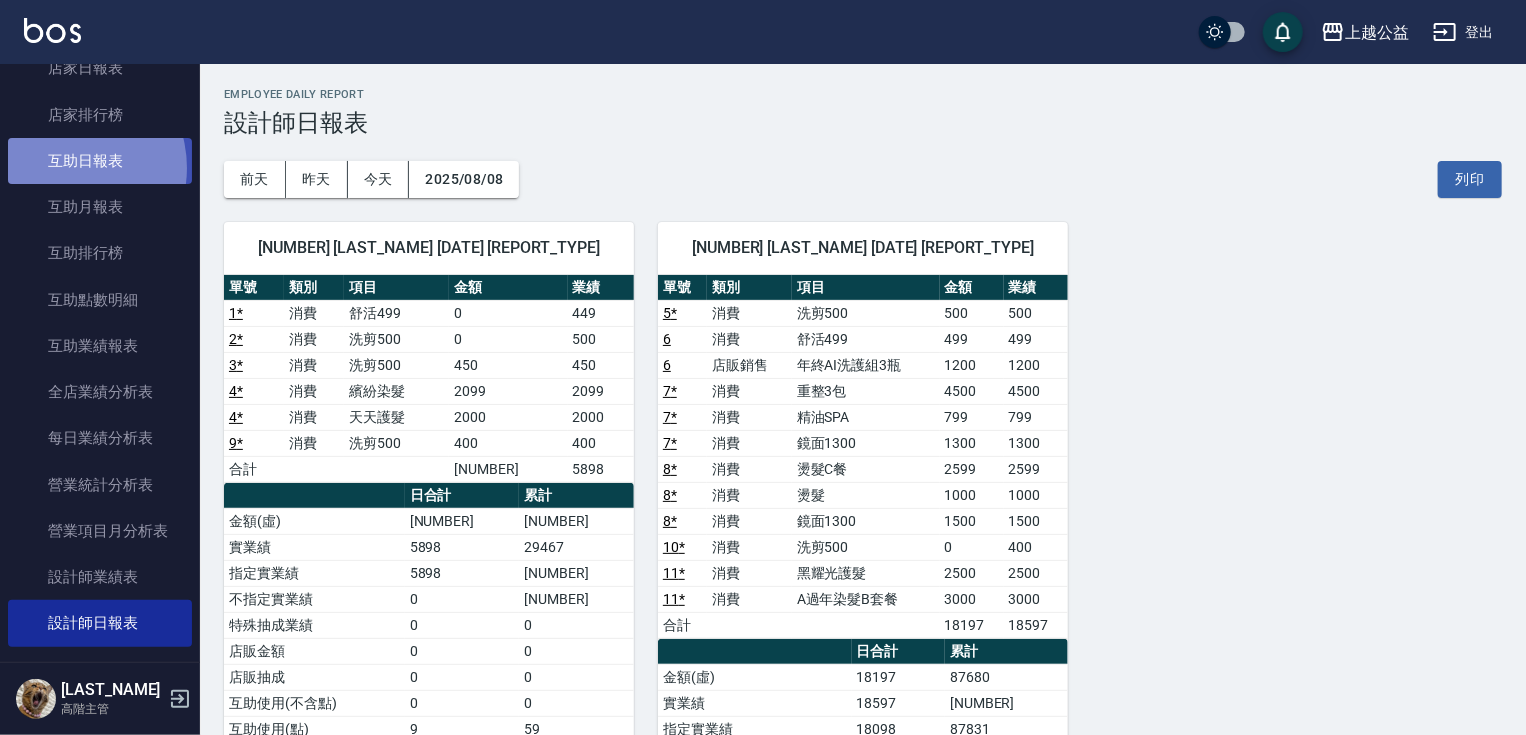 click on "互助日報表" at bounding box center [100, 161] 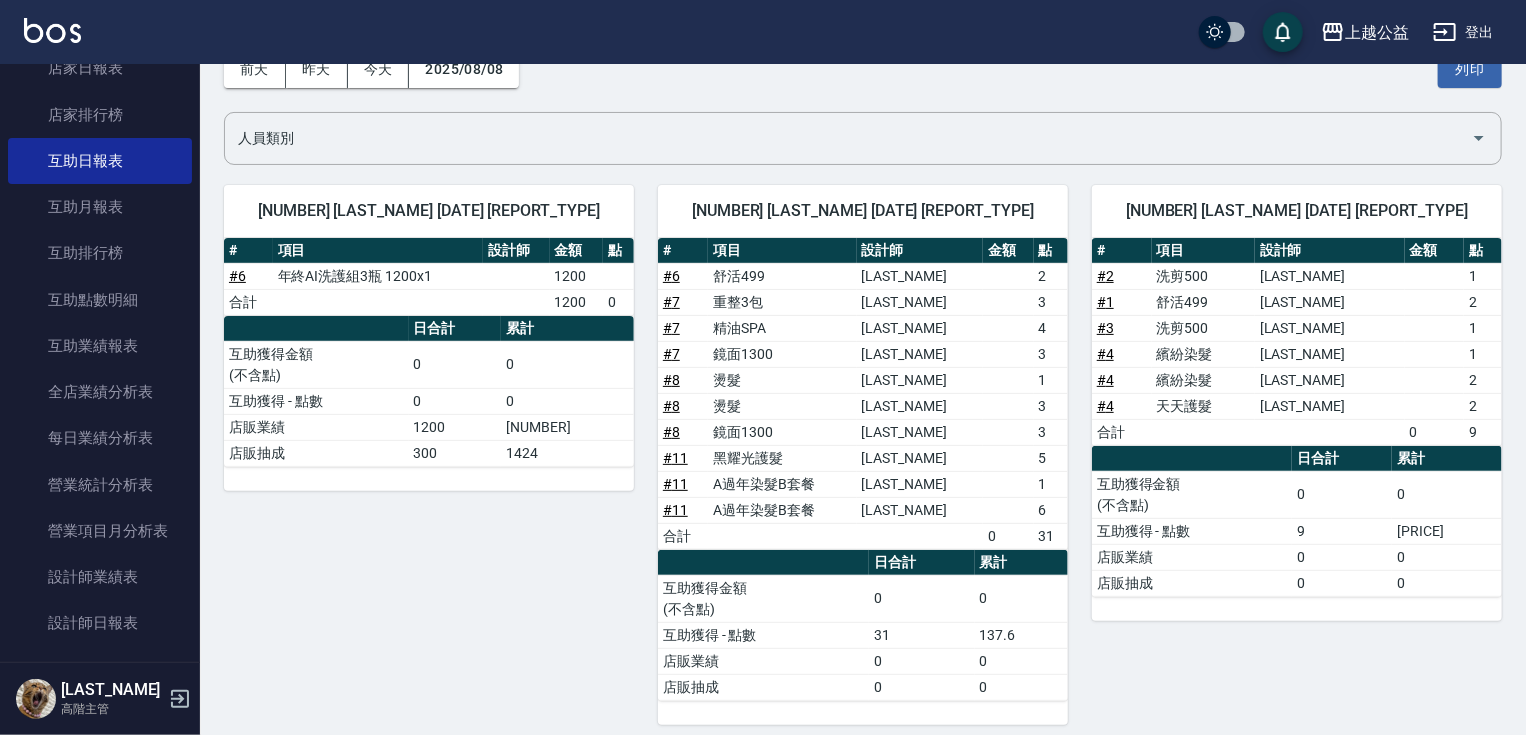 scroll, scrollTop: 120, scrollLeft: 0, axis: vertical 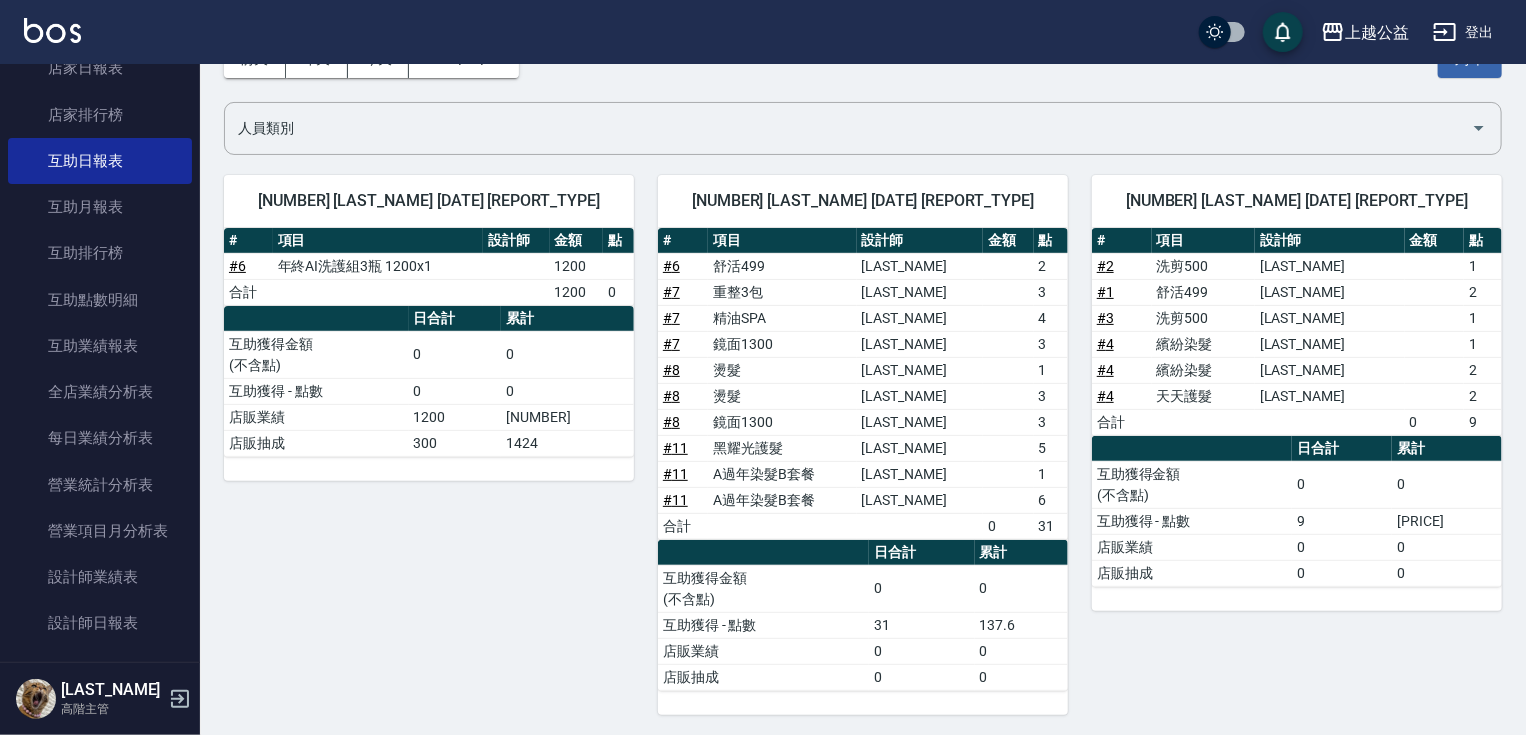 drag, startPoint x: 1019, startPoint y: 167, endPoint x: 1037, endPoint y: 199, distance: 36.71512 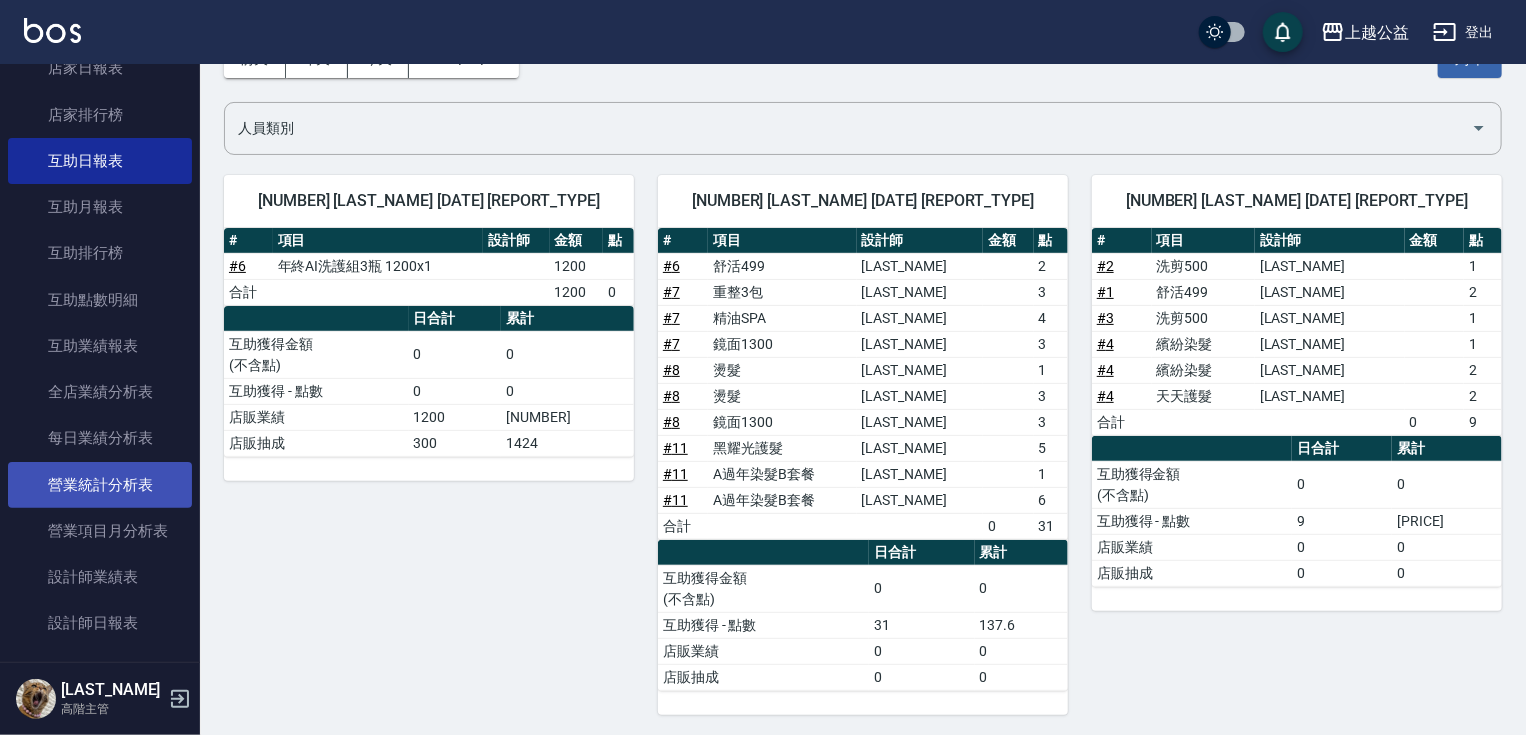 drag, startPoint x: 940, startPoint y: 596, endPoint x: 67, endPoint y: 478, distance: 880.9387 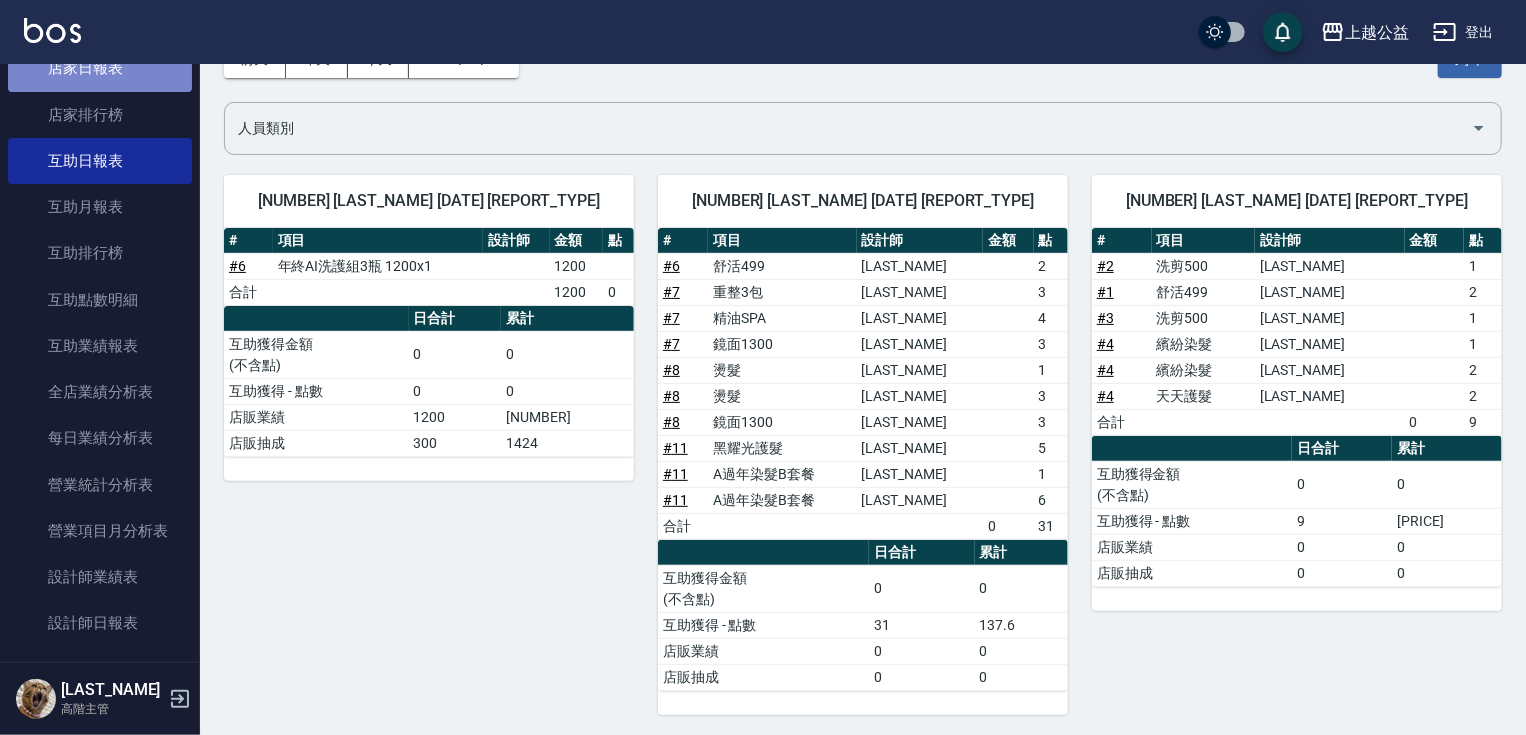 click on "店家日報表" at bounding box center [100, 68] 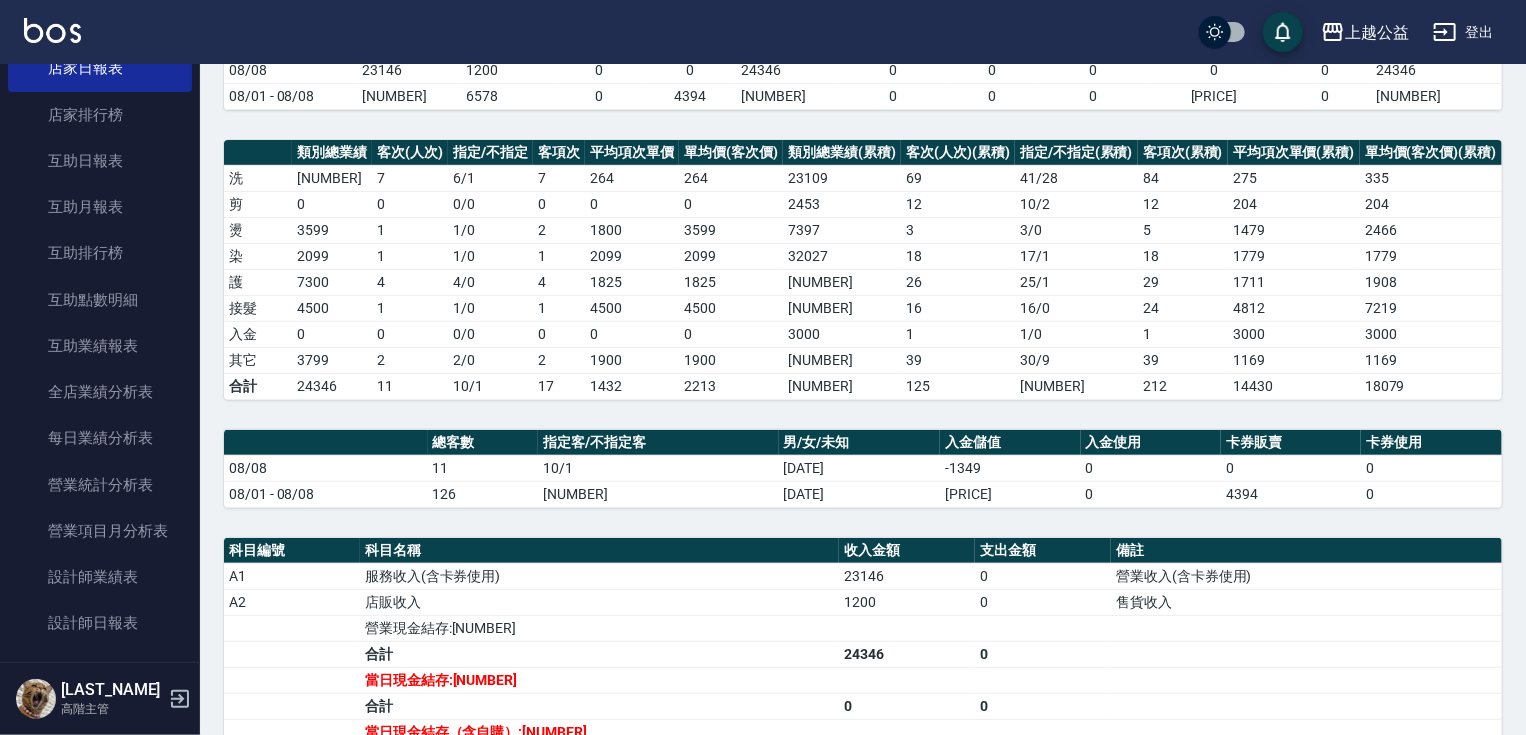 drag, startPoint x: 1103, startPoint y: 216, endPoint x: 1128, endPoint y: 309, distance: 96.30161 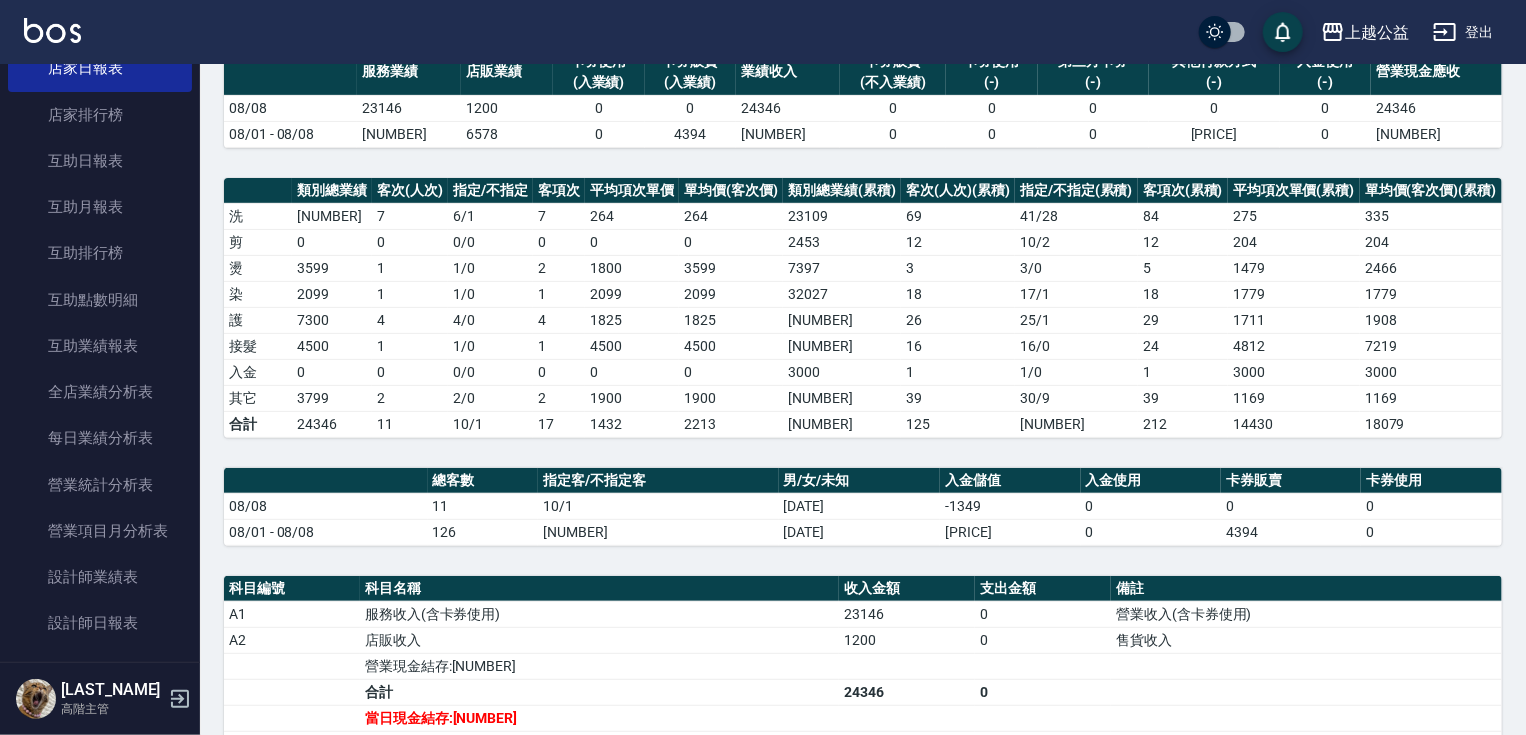 drag, startPoint x: 1128, startPoint y: 309, endPoint x: 1128, endPoint y: 280, distance: 29 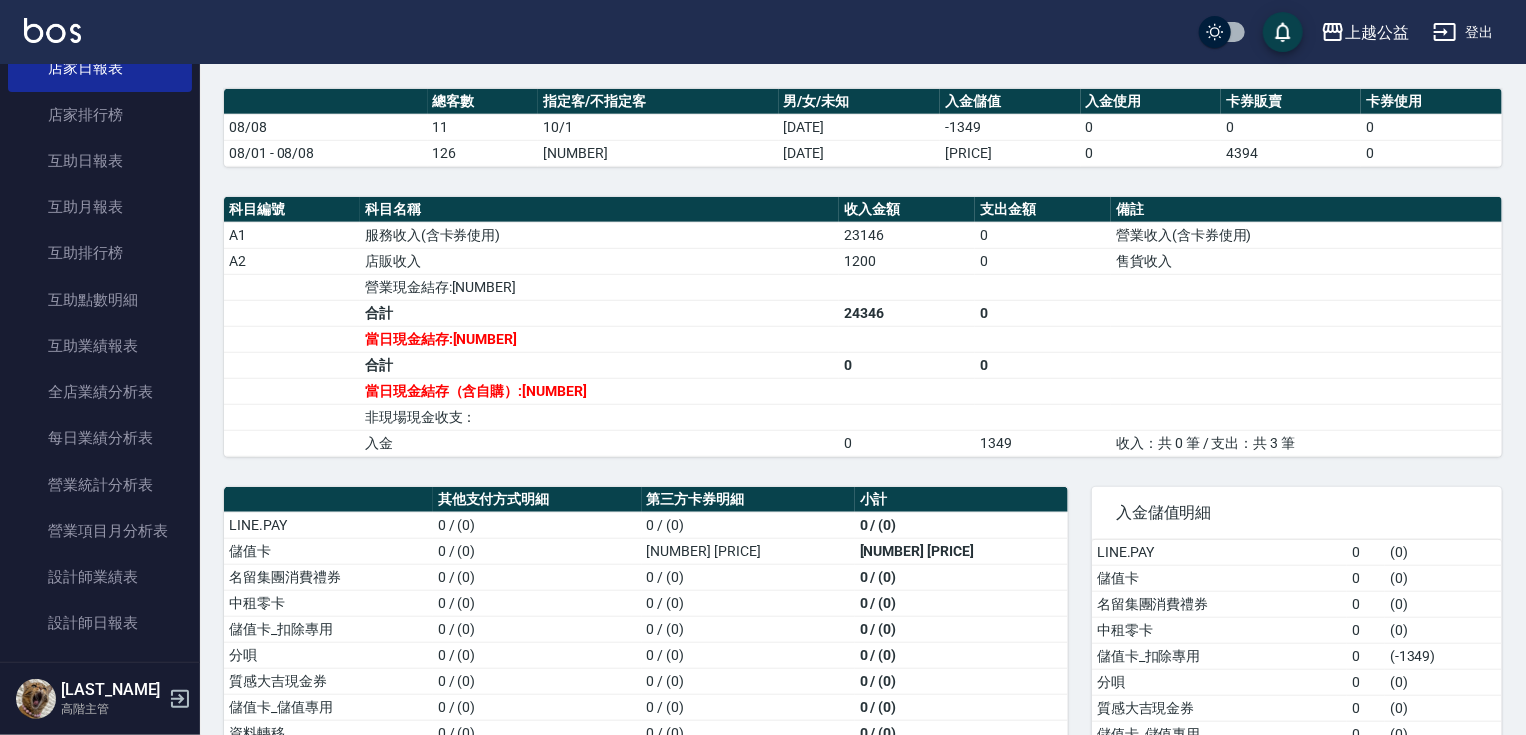 scroll, scrollTop: 708, scrollLeft: 0, axis: vertical 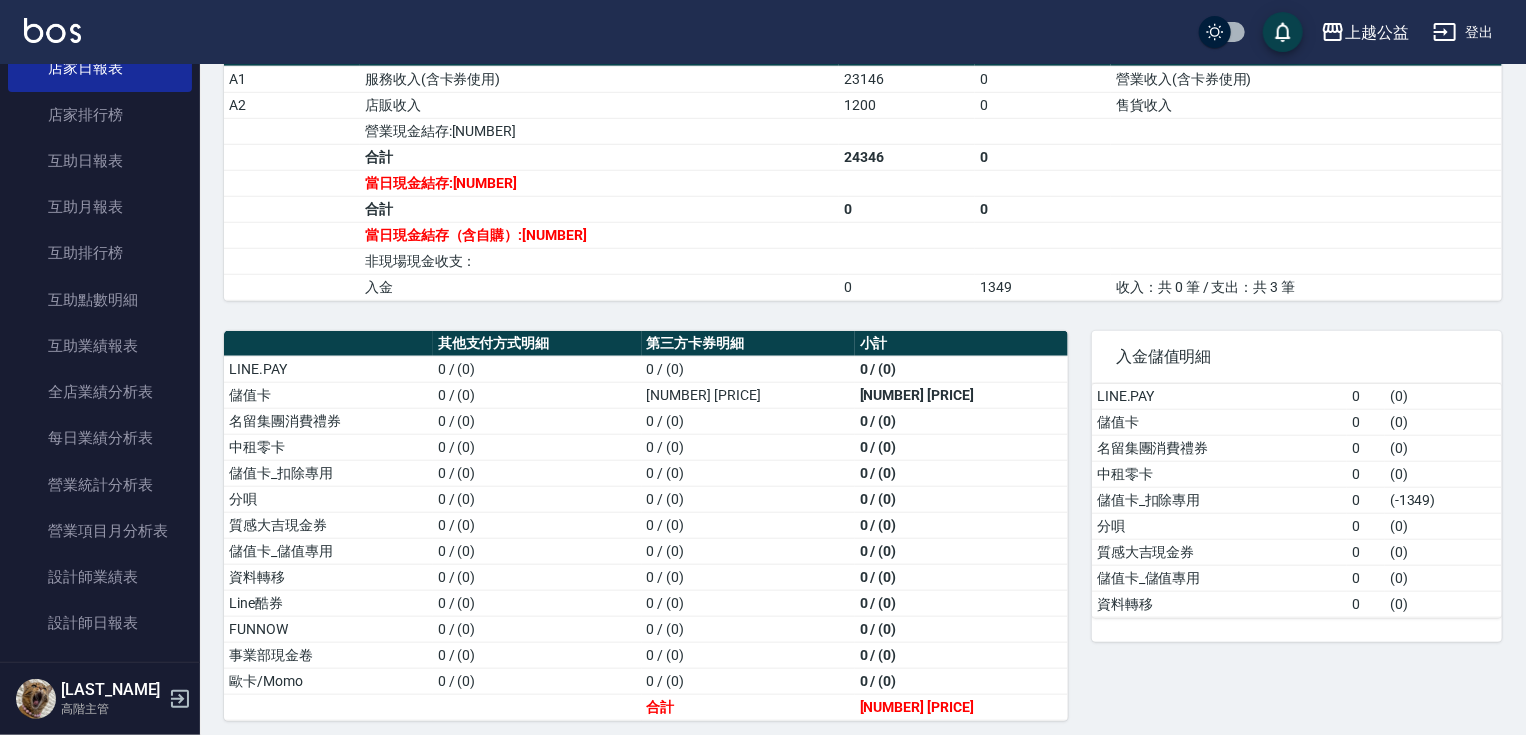 drag, startPoint x: 1495, startPoint y: 577, endPoint x: 1500, endPoint y: 673, distance: 96.13012 